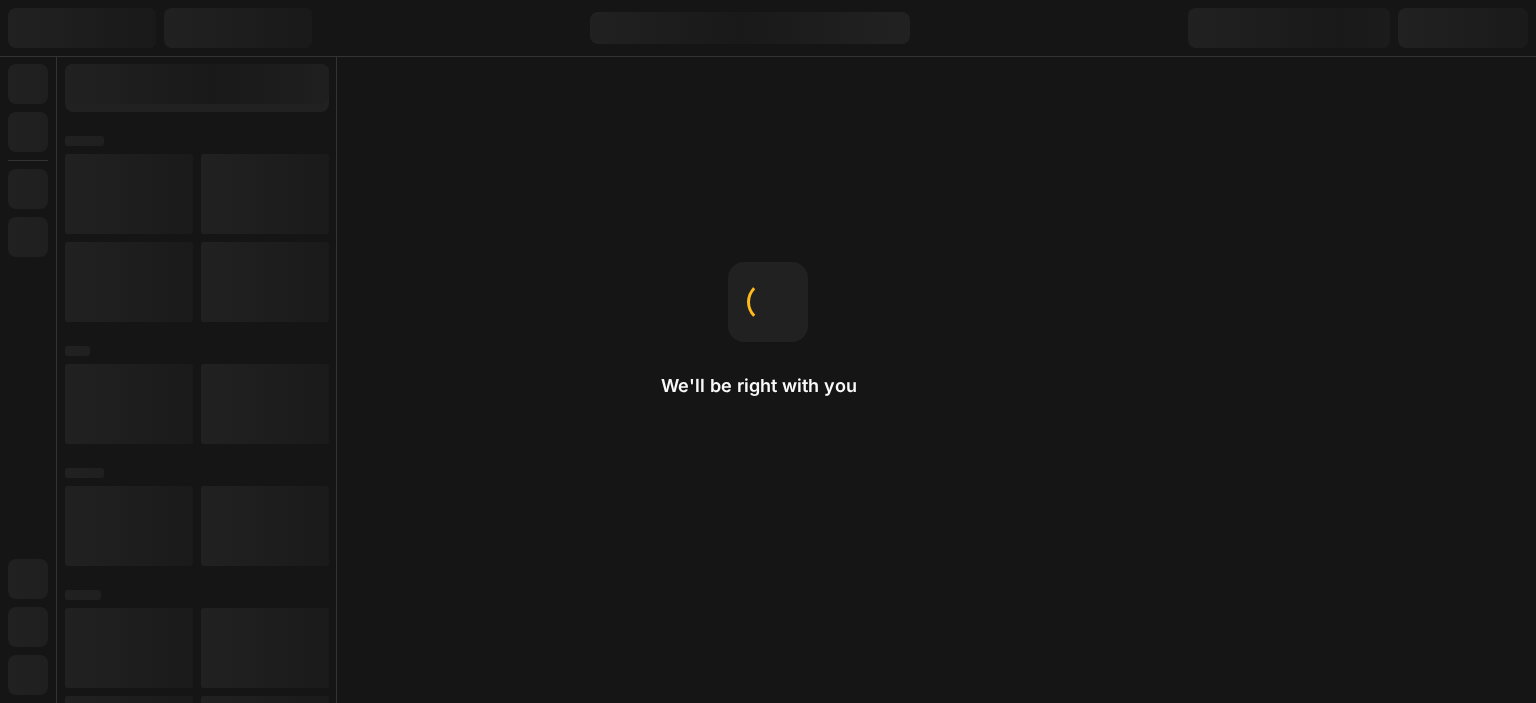 scroll, scrollTop: 0, scrollLeft: 0, axis: both 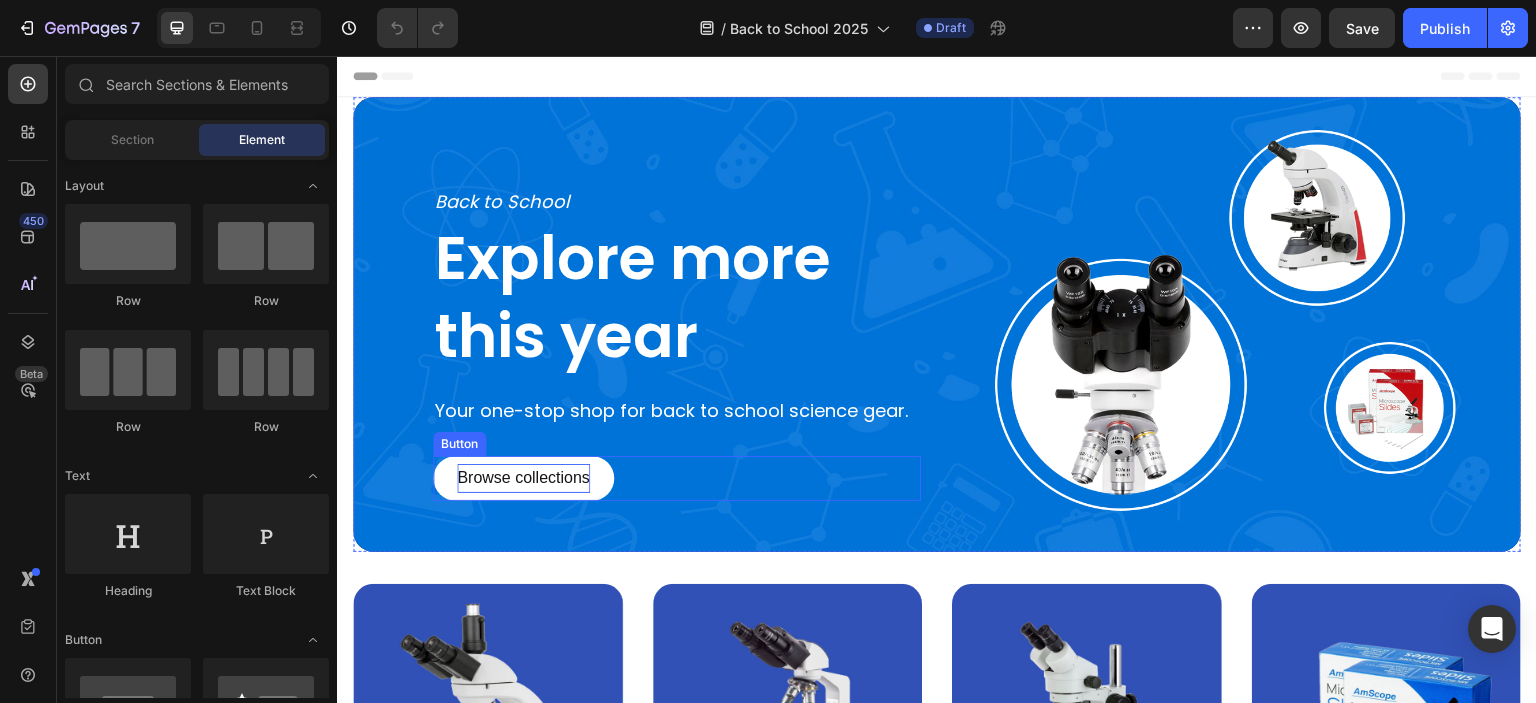 click on "Browse collections" at bounding box center (523, 478) 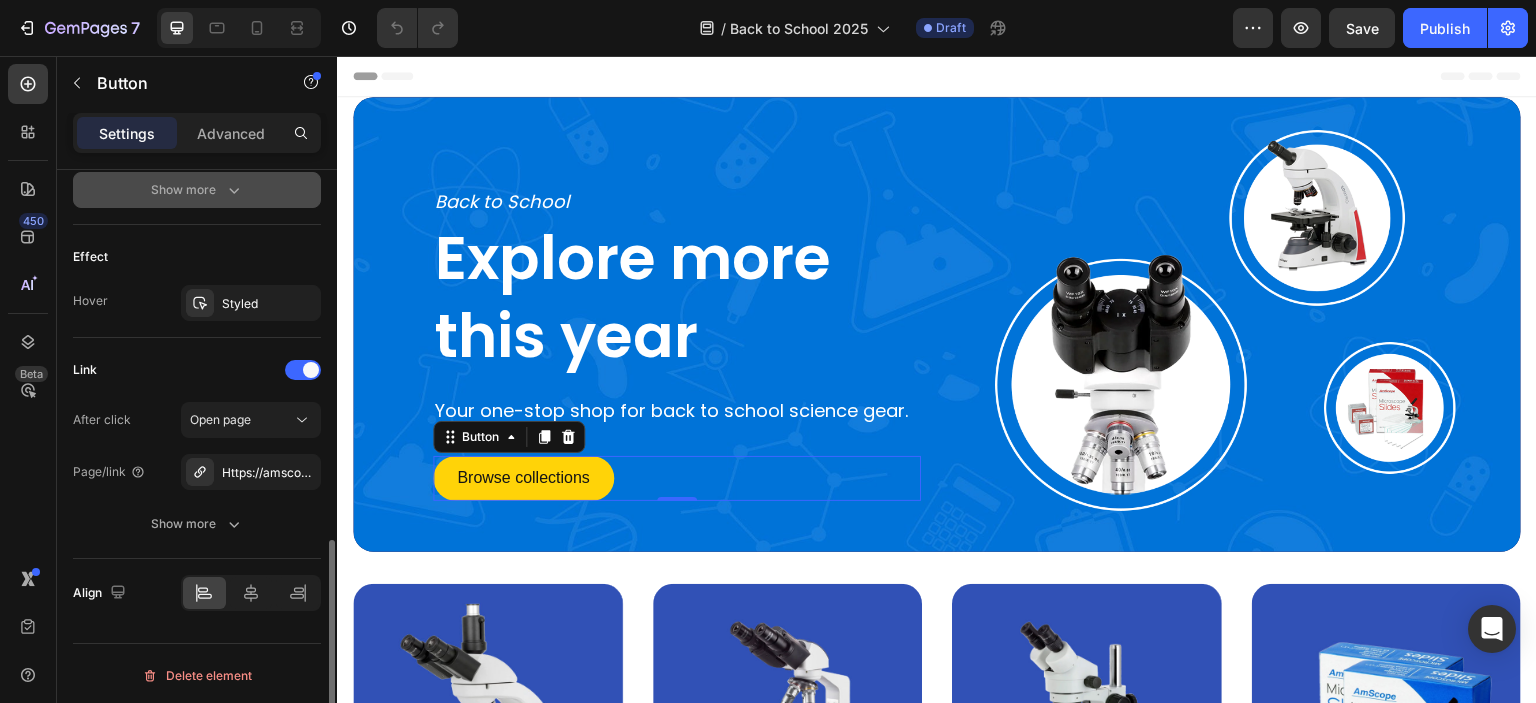 scroll, scrollTop: 996, scrollLeft: 0, axis: vertical 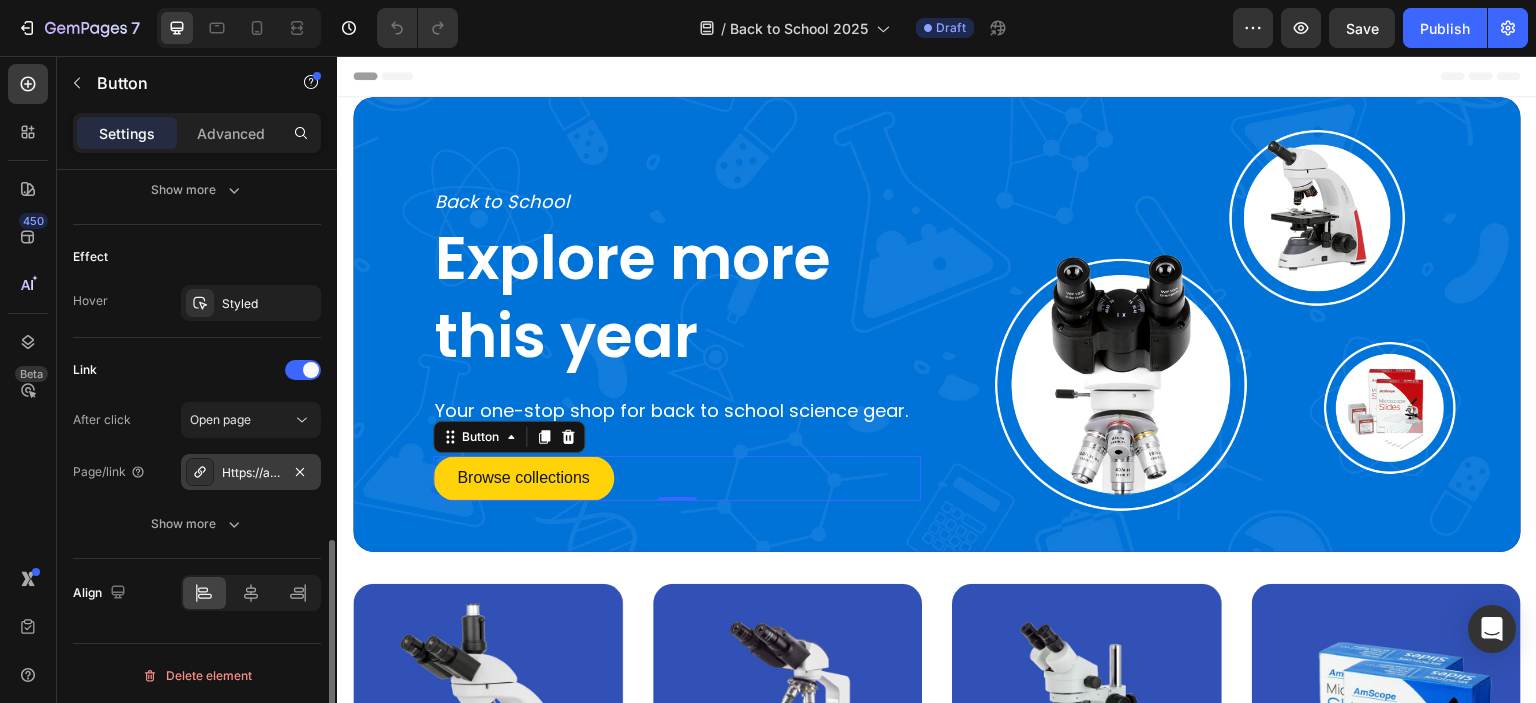 click on "Https://amscope.Co.Uk/student-microscopes" at bounding box center (251, 473) 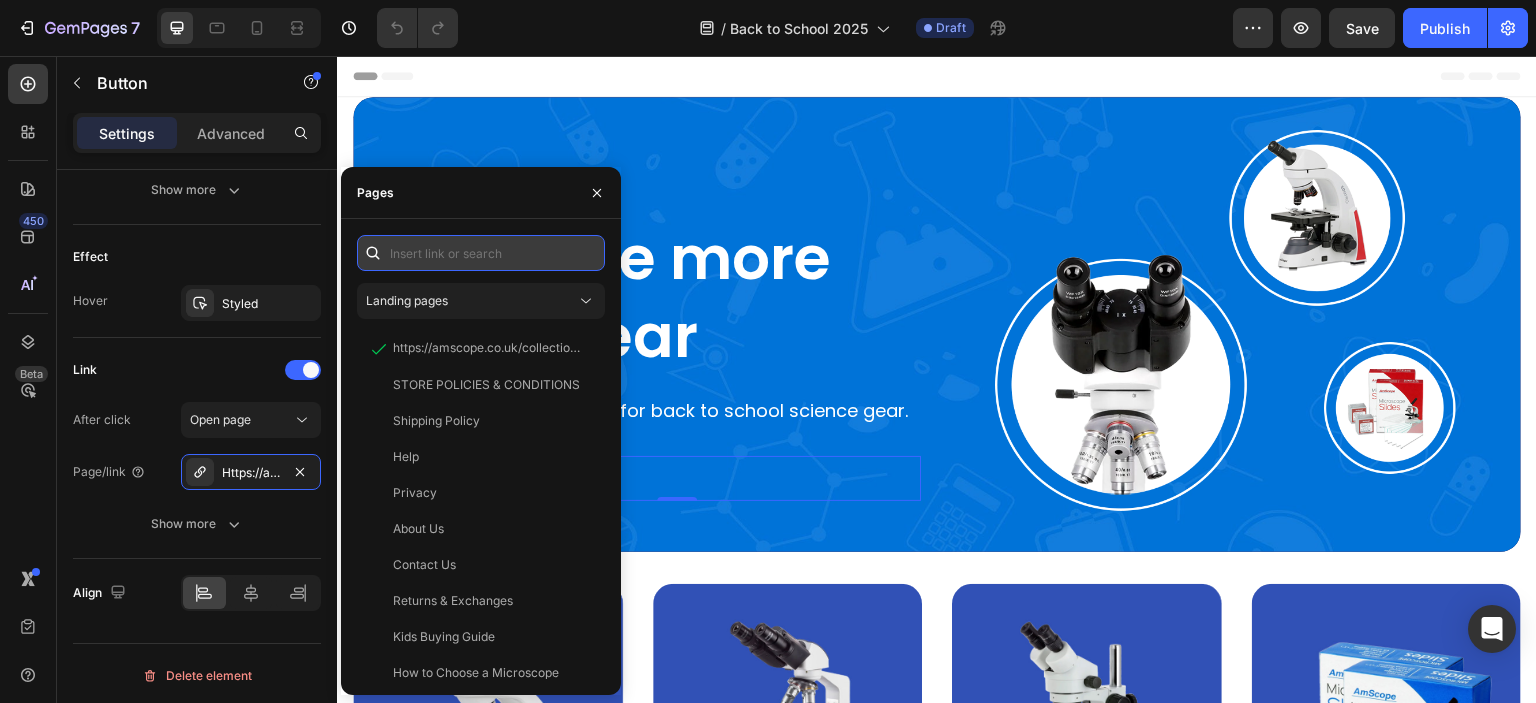 click at bounding box center [481, 253] 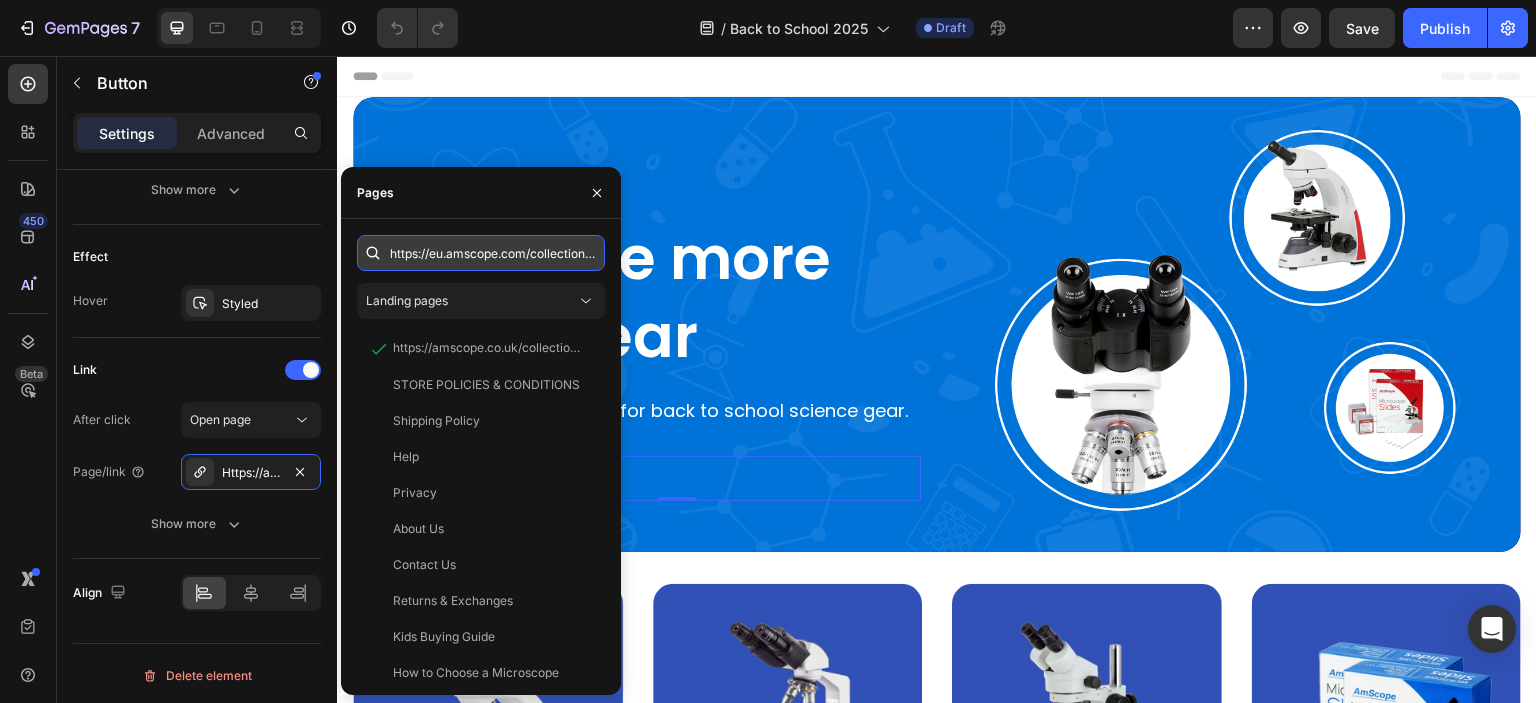scroll, scrollTop: 0, scrollLeft: 154, axis: horizontal 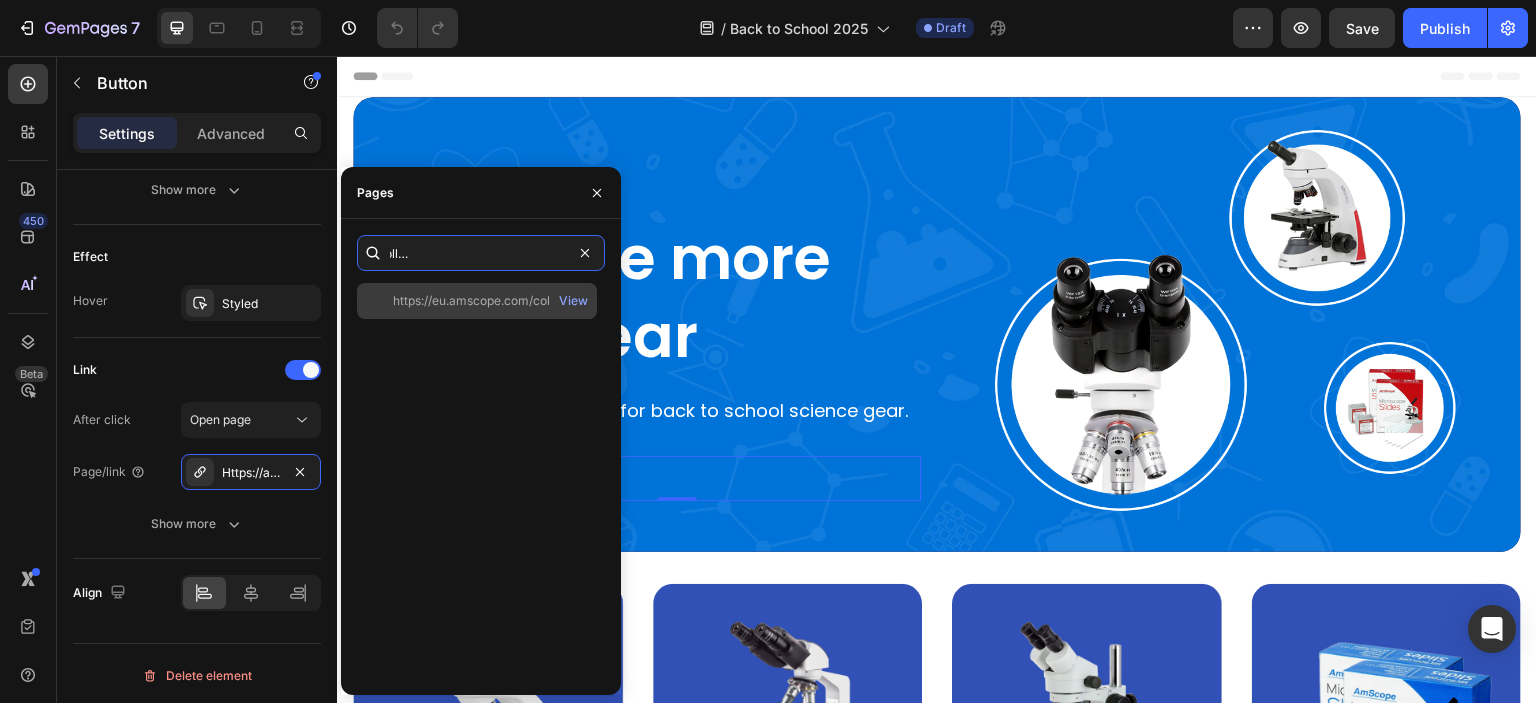 type on "https://eu.amscope.com/collections/student-microscopes" 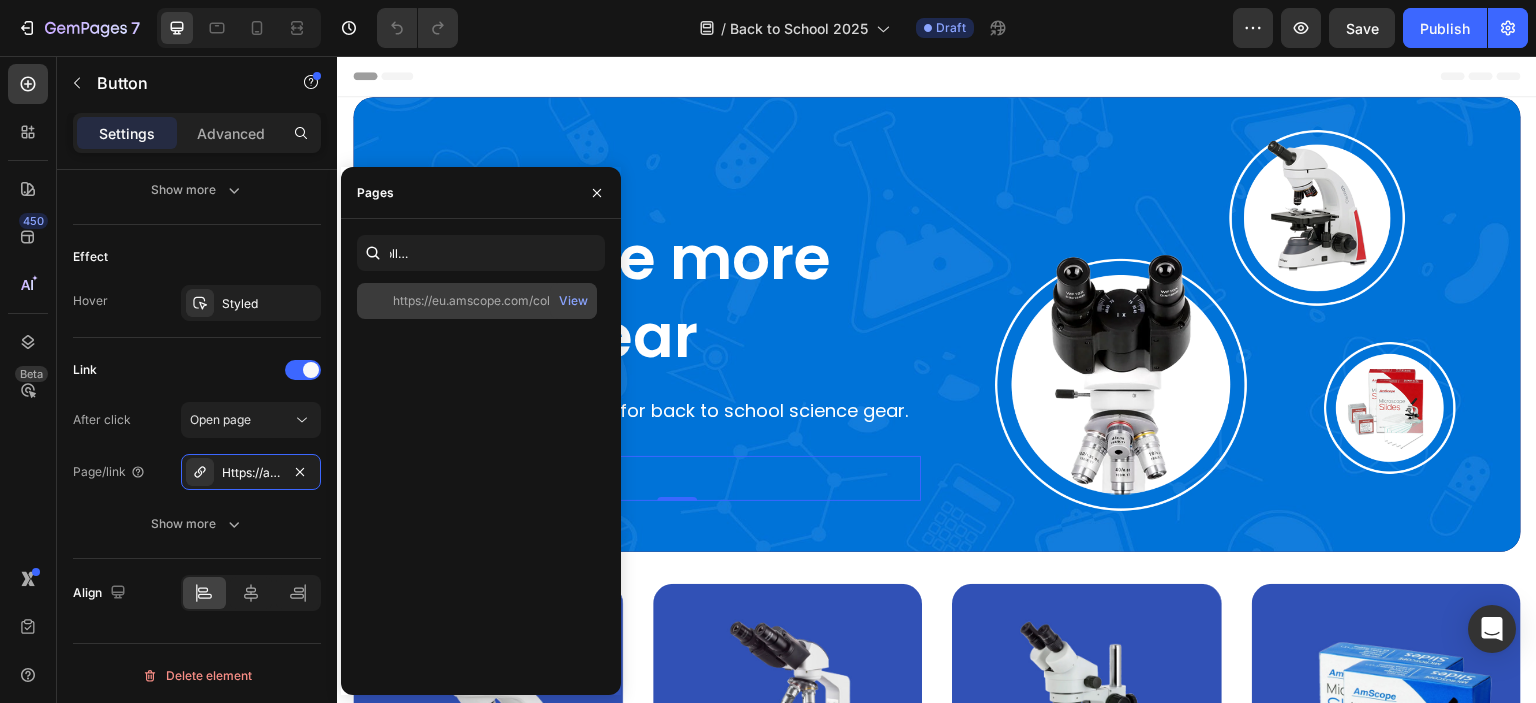 click on "https://eu.amscope.com/collections/student-microscopes   View" 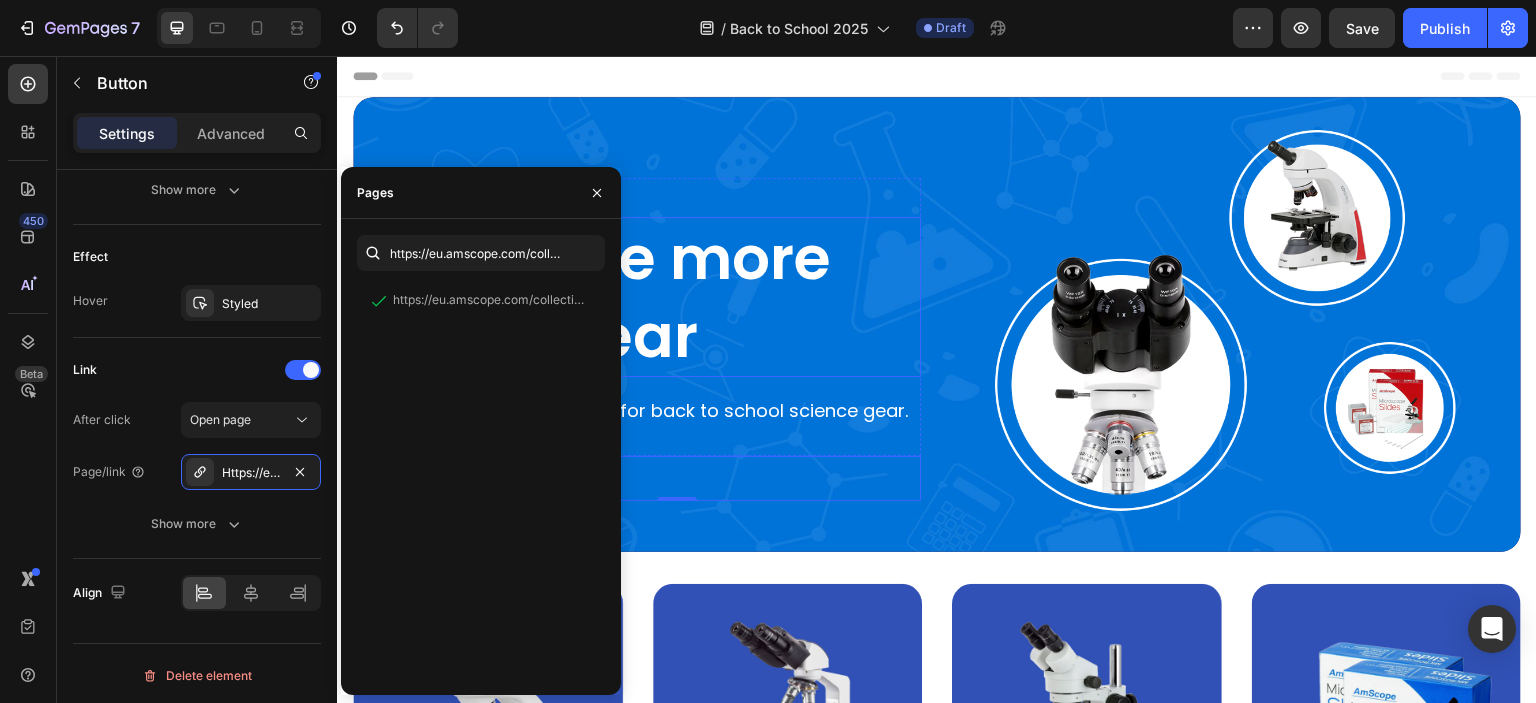click on "Explore more this year" at bounding box center [677, 297] 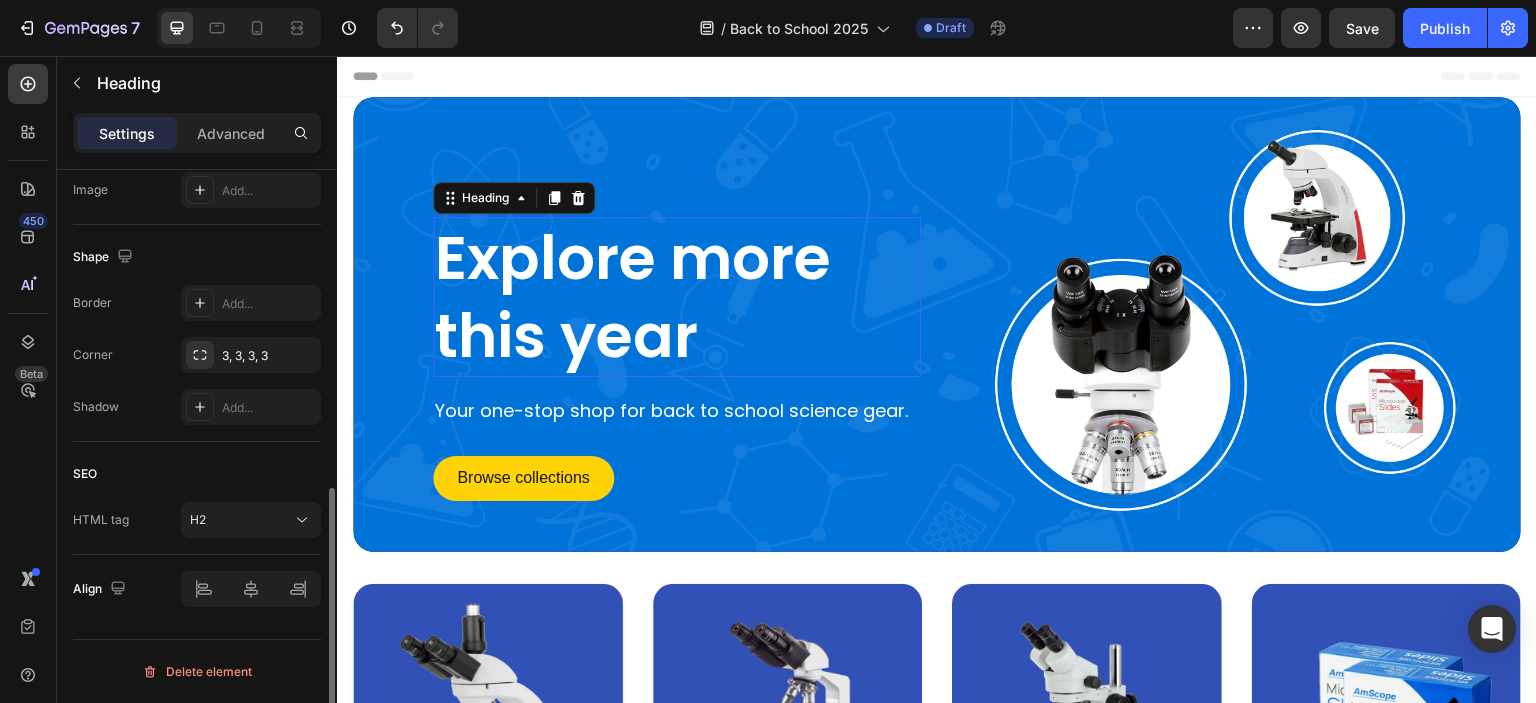 scroll, scrollTop: 0, scrollLeft: 0, axis: both 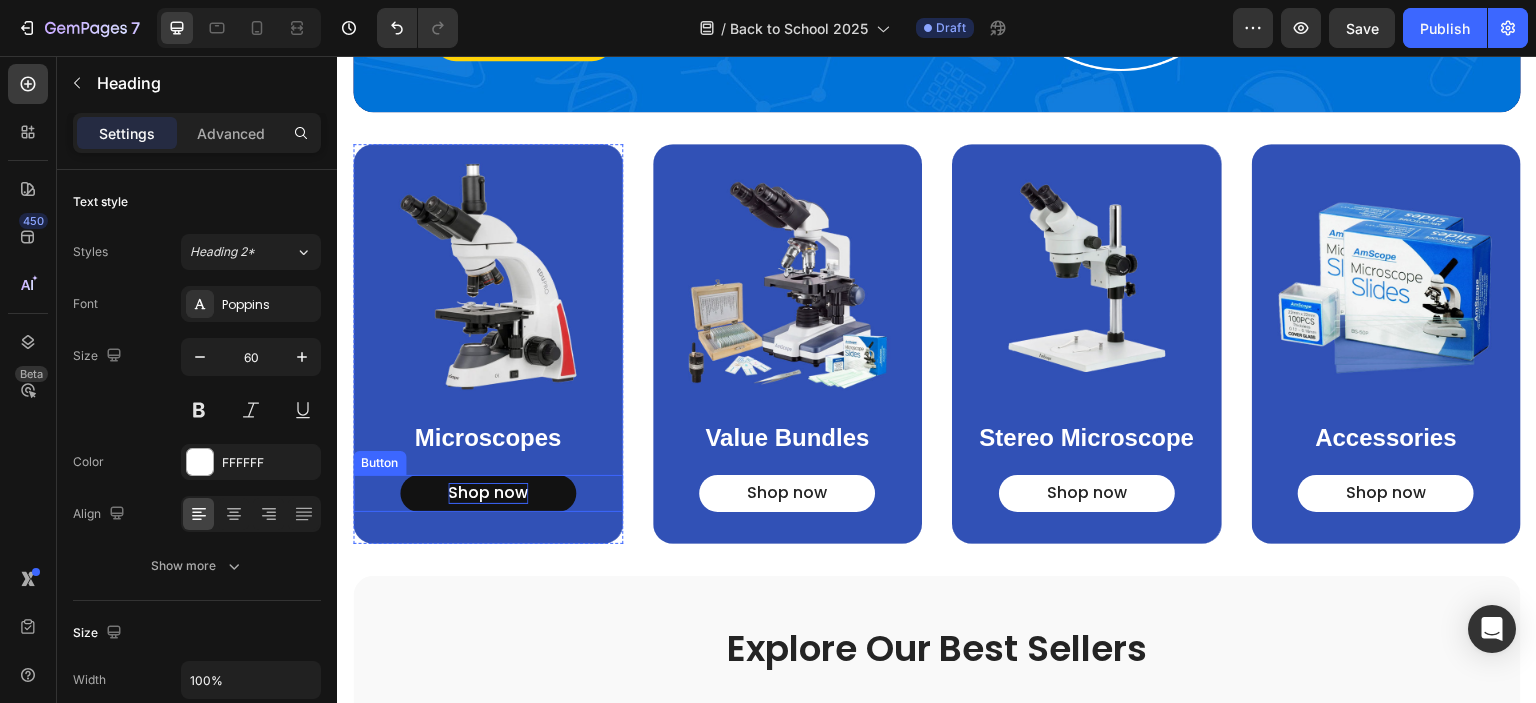 click on "Shop now" at bounding box center (488, 493) 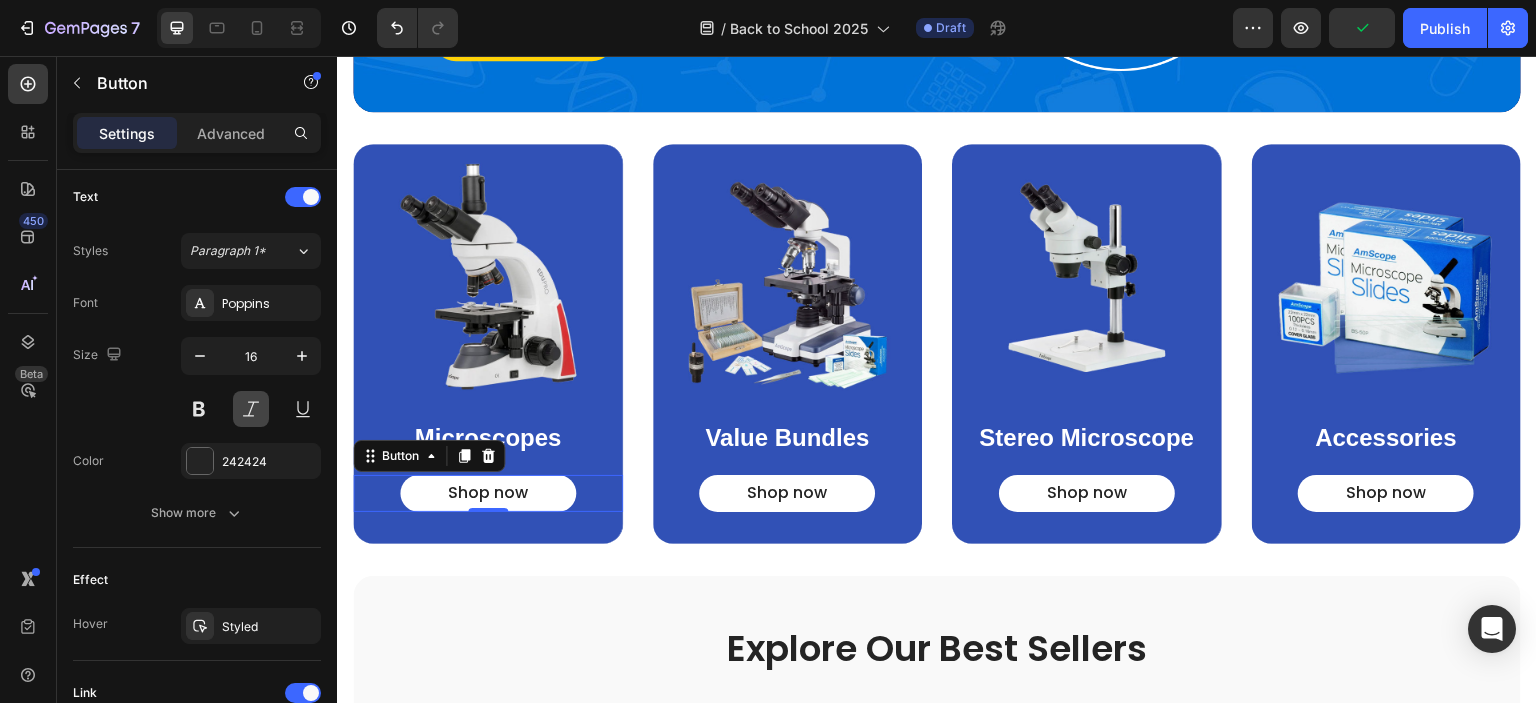 scroll, scrollTop: 996, scrollLeft: 0, axis: vertical 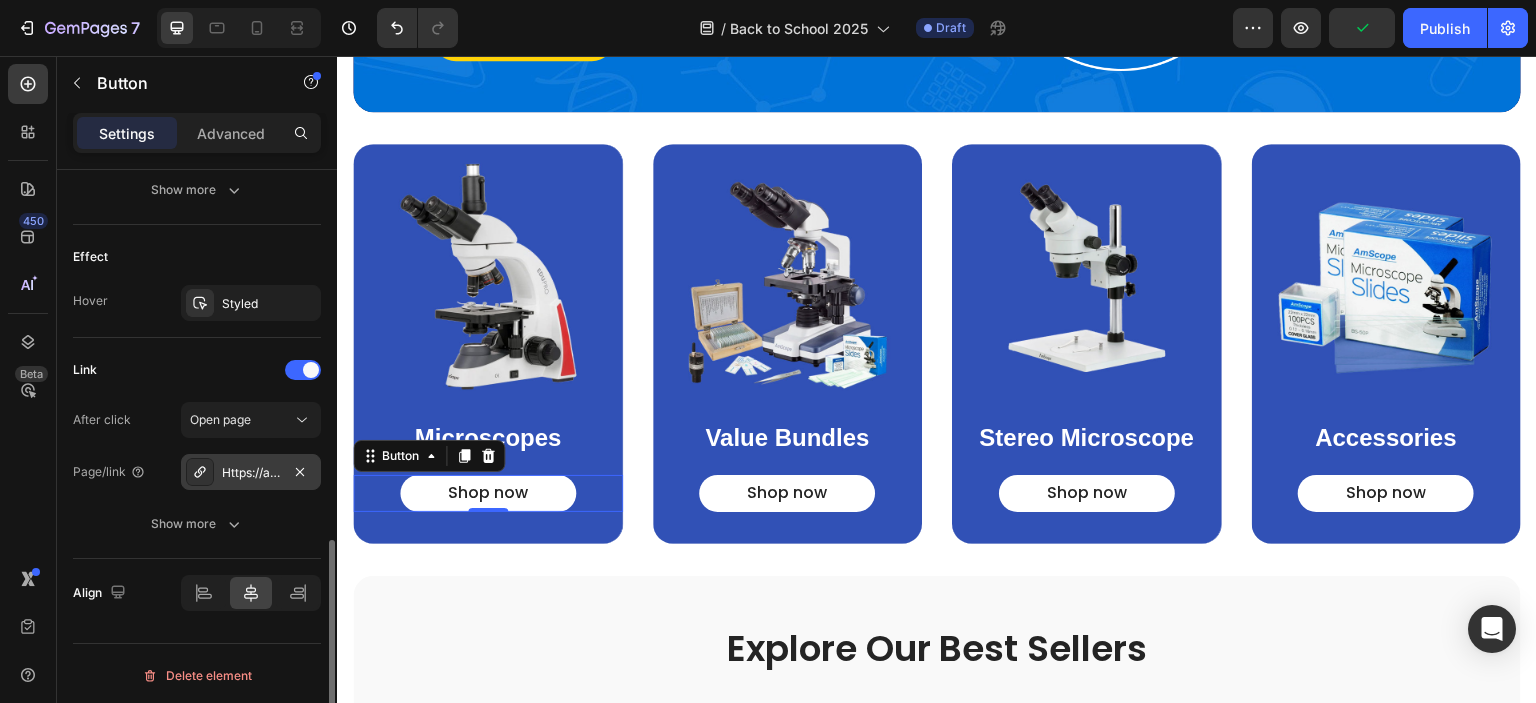 click on "Https://amscope.Co.Uk/student-microscopes" at bounding box center (251, 472) 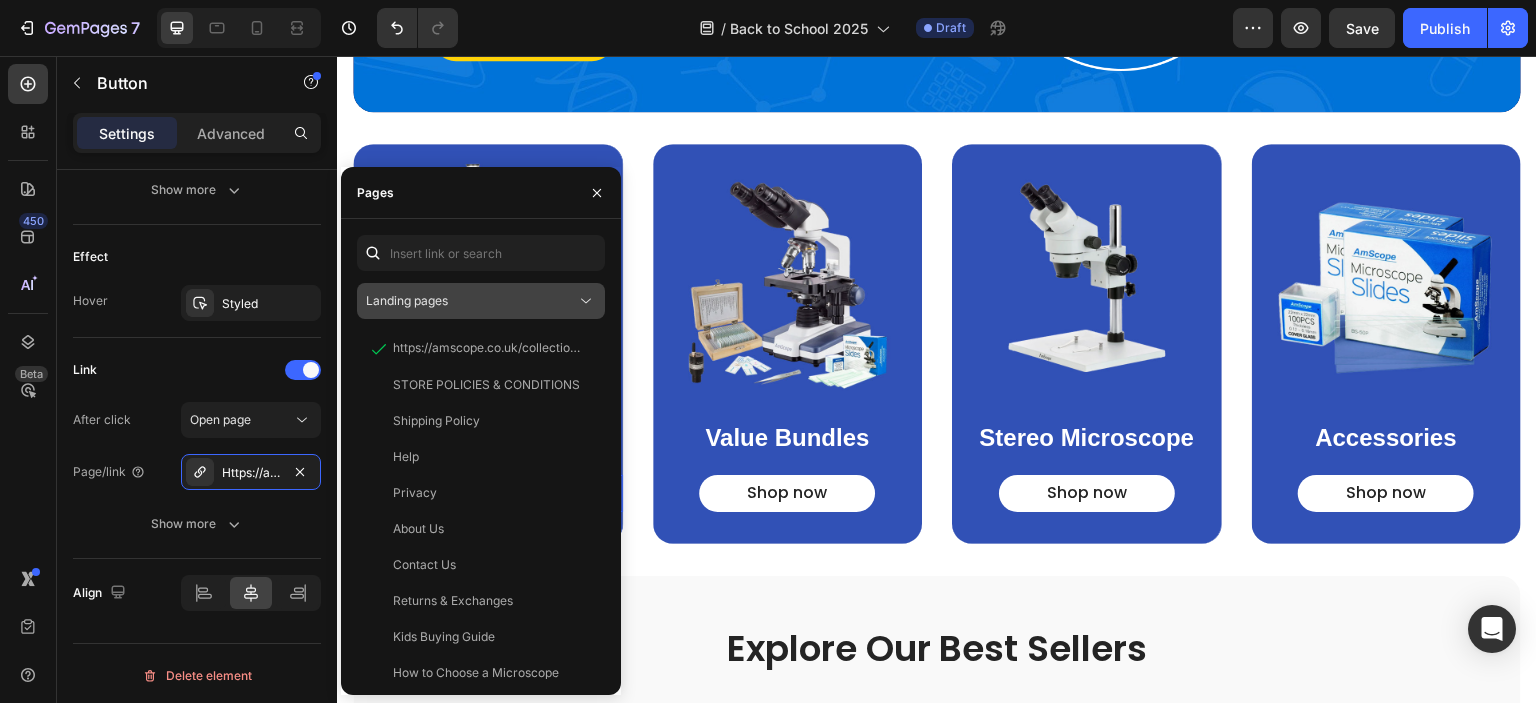 click on "Landing pages" at bounding box center [471, 301] 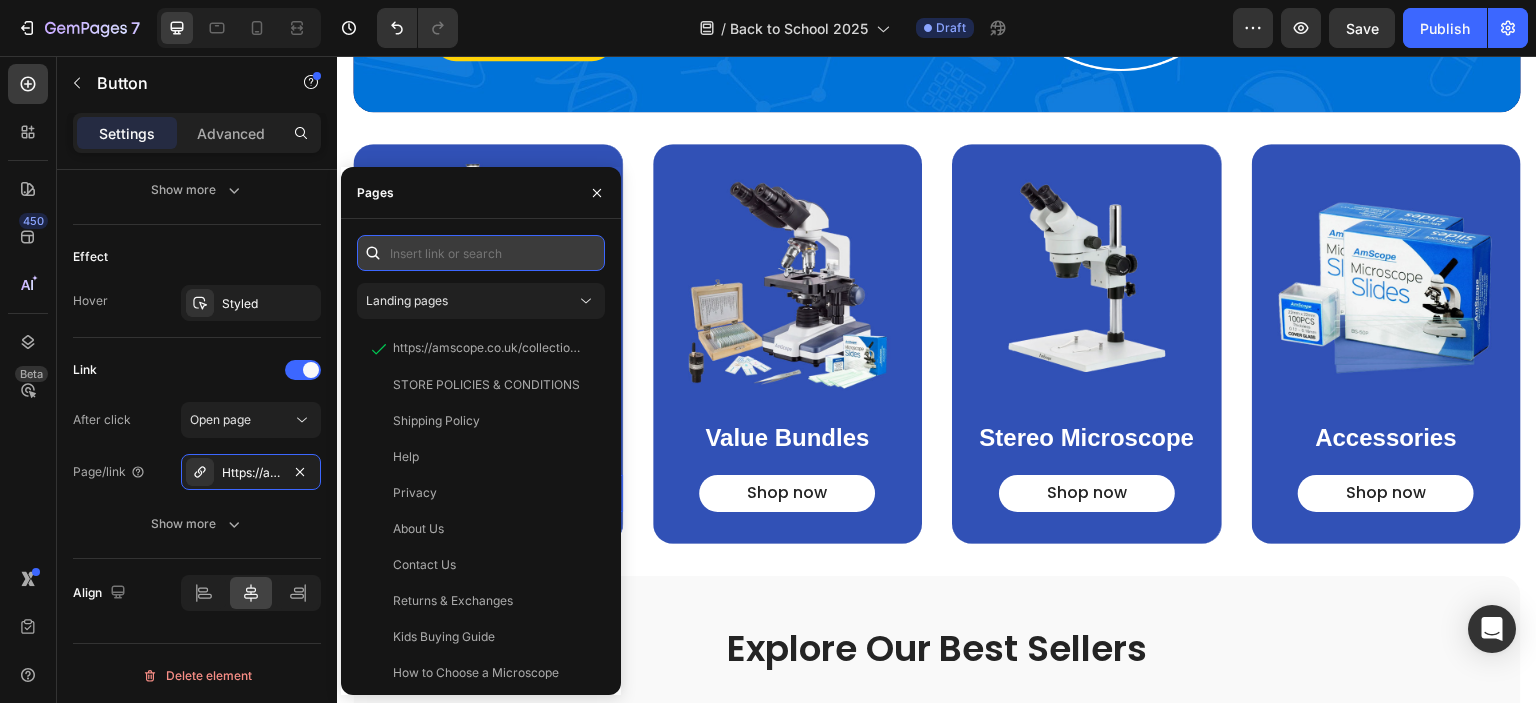 click at bounding box center (481, 253) 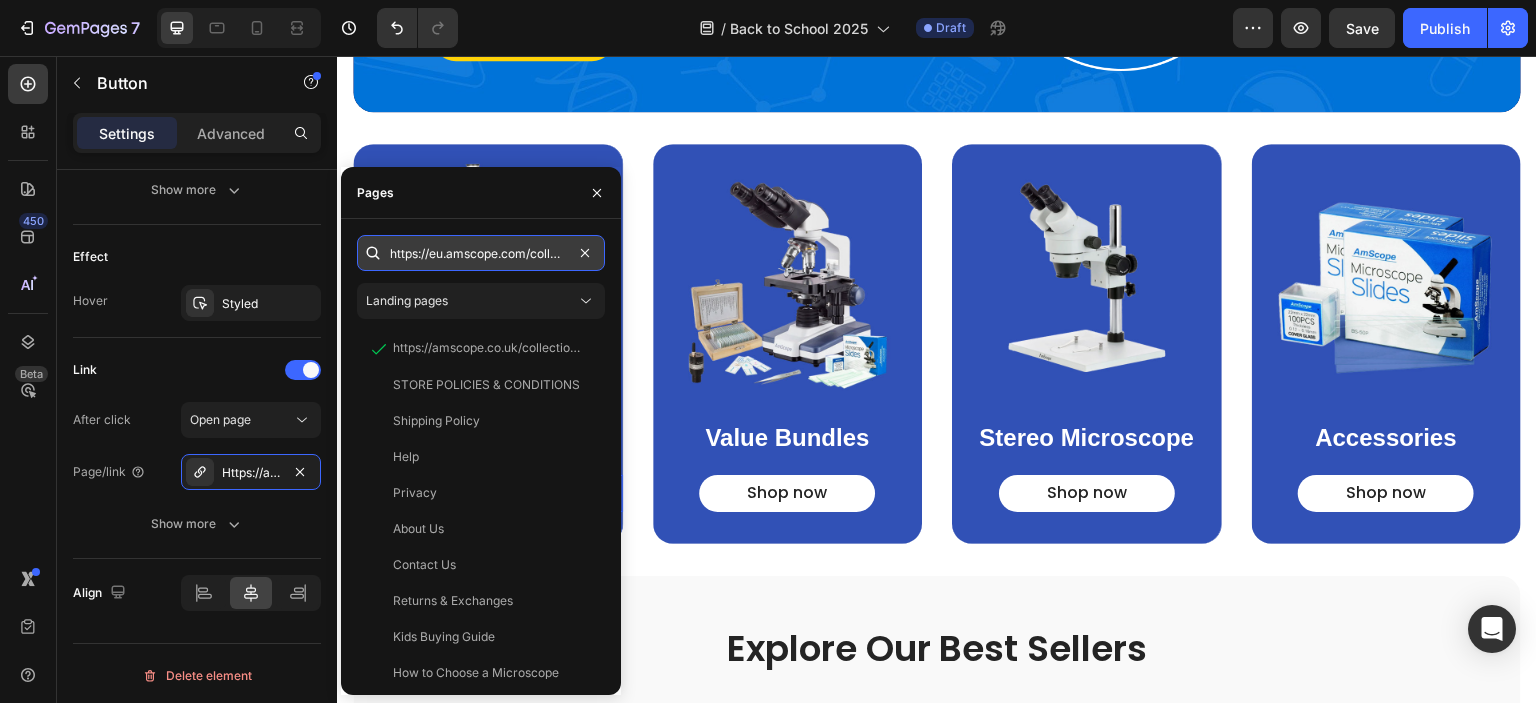 scroll, scrollTop: 0, scrollLeft: 154, axis: horizontal 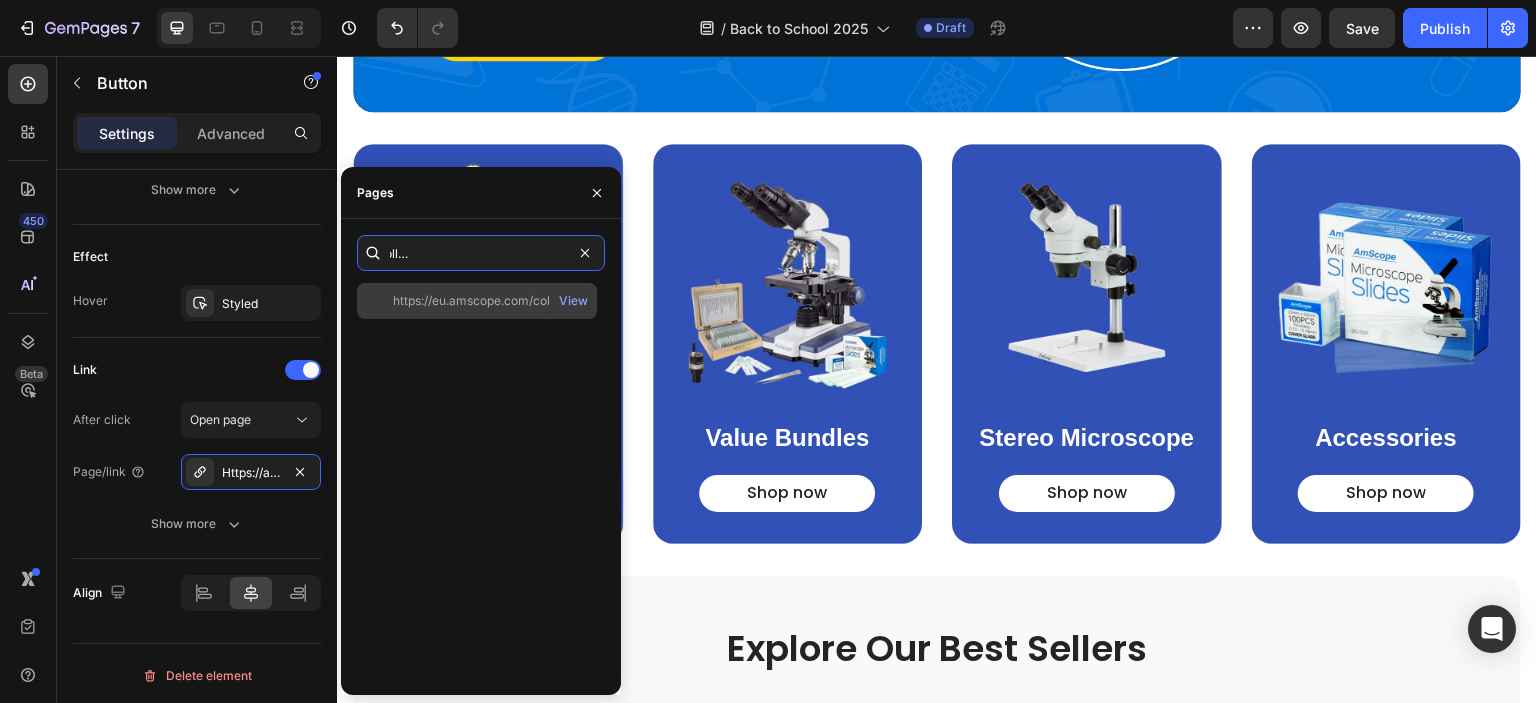 type on "https://eu.amscope.com/collections/student-microscopes" 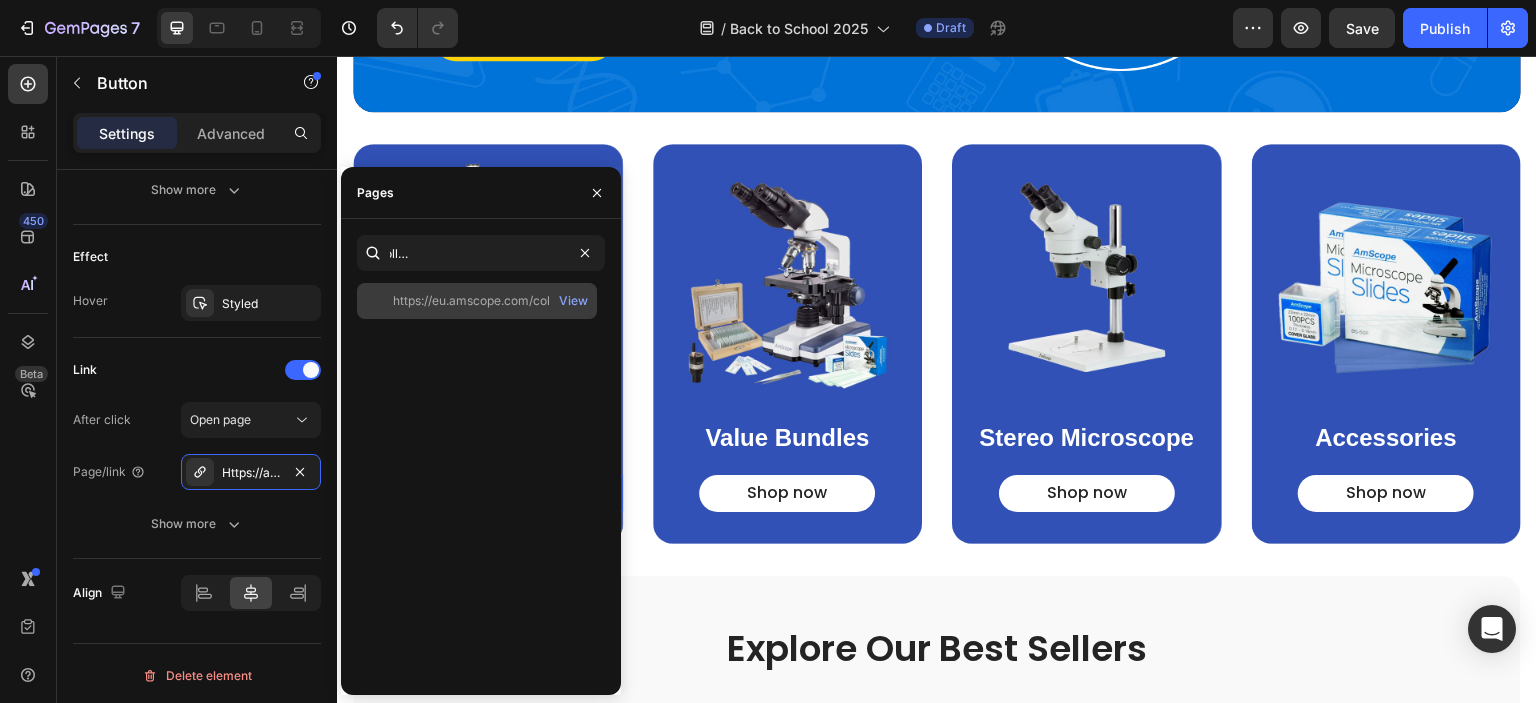 click on "https://eu.amscope.com/collections/student-microscopes" 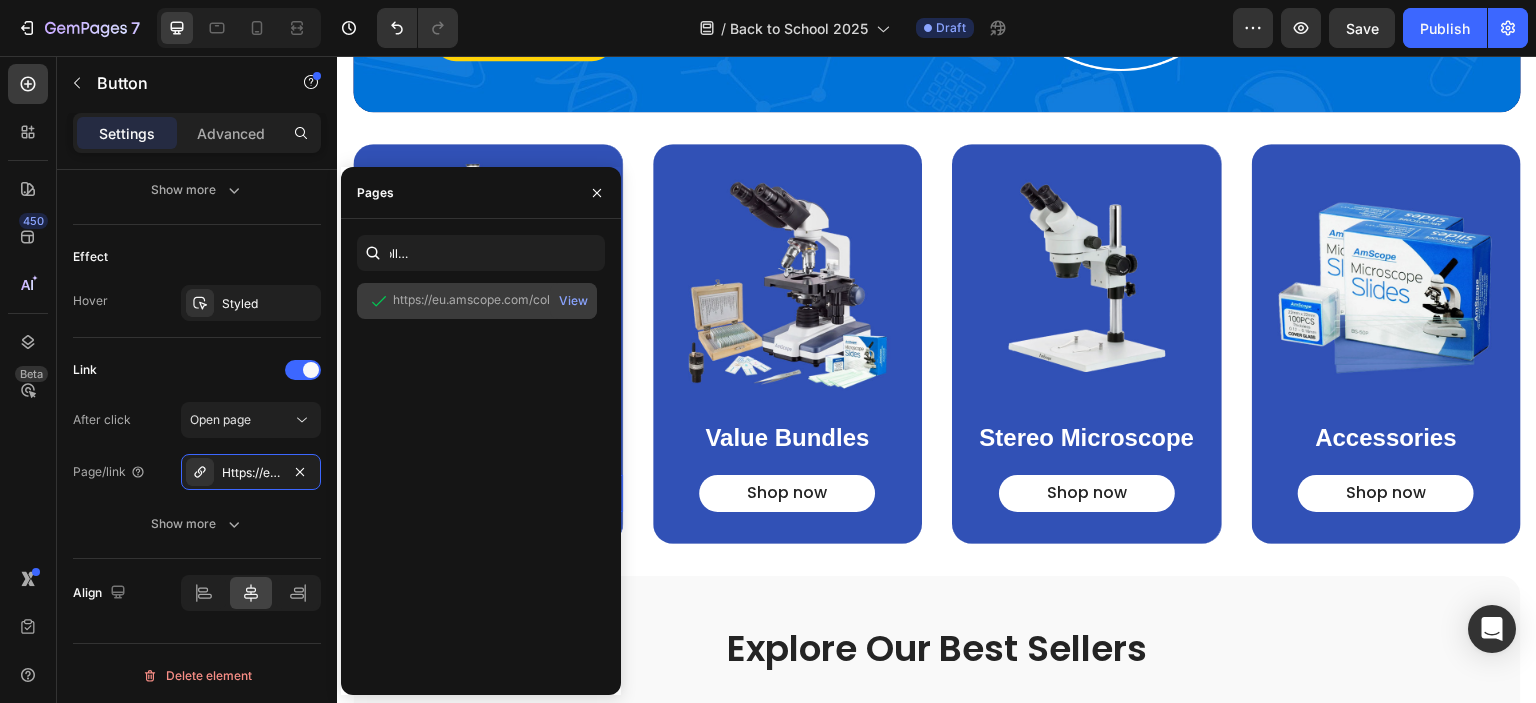 scroll, scrollTop: 0, scrollLeft: 0, axis: both 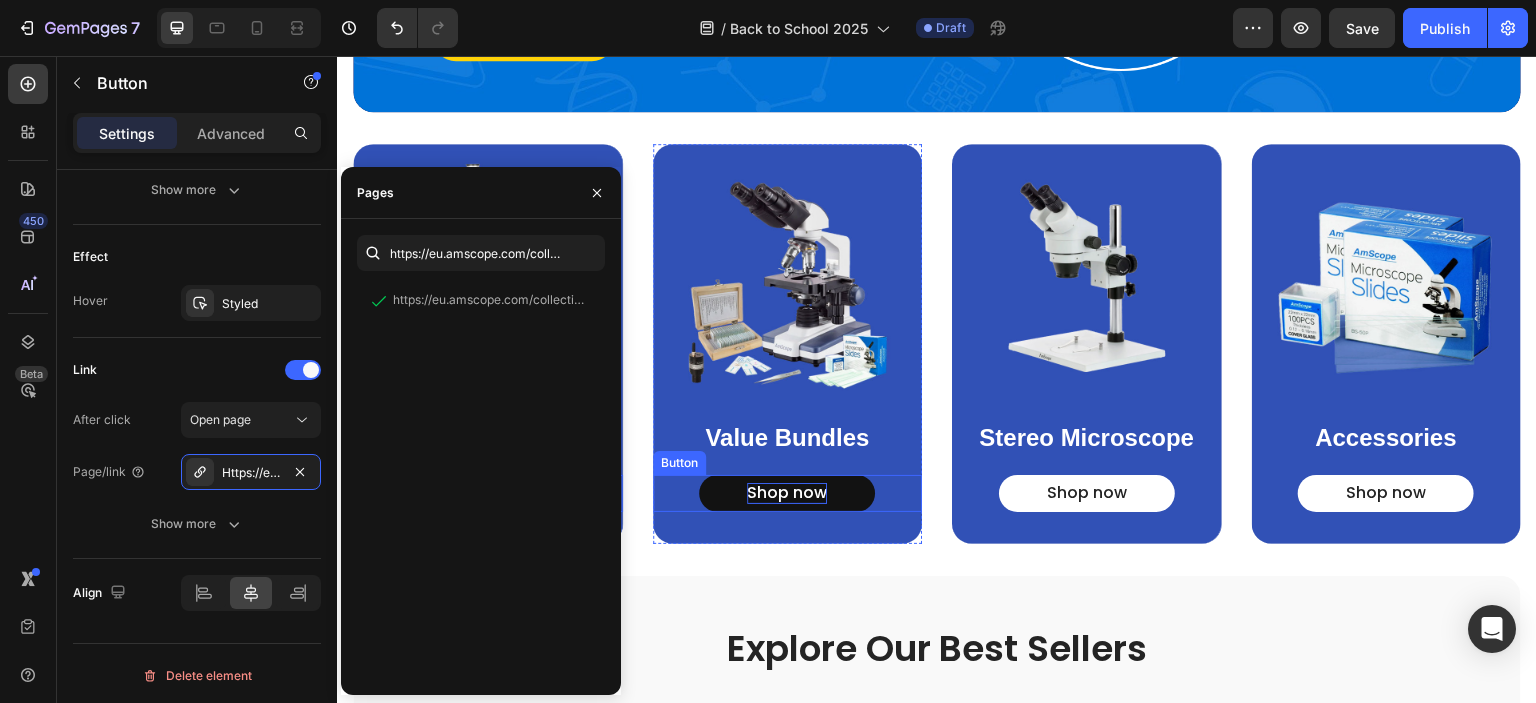 click on "Shop now" at bounding box center [787, 493] 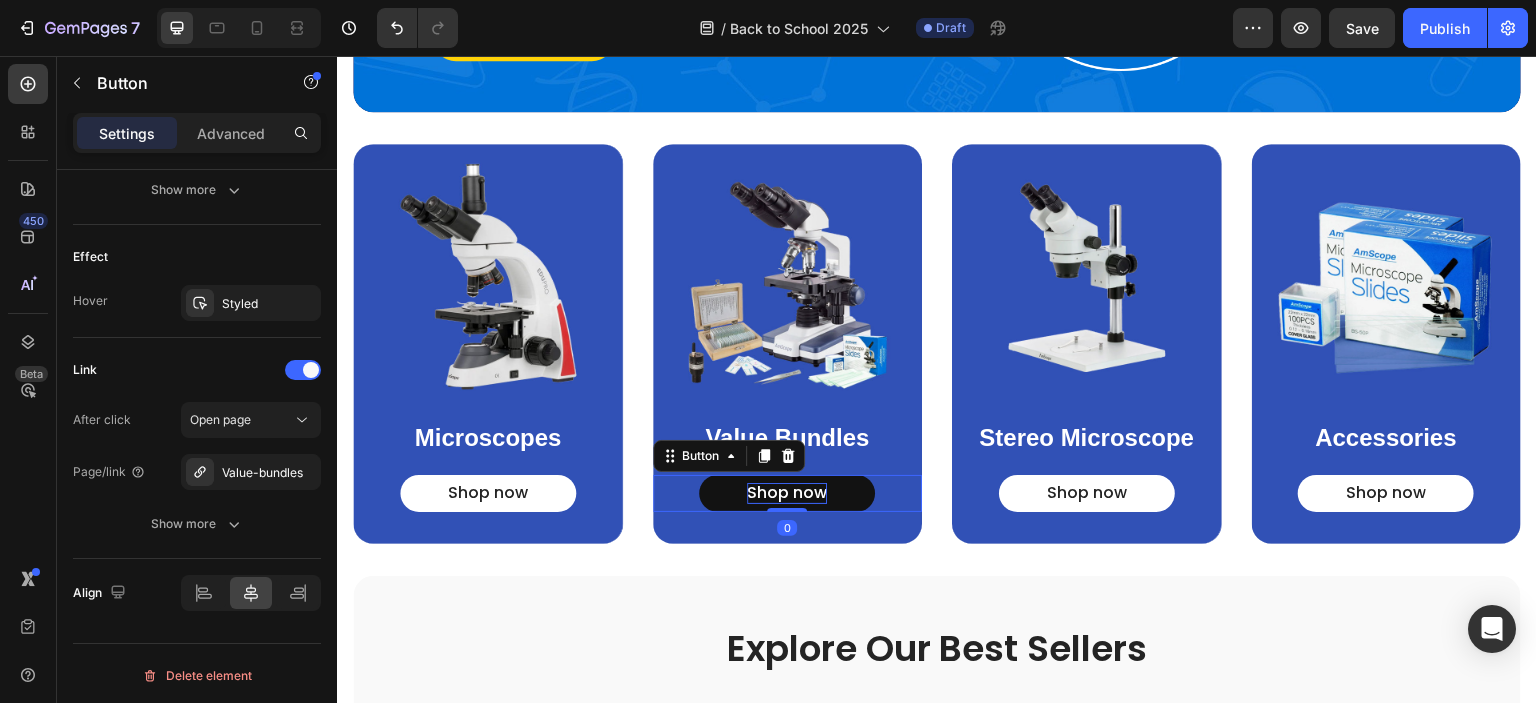 scroll, scrollTop: 996, scrollLeft: 0, axis: vertical 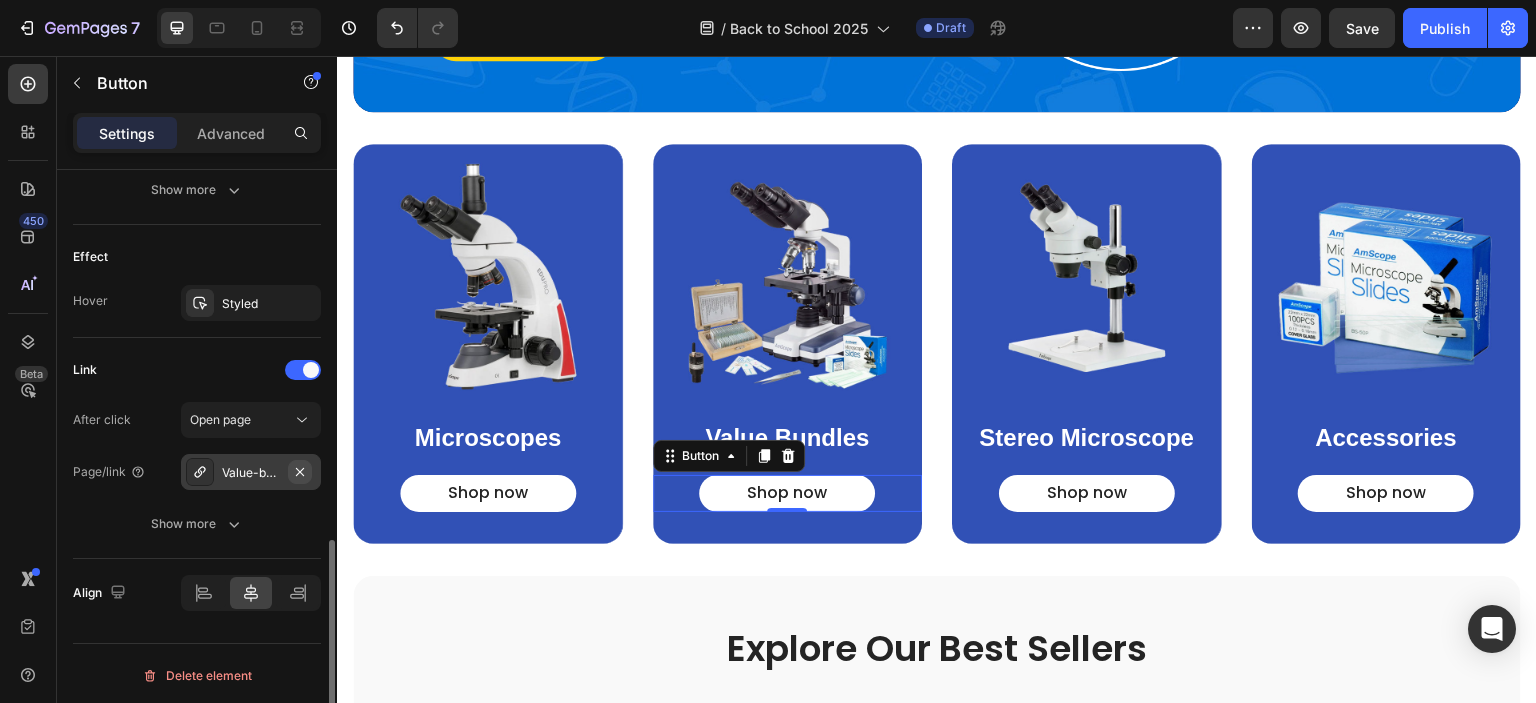 click 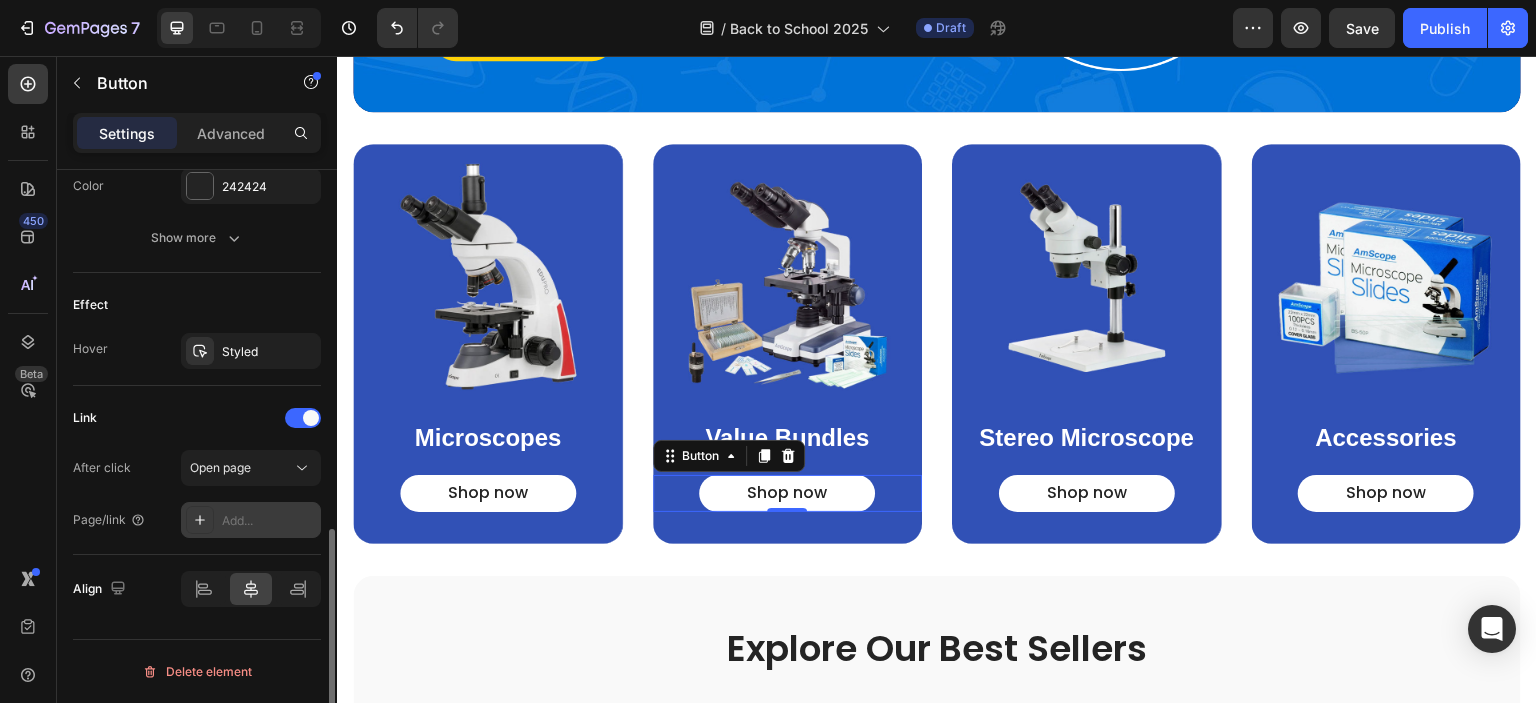 scroll, scrollTop: 944, scrollLeft: 0, axis: vertical 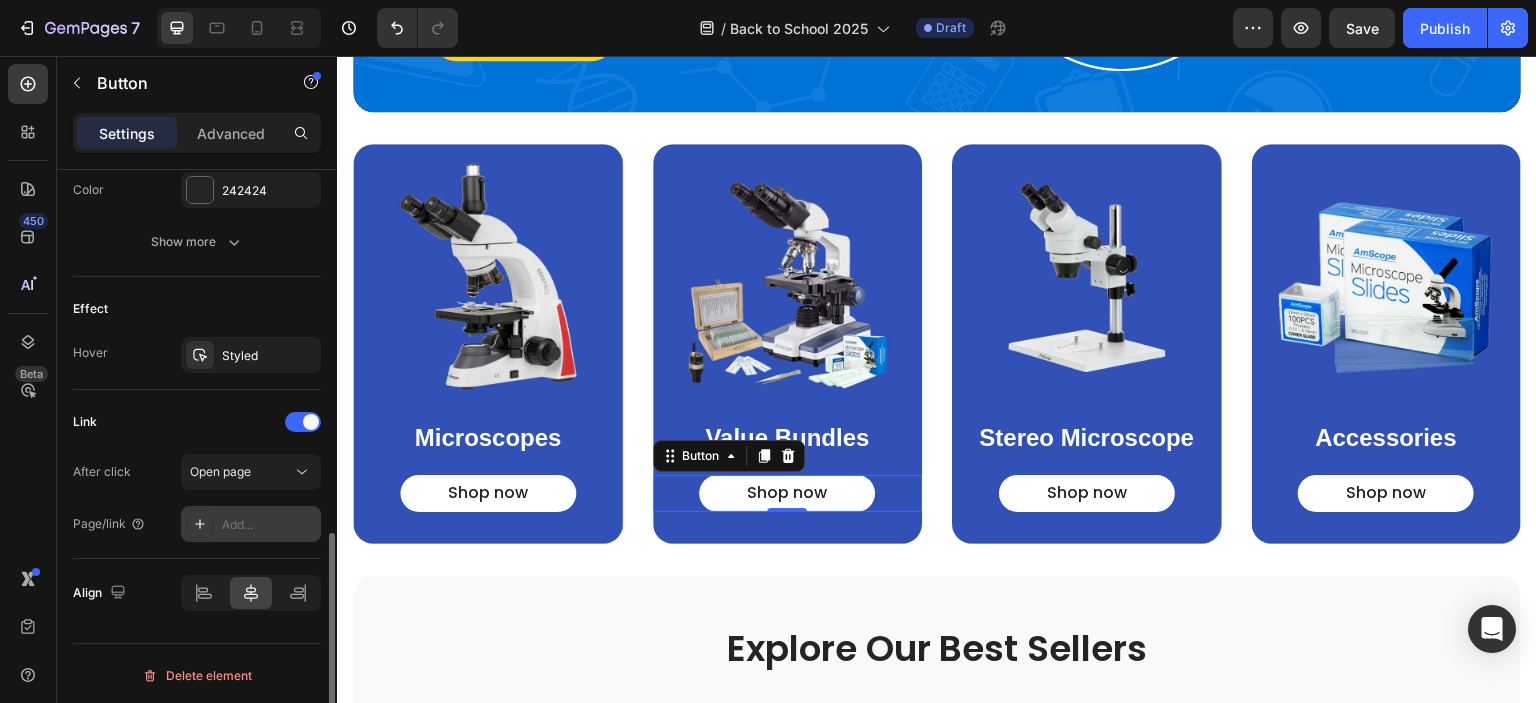 click on "Add..." at bounding box center (251, 524) 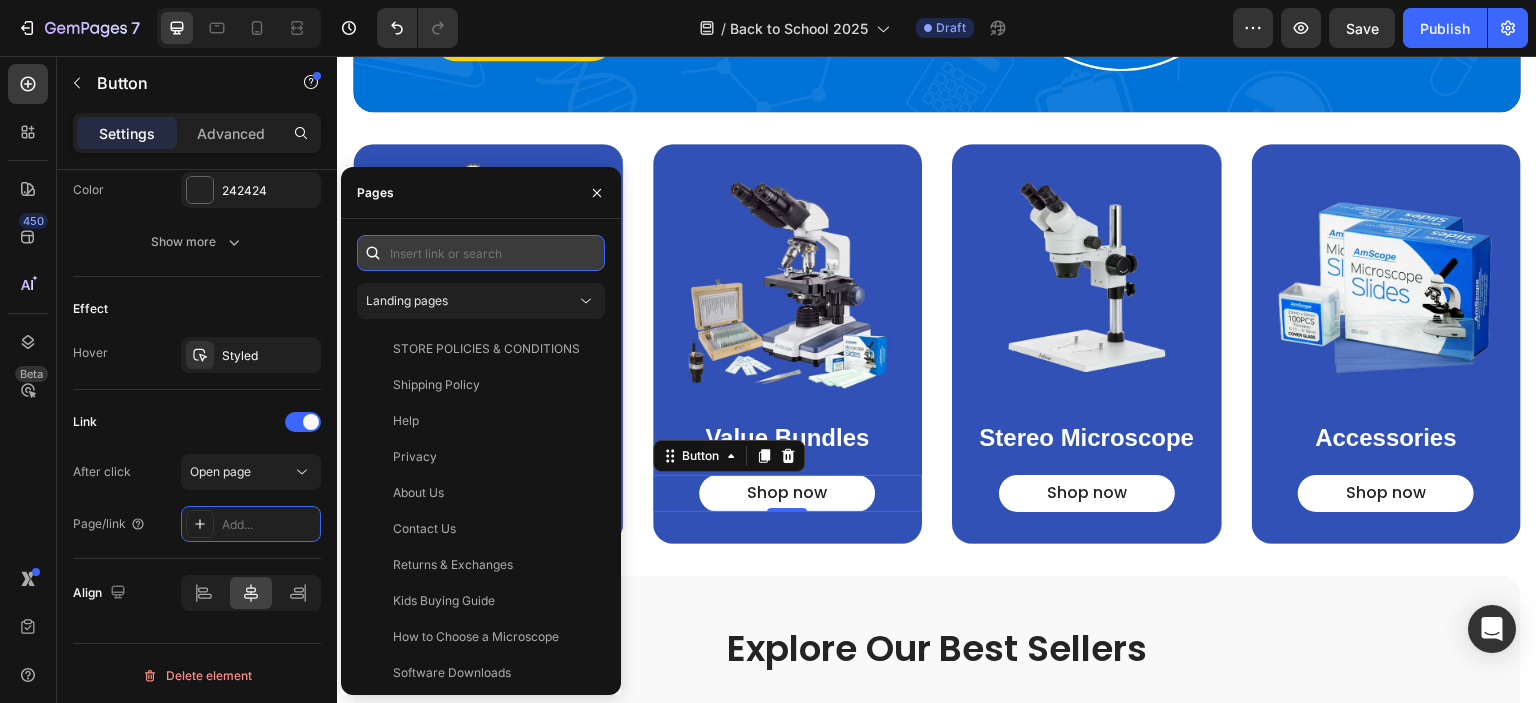 click at bounding box center (481, 253) 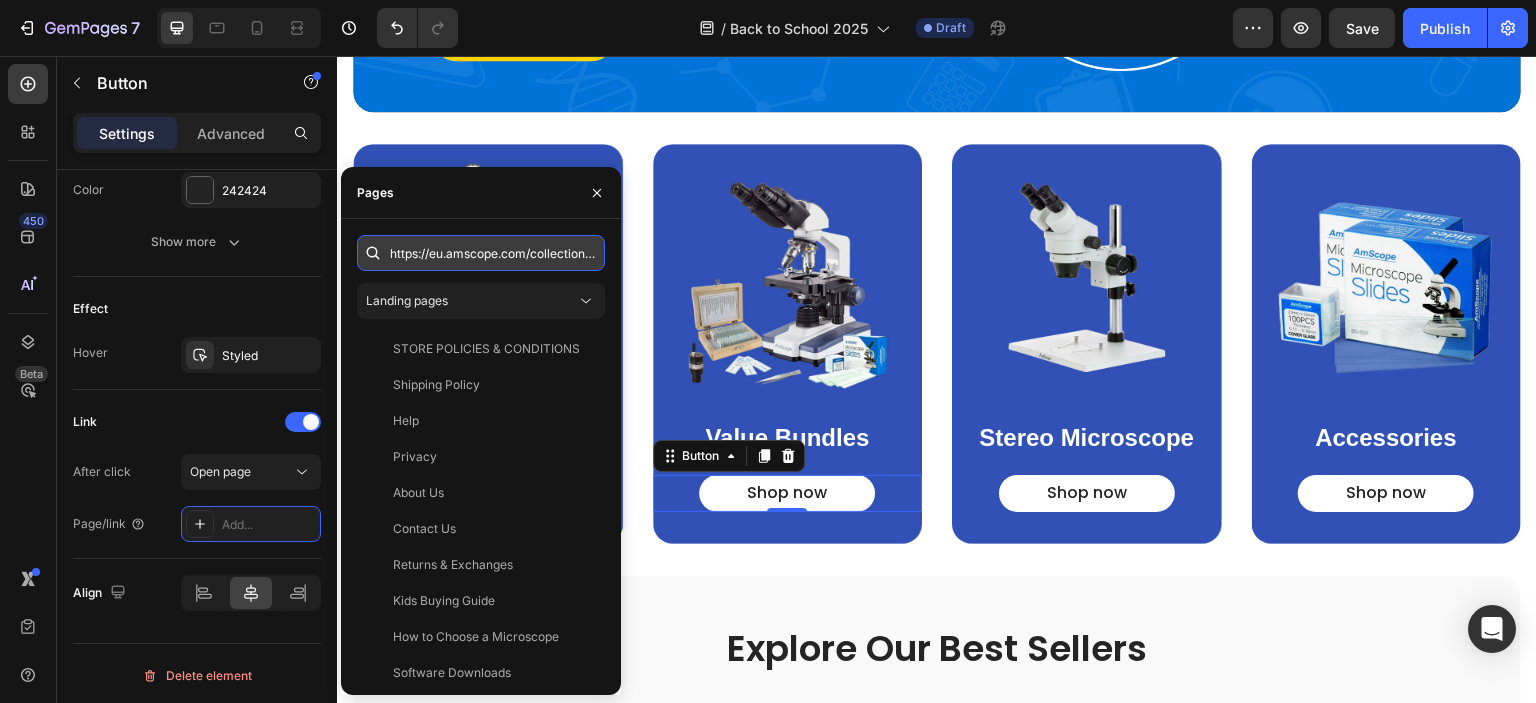 scroll, scrollTop: 0, scrollLeft: 114, axis: horizontal 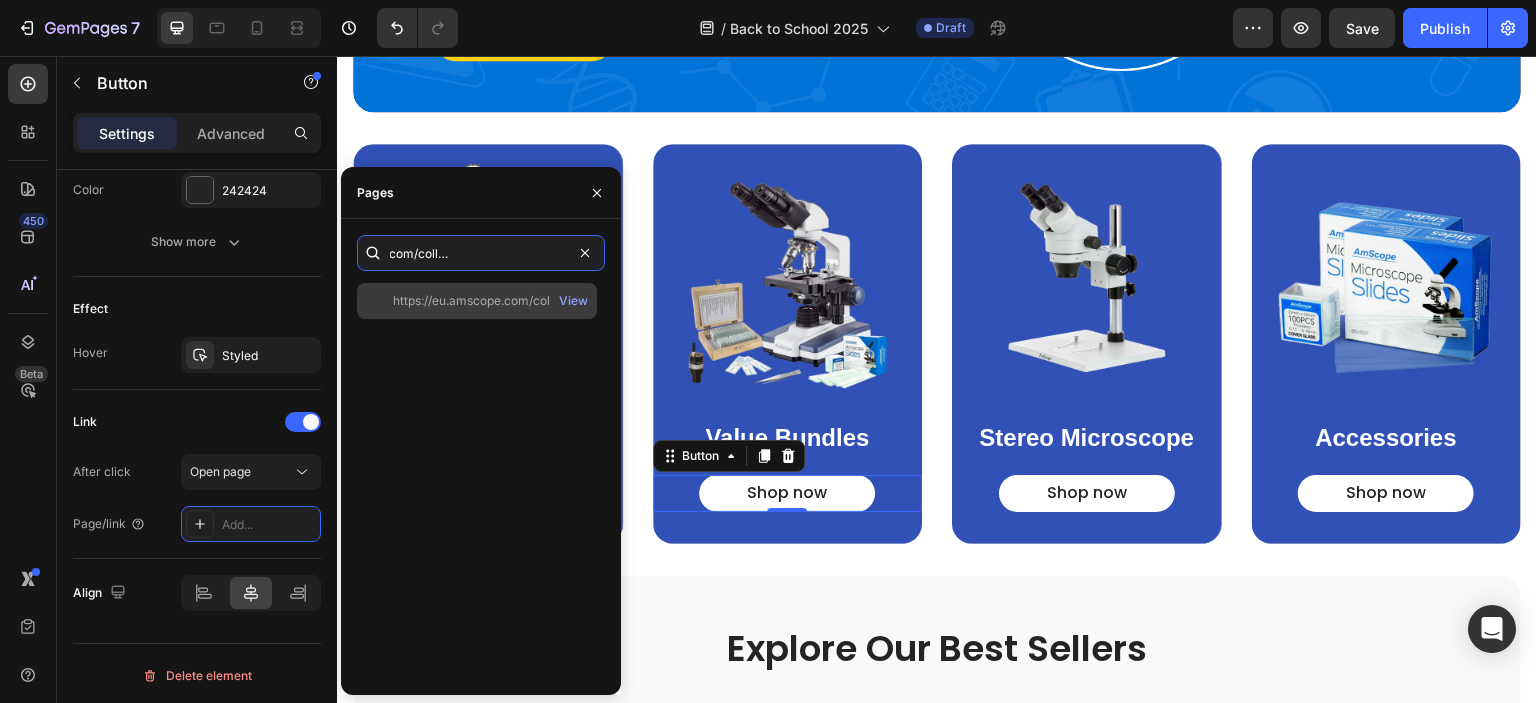 type on "https://eu.amscope.com/collections/value-bundles" 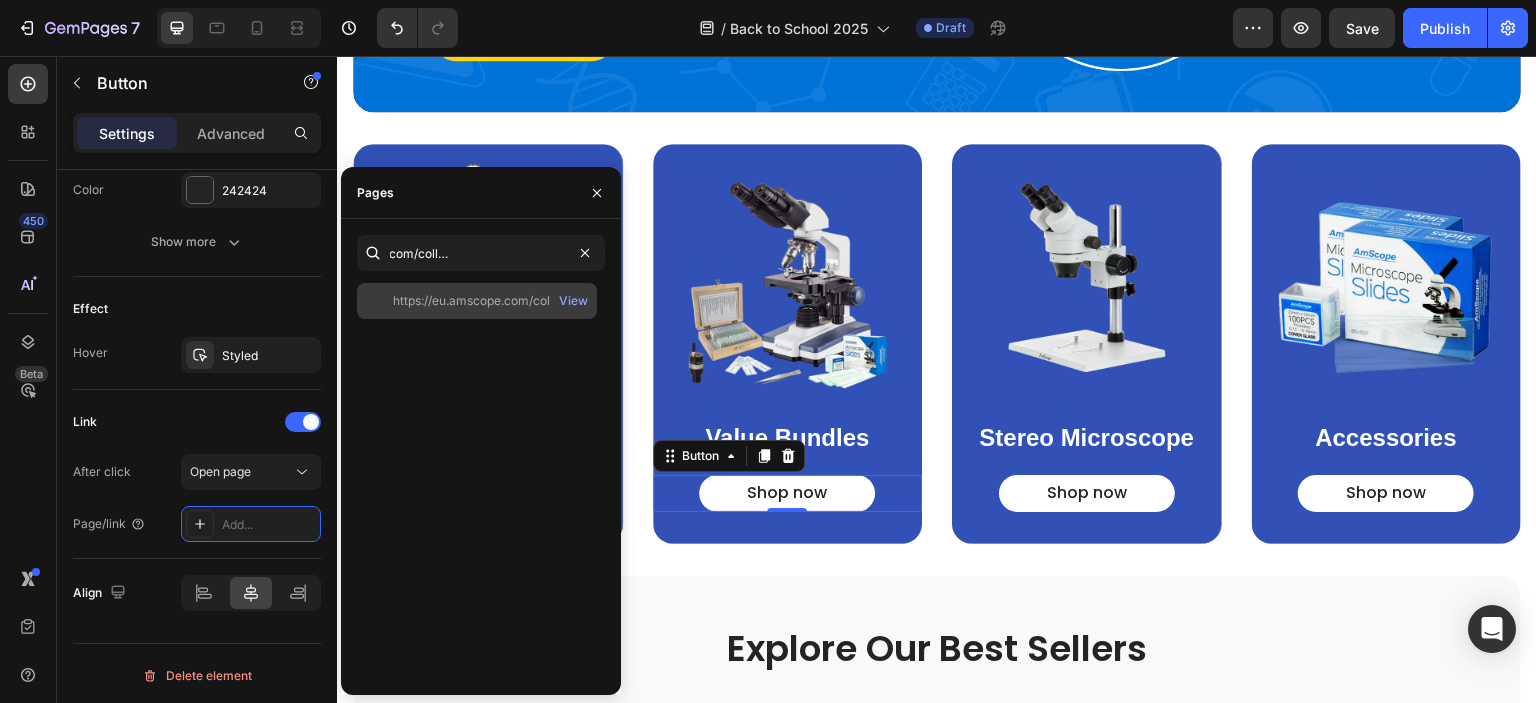 scroll, scrollTop: 0, scrollLeft: 0, axis: both 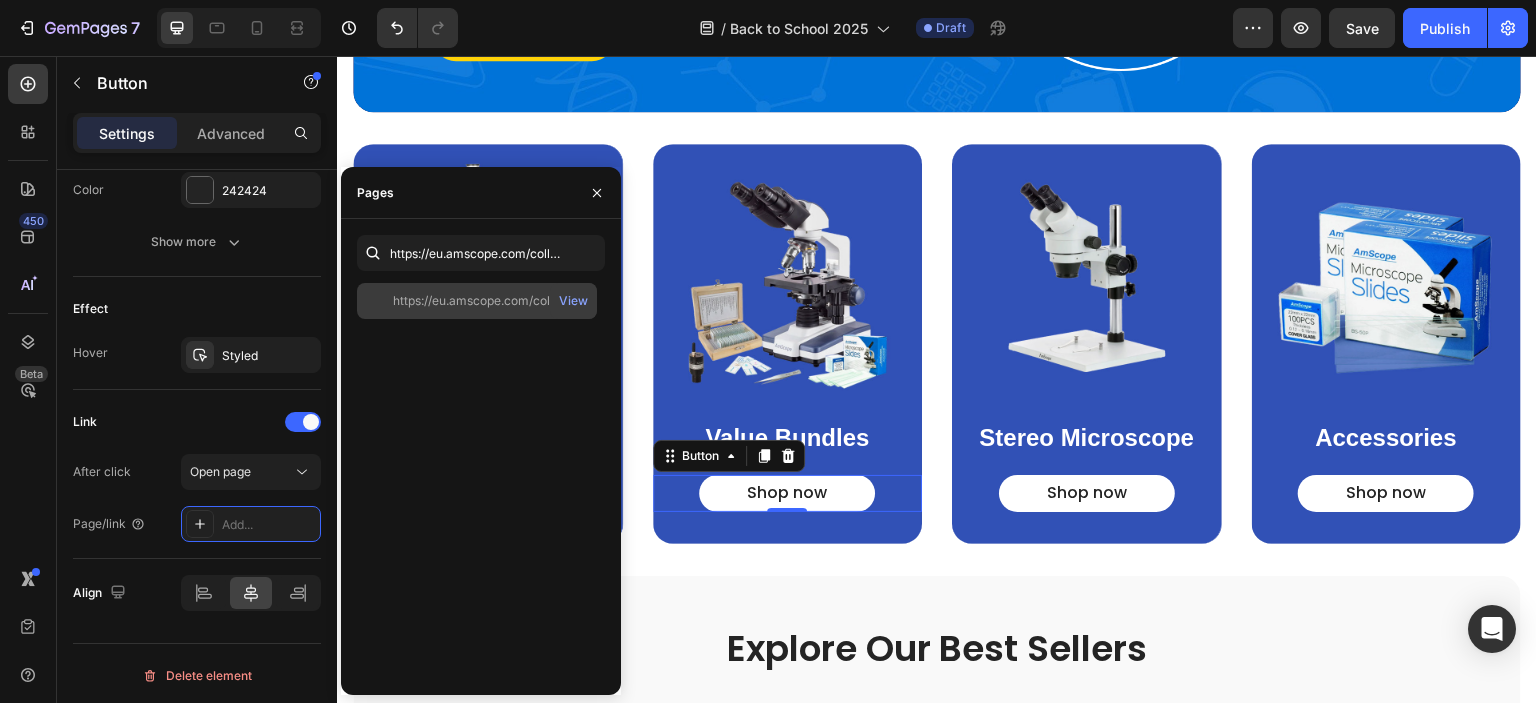click on "https://eu.amscope.com/collections/value-bundles   View" 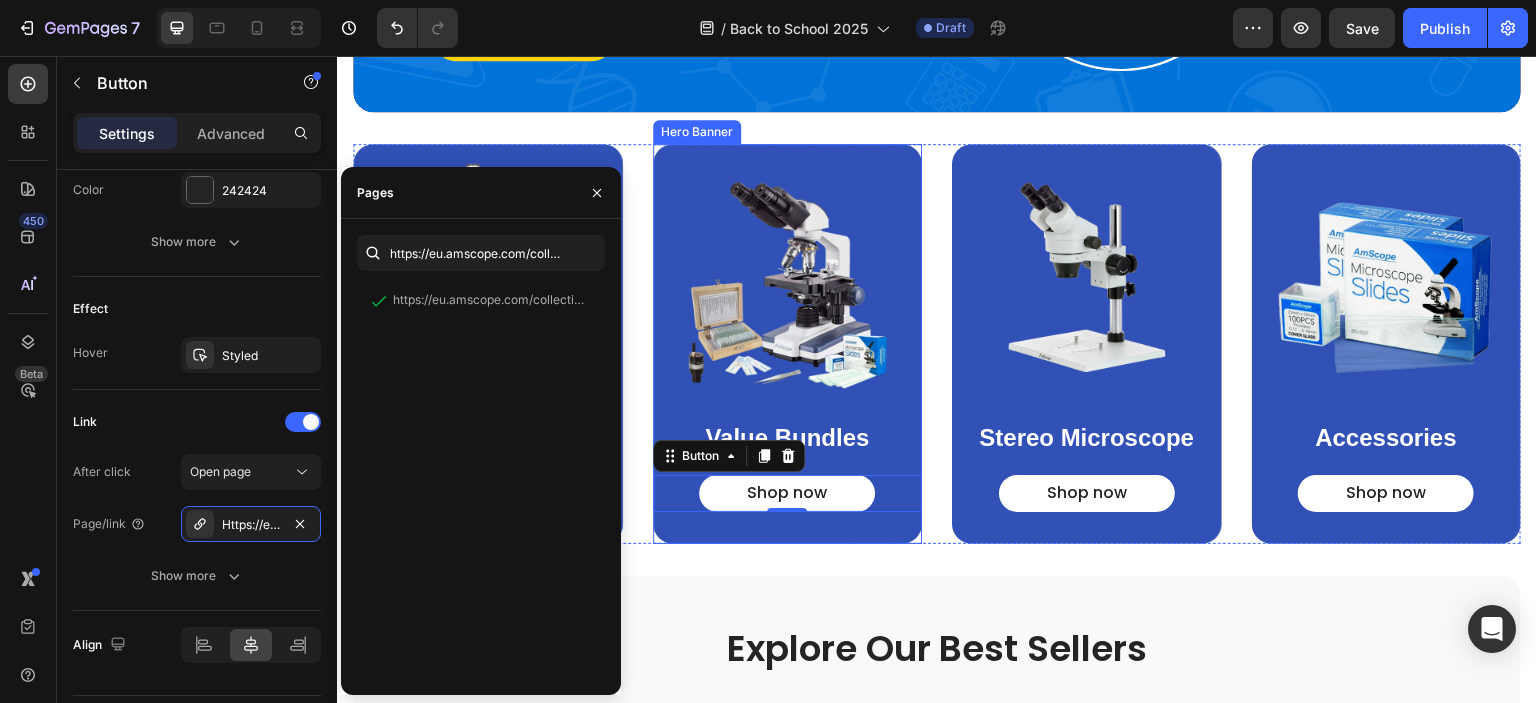 click at bounding box center [788, 344] 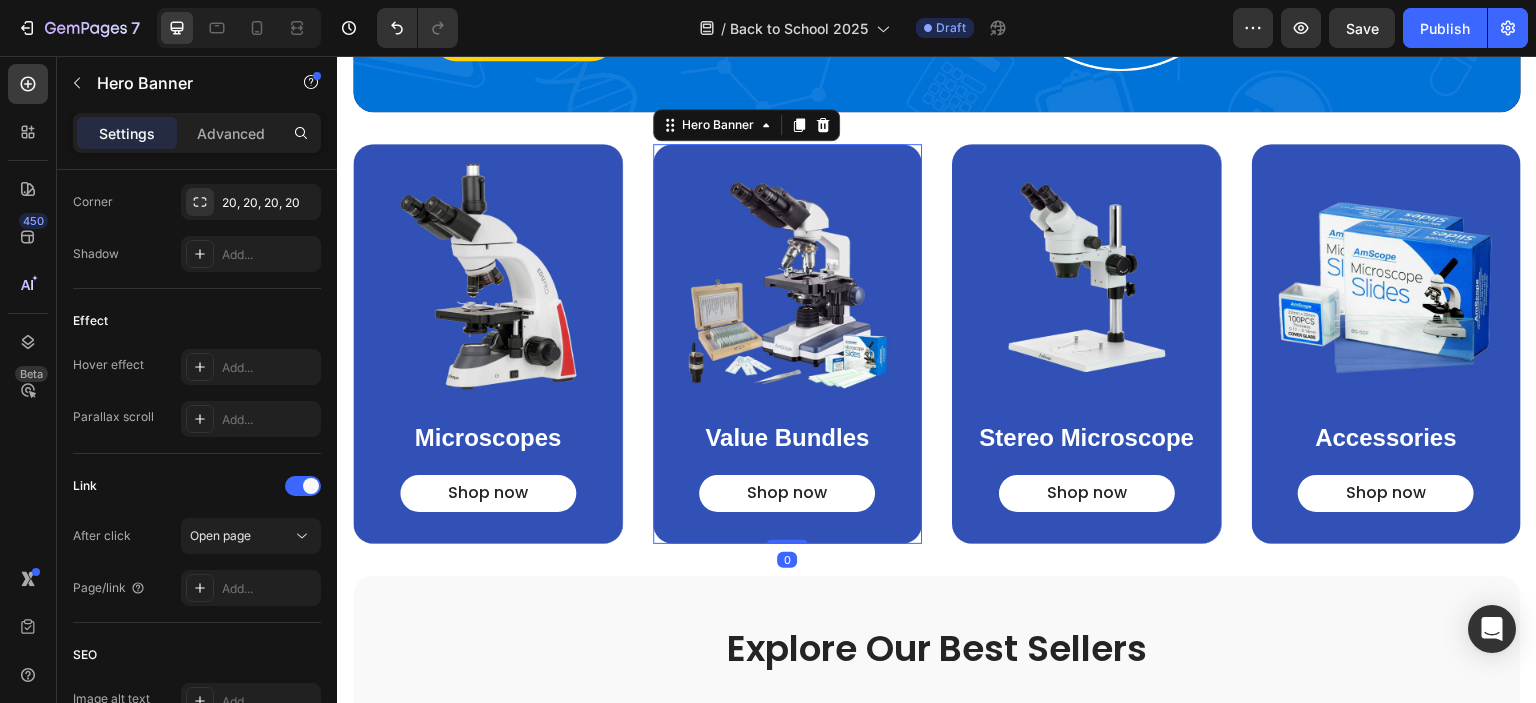 scroll, scrollTop: 0, scrollLeft: 0, axis: both 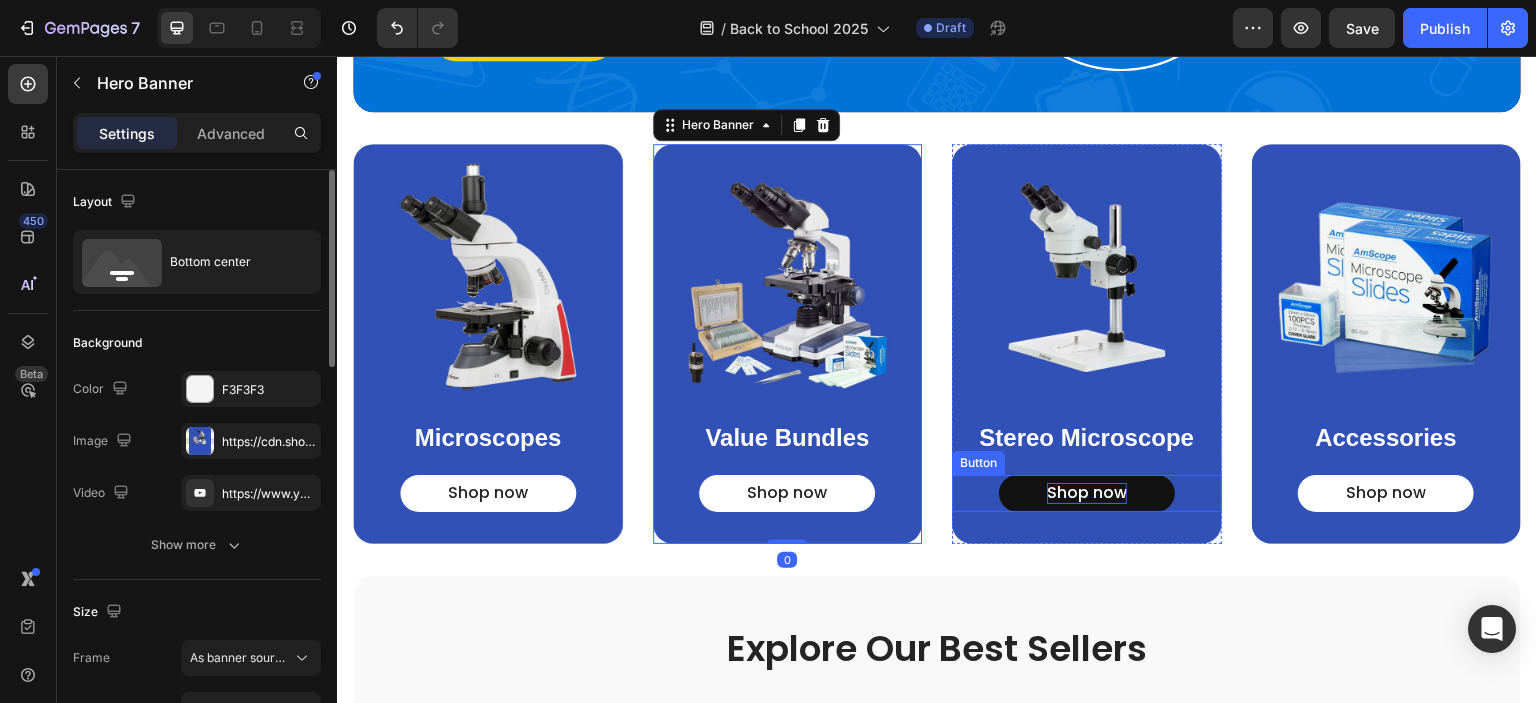 click on "Shop now" at bounding box center [1087, 493] 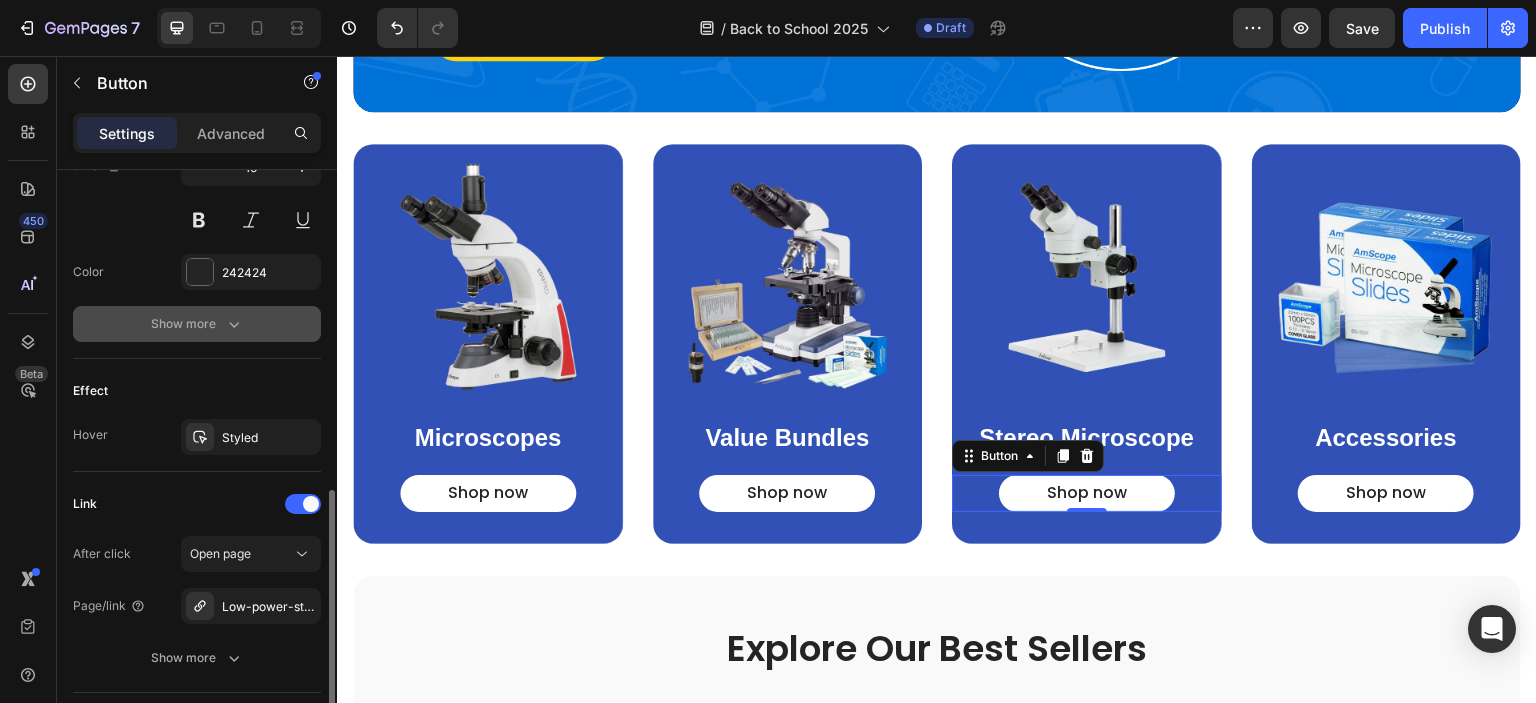 scroll, scrollTop: 996, scrollLeft: 0, axis: vertical 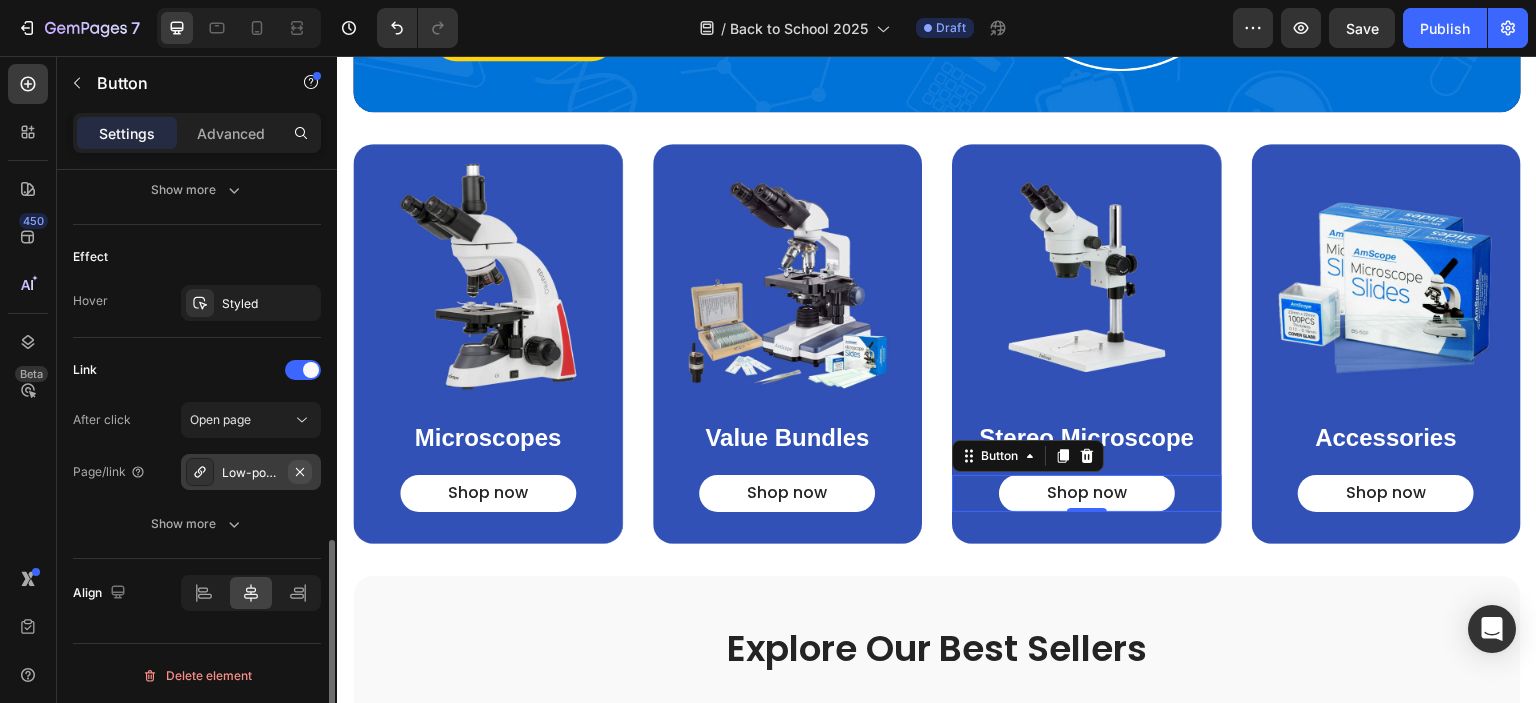 click 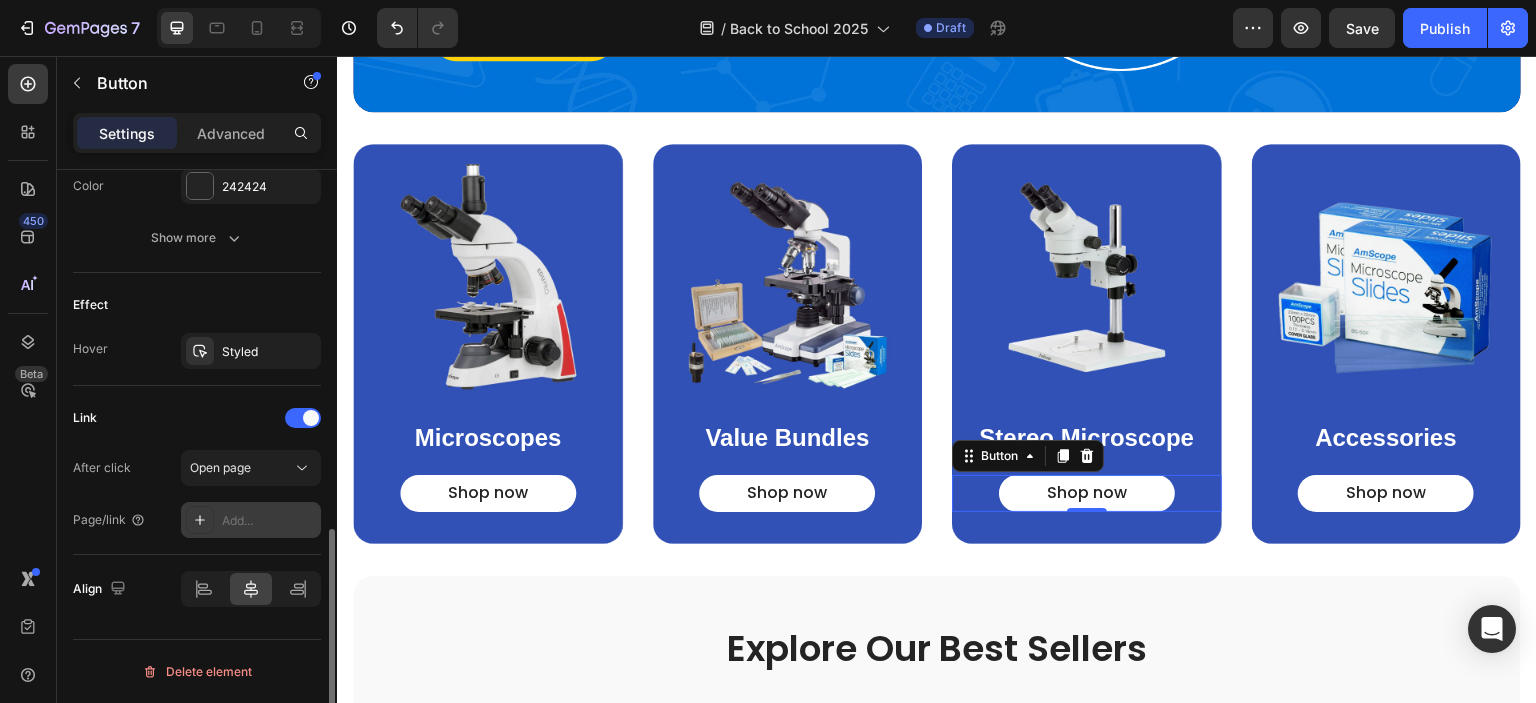 scroll, scrollTop: 944, scrollLeft: 0, axis: vertical 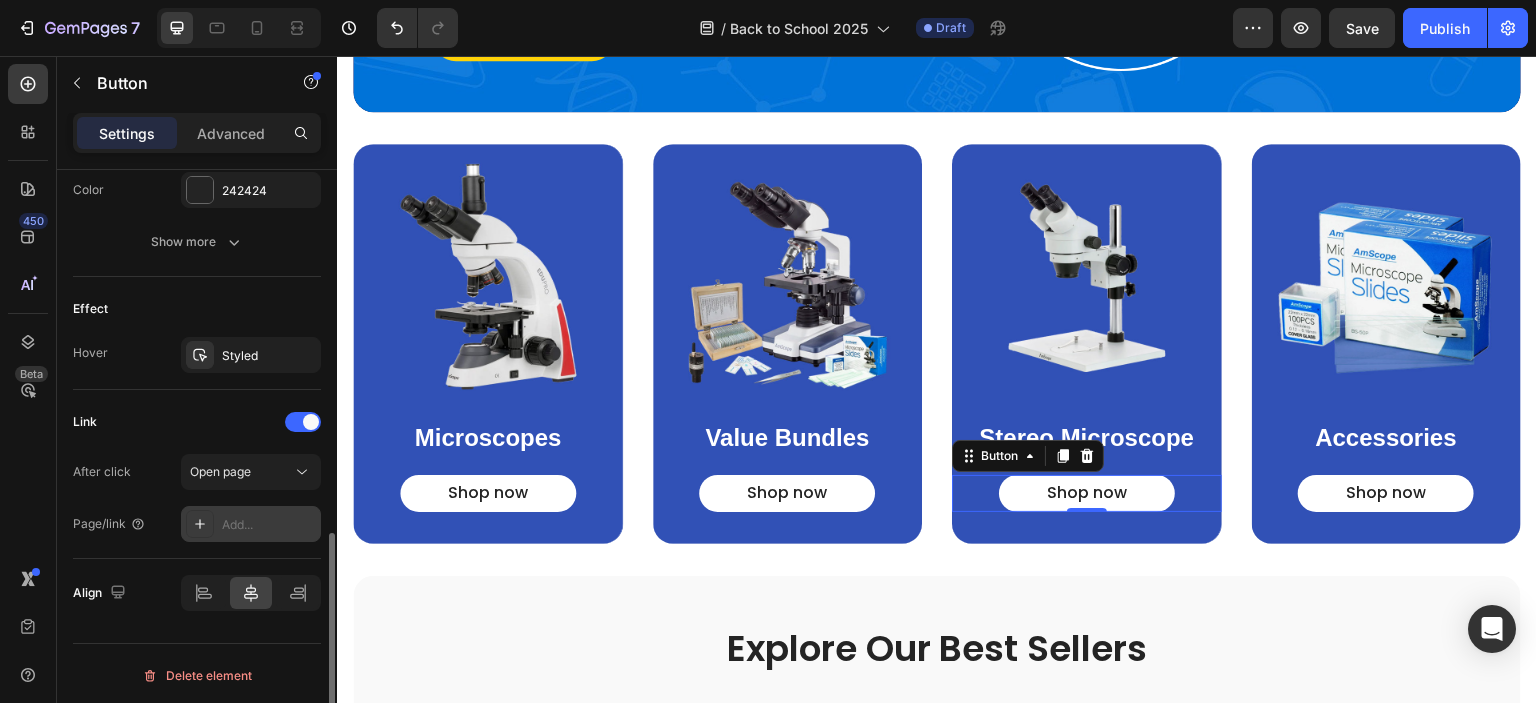 click on "Add..." at bounding box center [251, 524] 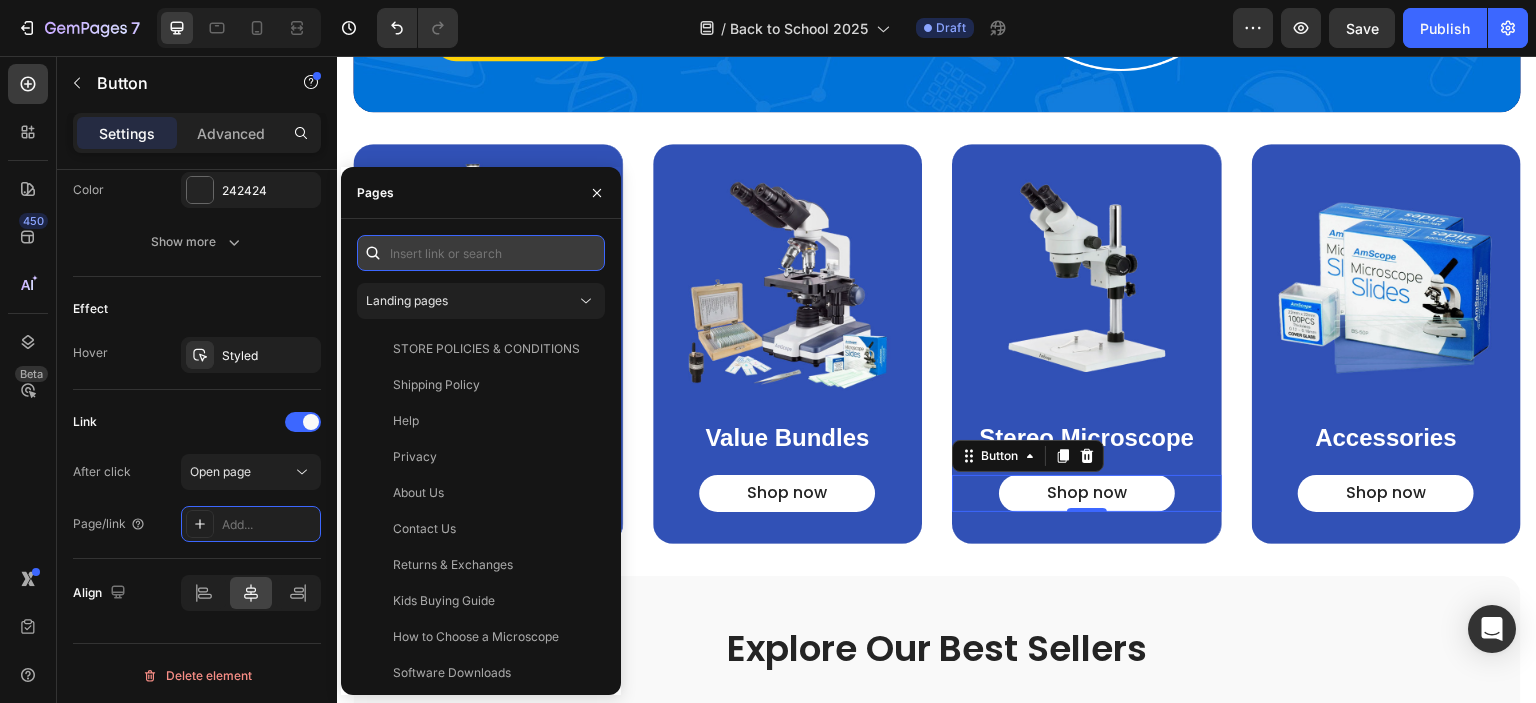 click at bounding box center (481, 253) 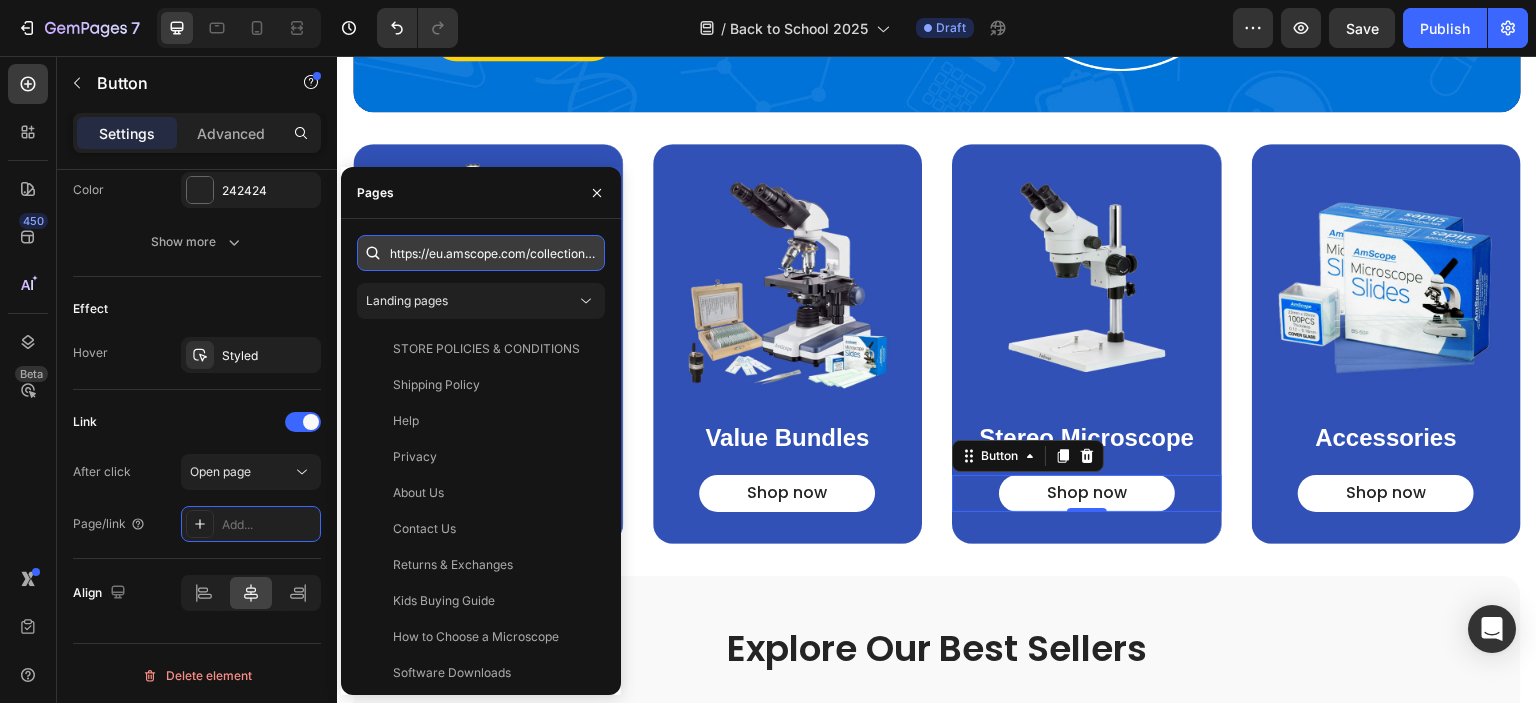 scroll, scrollTop: 0, scrollLeft: 213, axis: horizontal 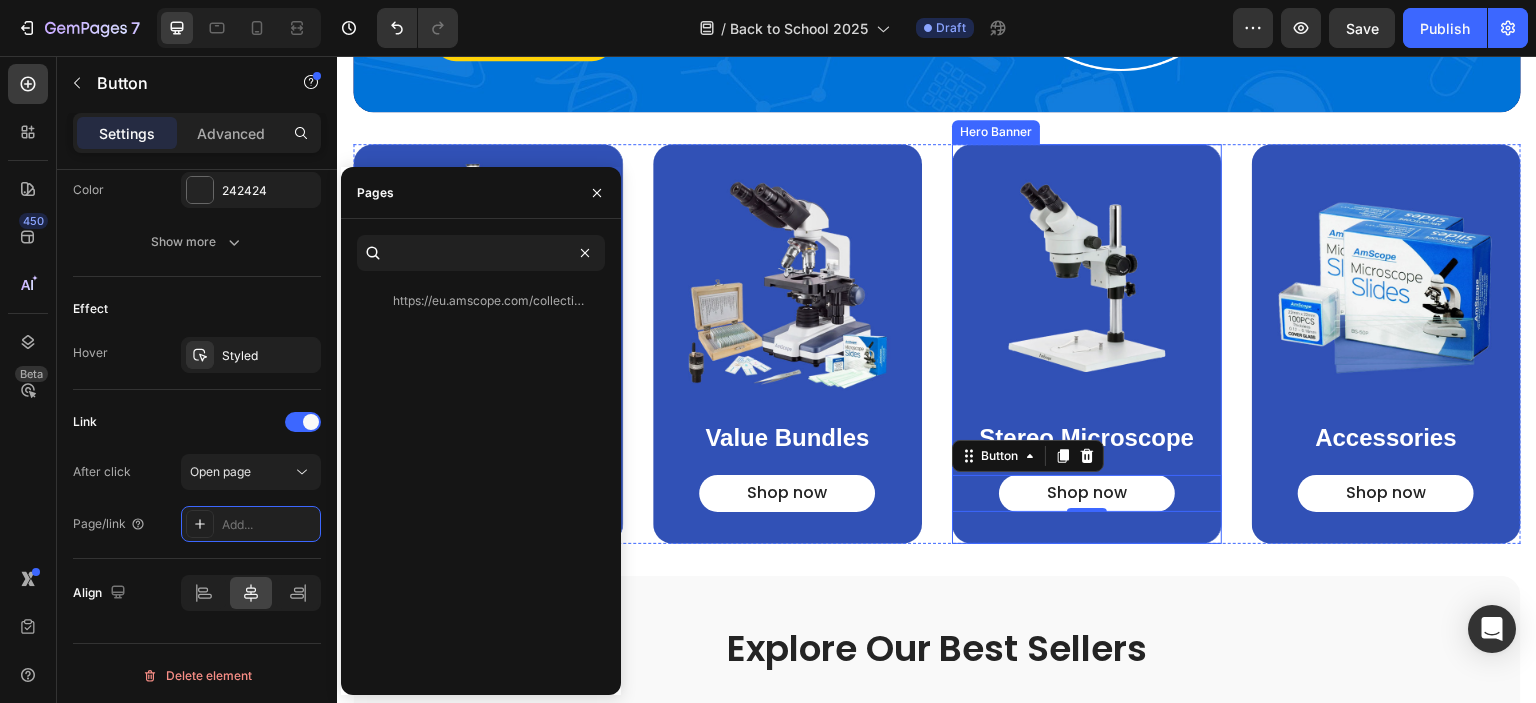 click at bounding box center [1087, 344] 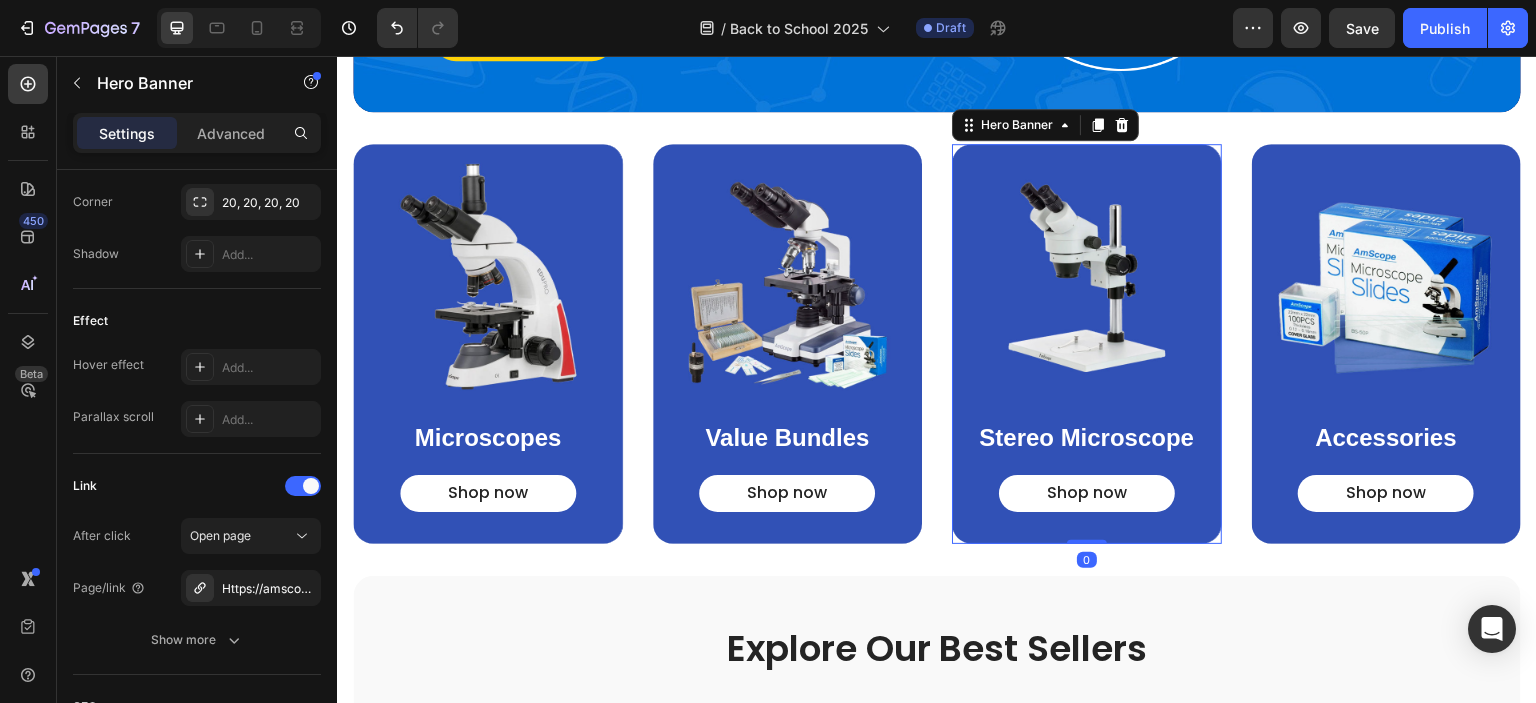 scroll, scrollTop: 0, scrollLeft: 0, axis: both 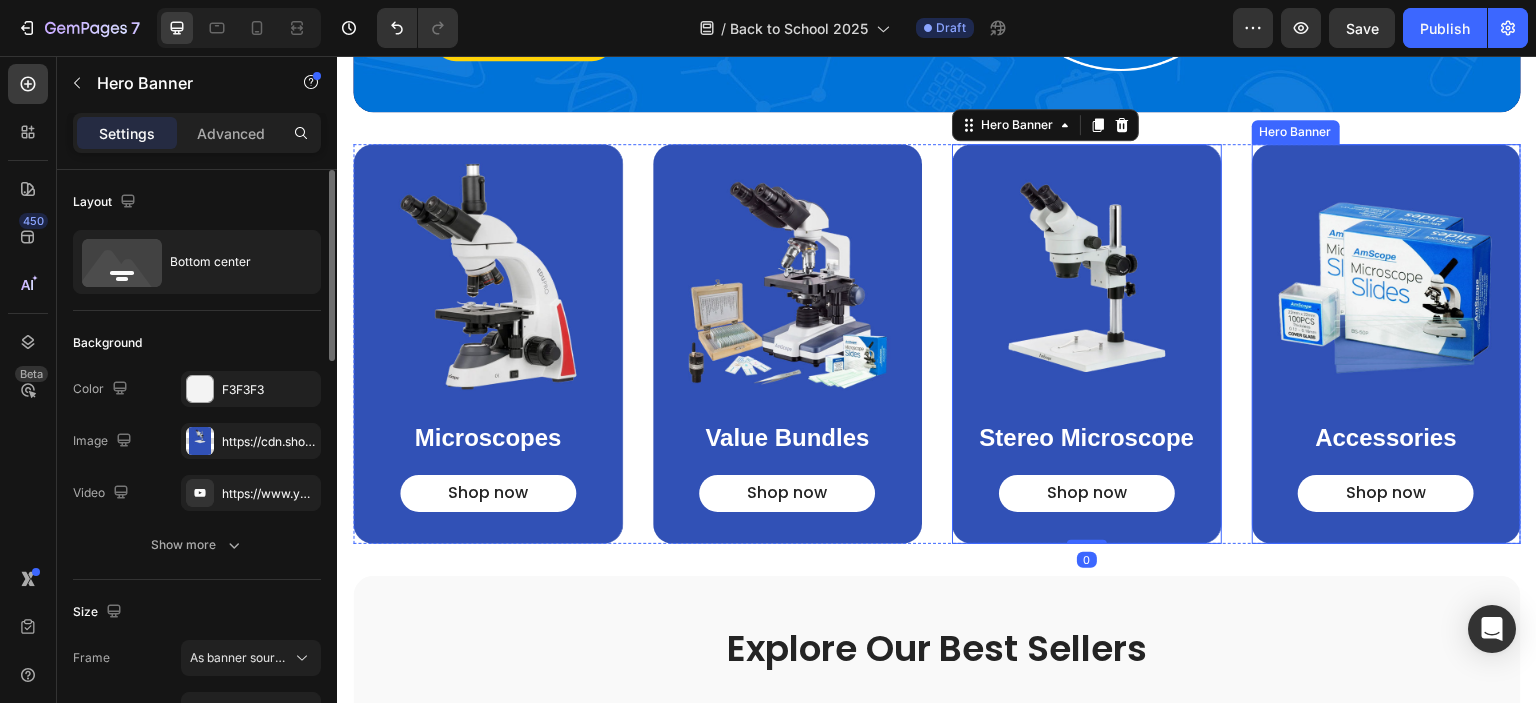click at bounding box center (1387, 344) 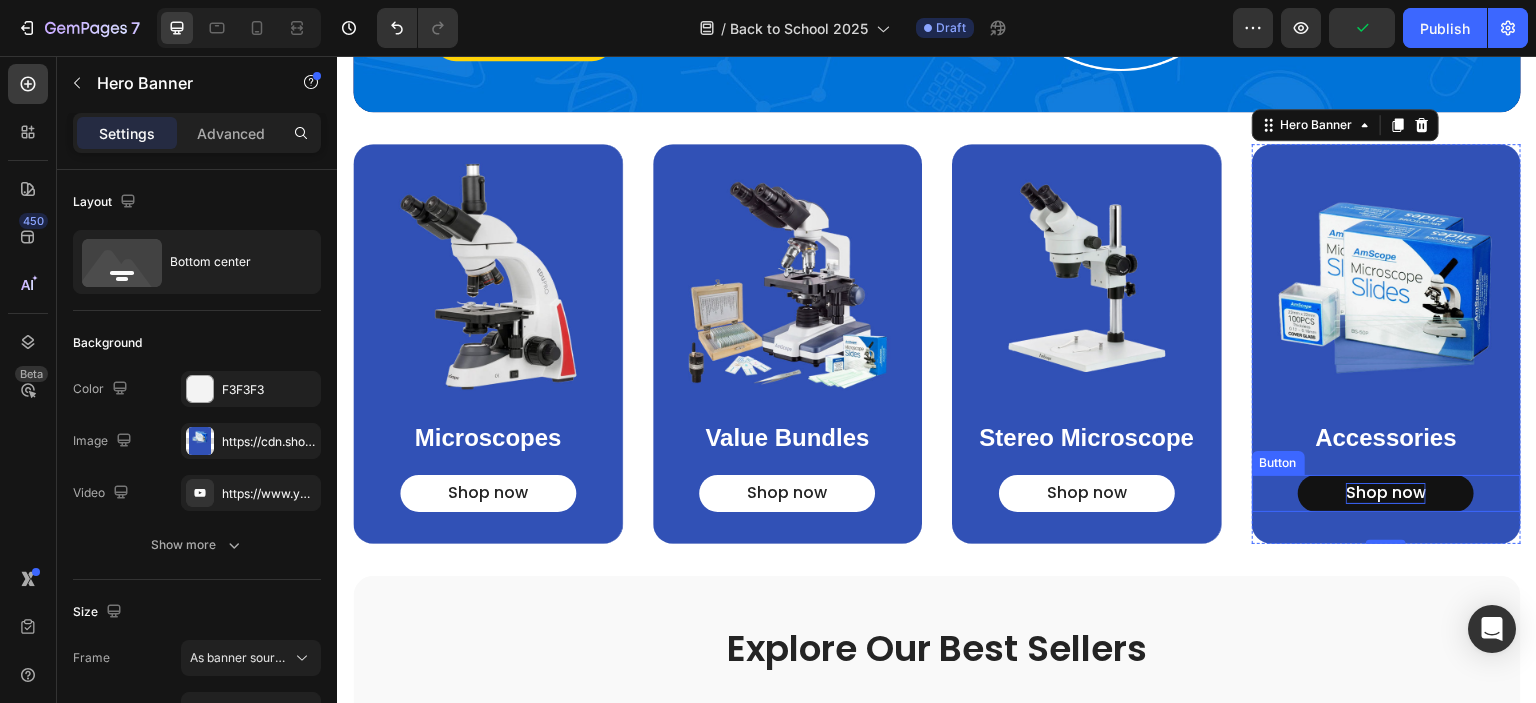 click on "Shop now" at bounding box center (1386, 493) 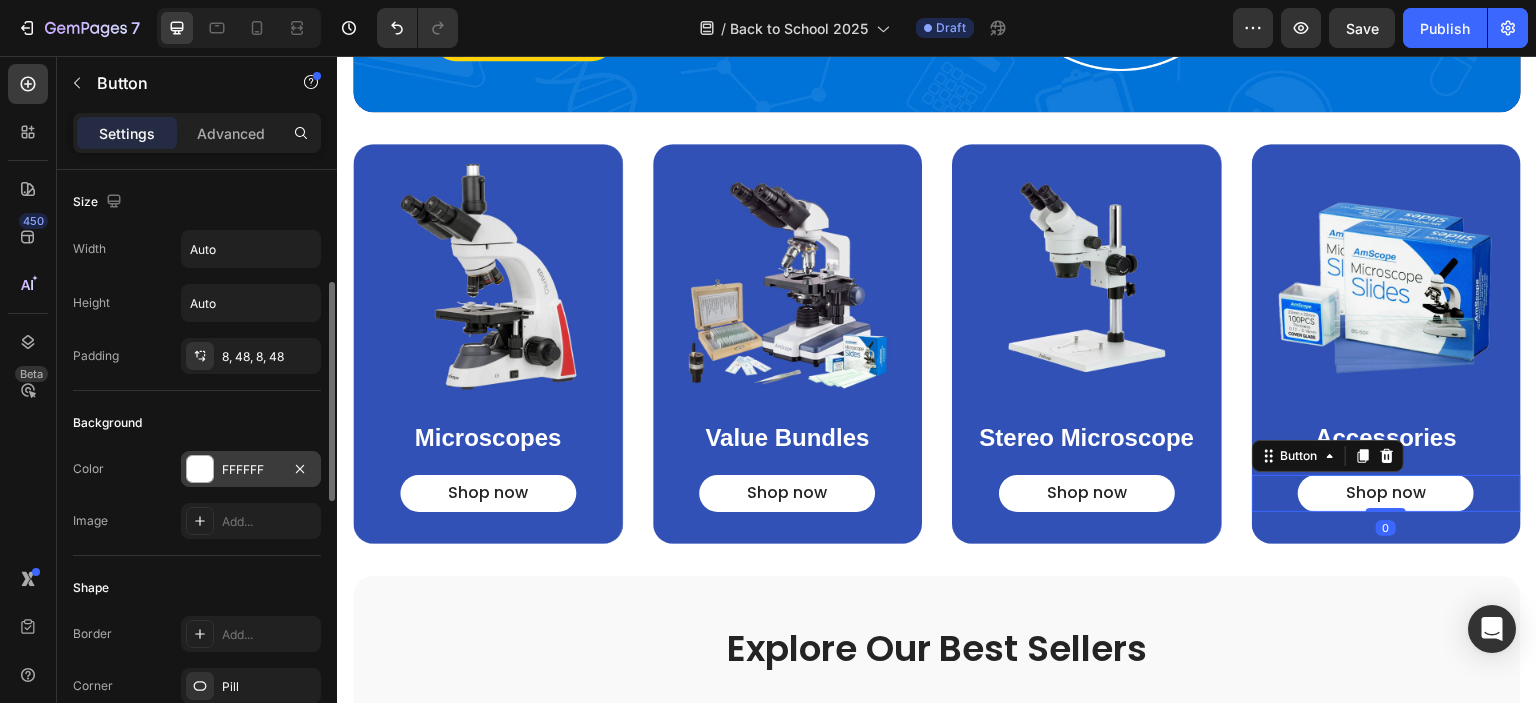 scroll, scrollTop: 996, scrollLeft: 0, axis: vertical 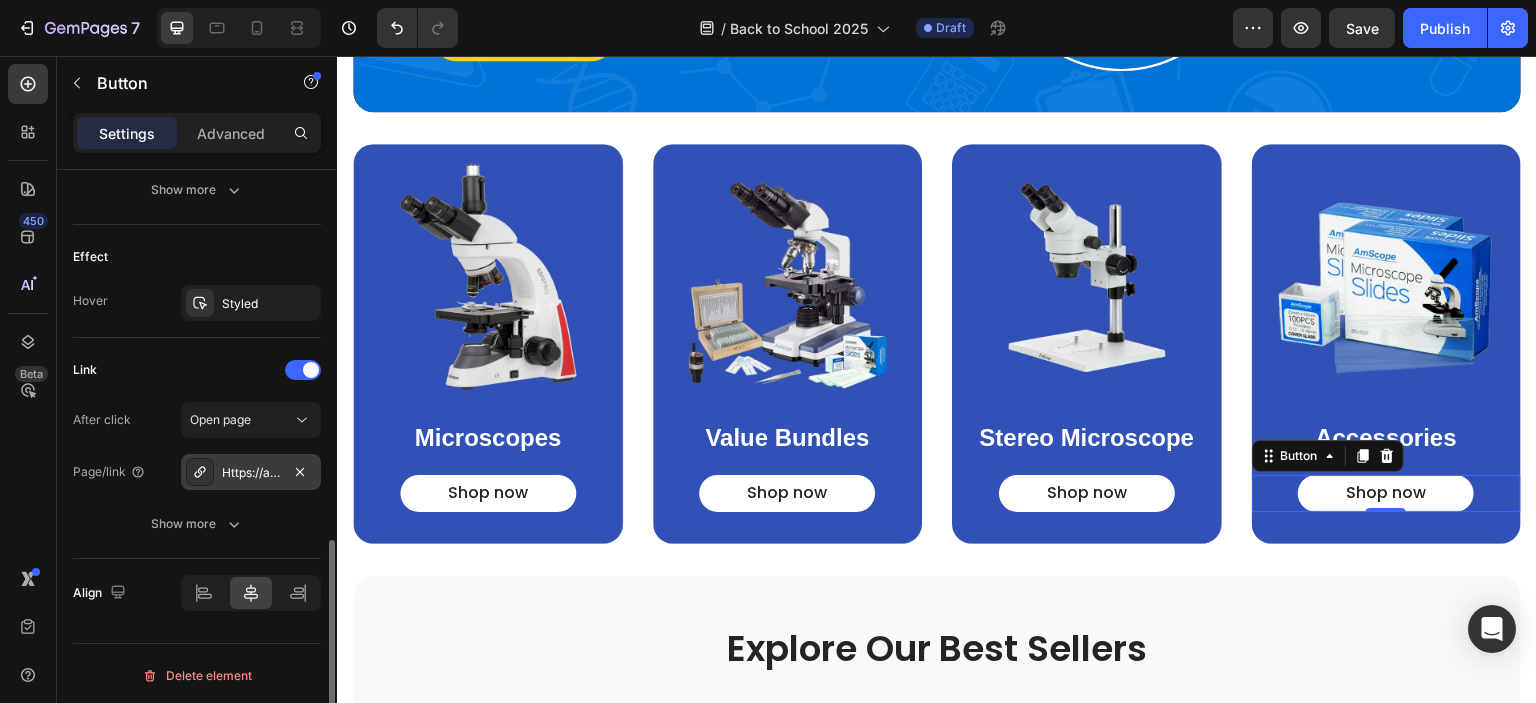 click on "Https://amscope.Co.Uk/microscope-parts-accessories" at bounding box center [251, 473] 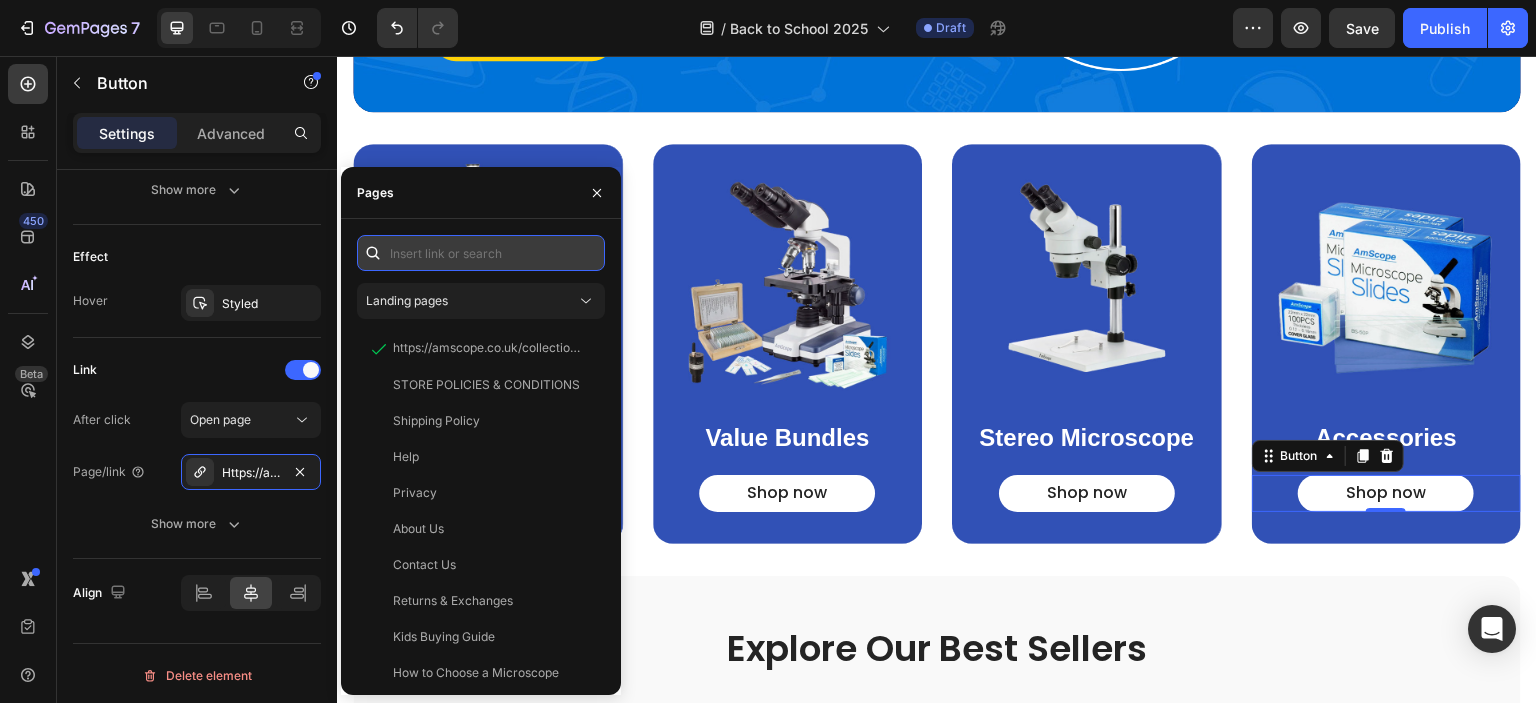 click at bounding box center (481, 253) 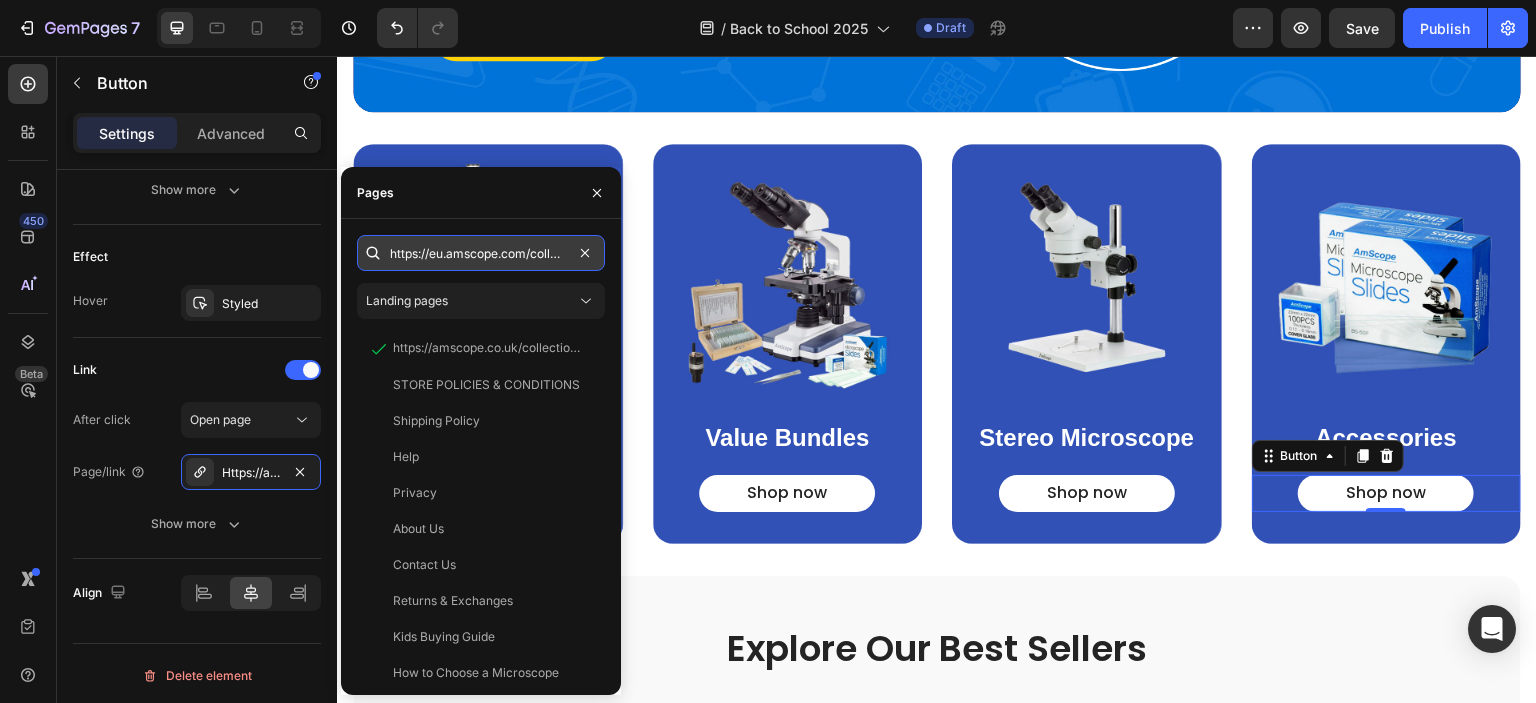 scroll, scrollTop: 0, scrollLeft: 208, axis: horizontal 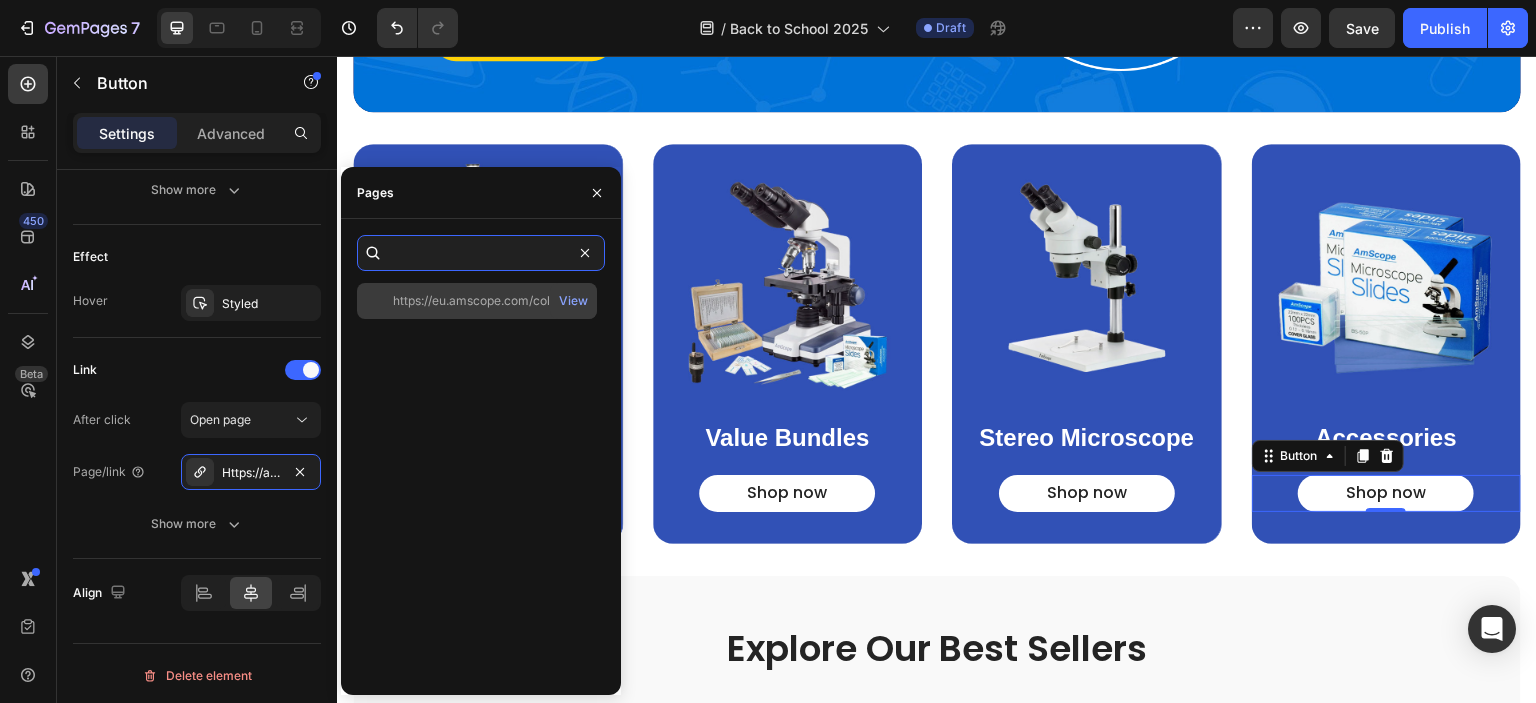type on "https://eu.amscope.com/collections/microscope-parts-accessories" 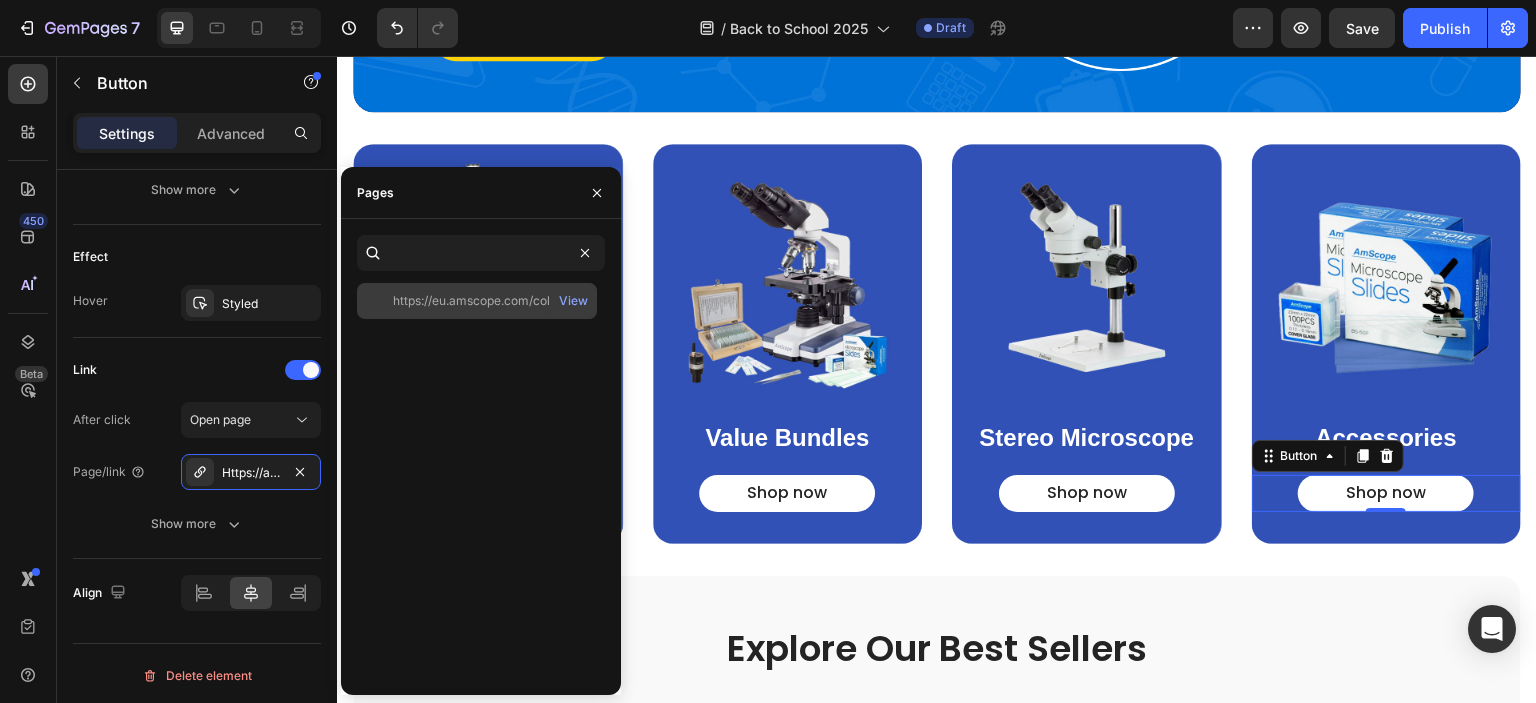click on "https://eu.amscope.com/collections/microscope-parts-accessories" 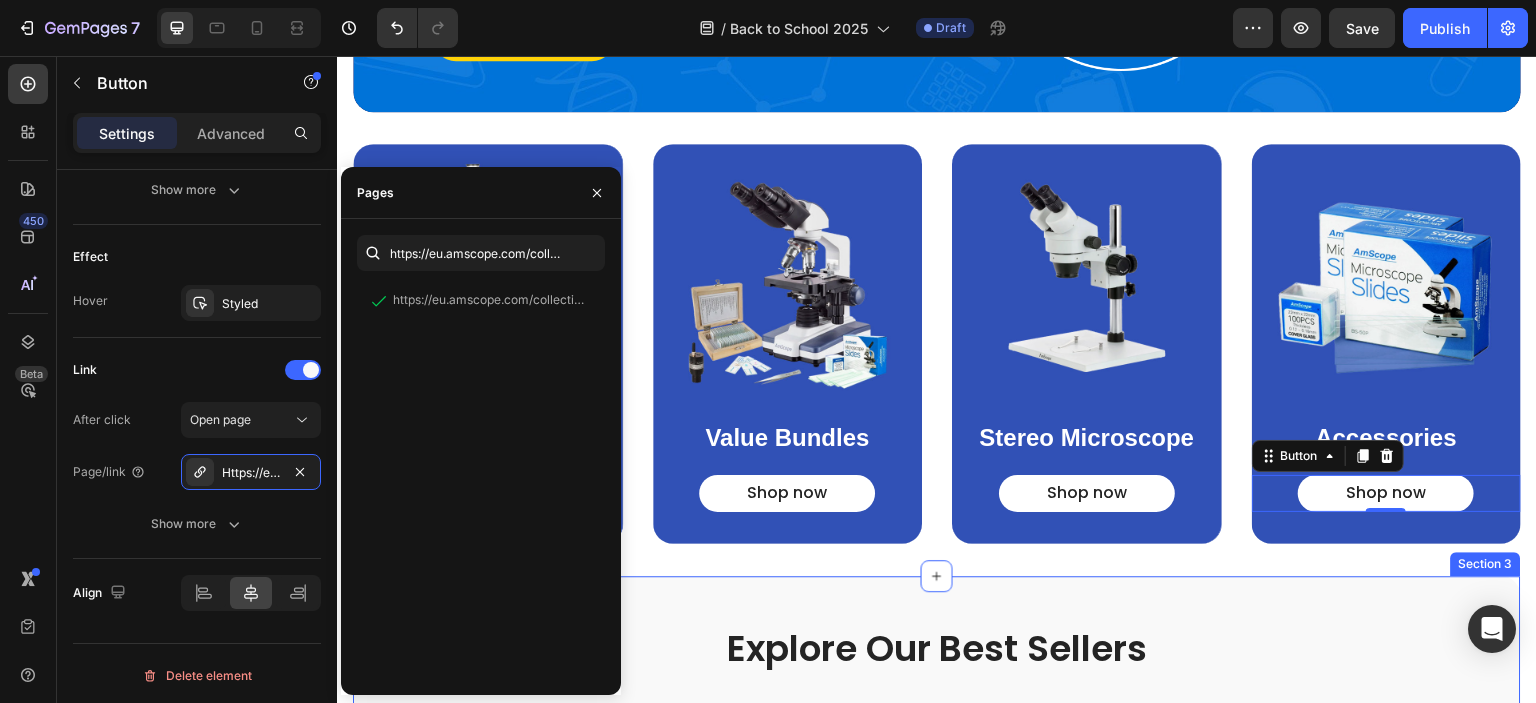 click on "Explore Our Best Sellers Heading
Best Seller Product Badge Product Images B120 Series Monocular Compound Microscope Heading €239,99 Product Price Product Price Row Shop now Dynamic Checkout Product New Product Badge Product Images Premium Binocular Compound Microscope Heading €239,99 Product Price Product Price Row Shop now Dynamic Checkout Product Best Seller Product Badge Product Images M500 Series Advanced Compound Microscope Heading €239,99 Product Price Product Price Row Shop now Dynamic Checkout Product Best Seller Product Badge Product Images T120 Series Trinocular Compound Microscope Heading €239,99 Product Price Product Price Row Shop now Dynamic Checkout Product
Carousel Row Section 3" at bounding box center (937, 892) 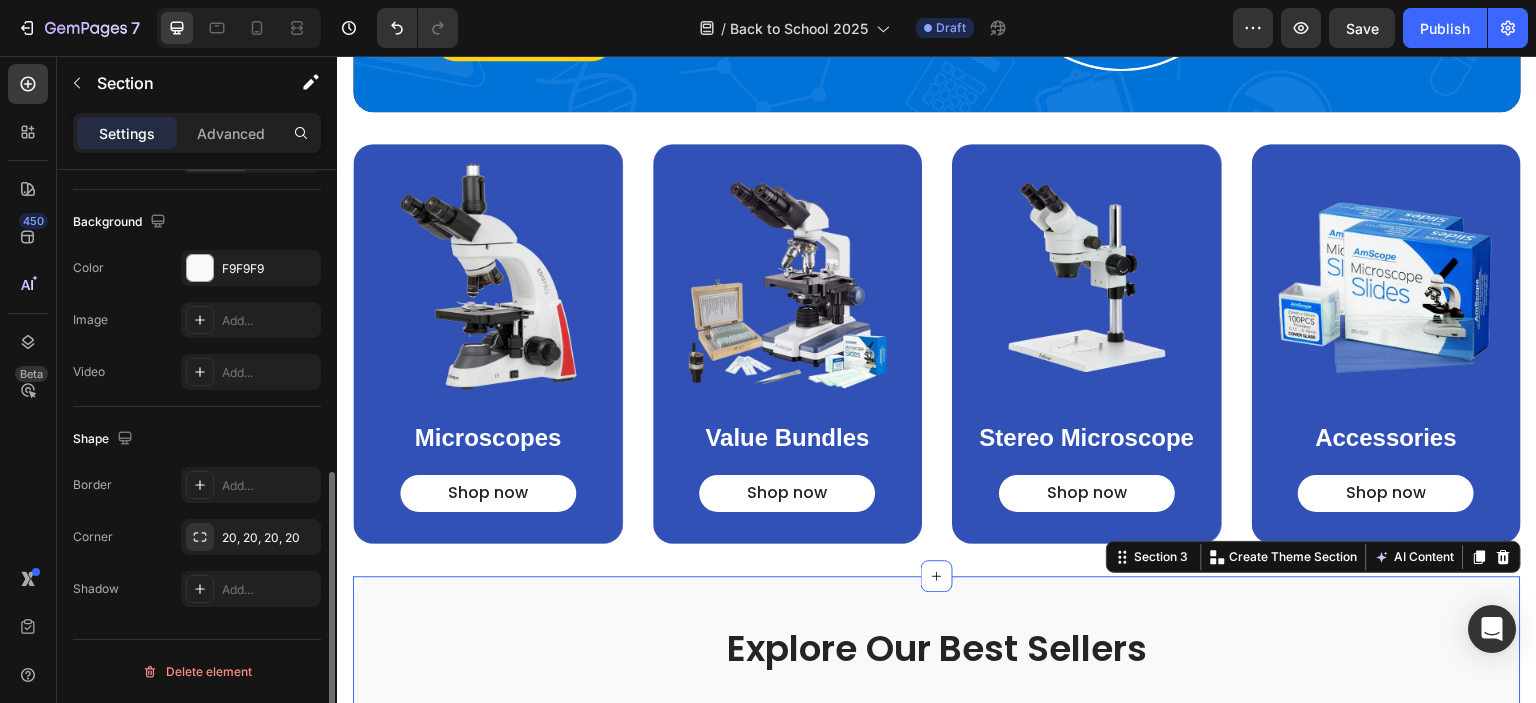 scroll, scrollTop: 0, scrollLeft: 0, axis: both 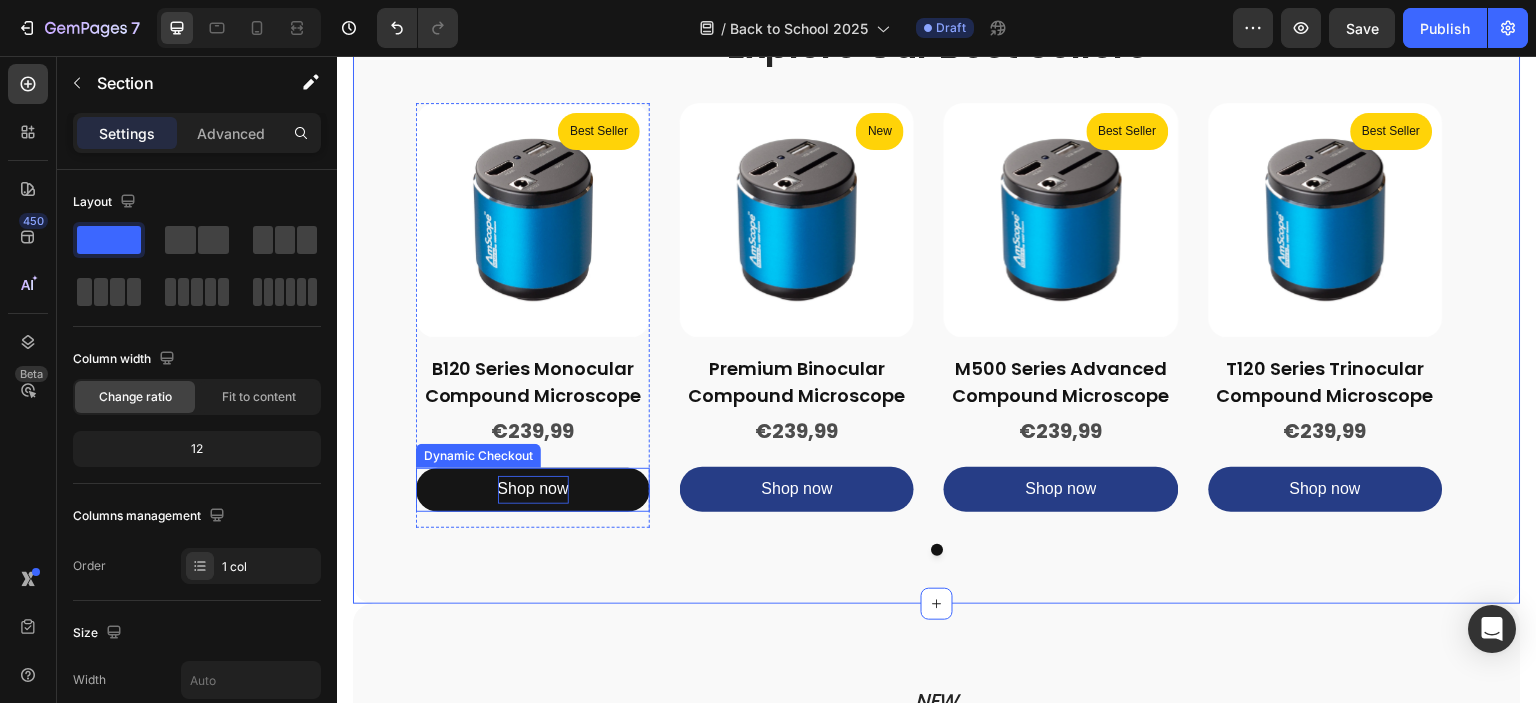 click on "Shop now" at bounding box center (533, 490) 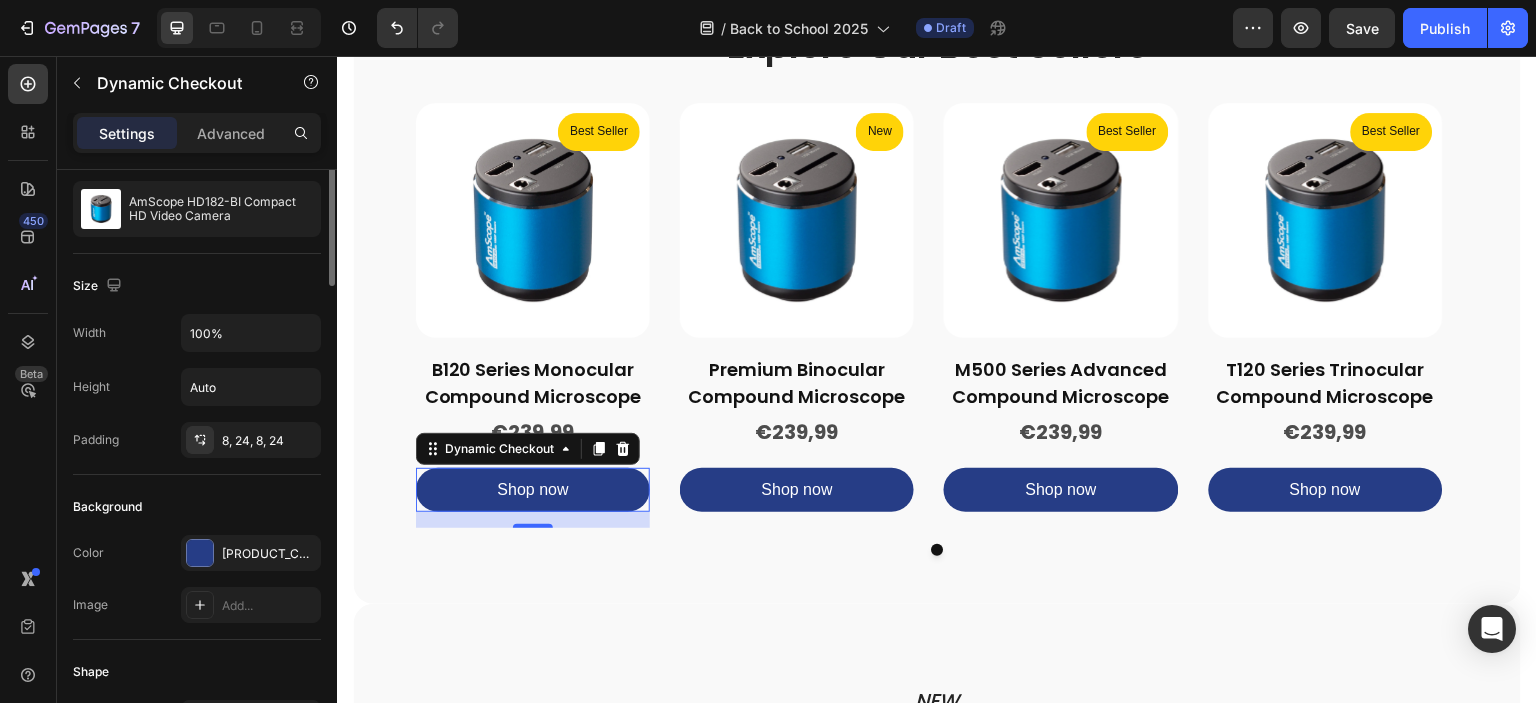 scroll, scrollTop: 13, scrollLeft: 0, axis: vertical 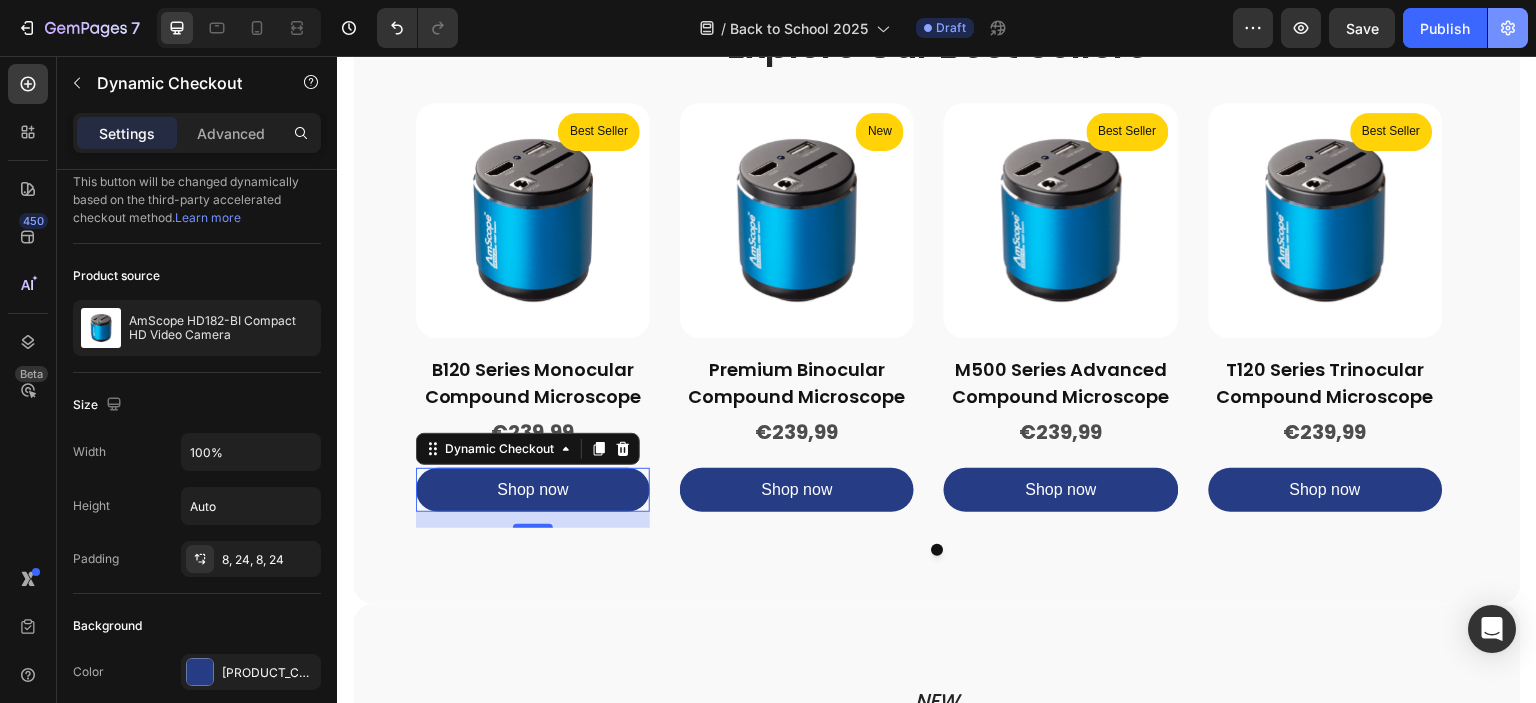 type 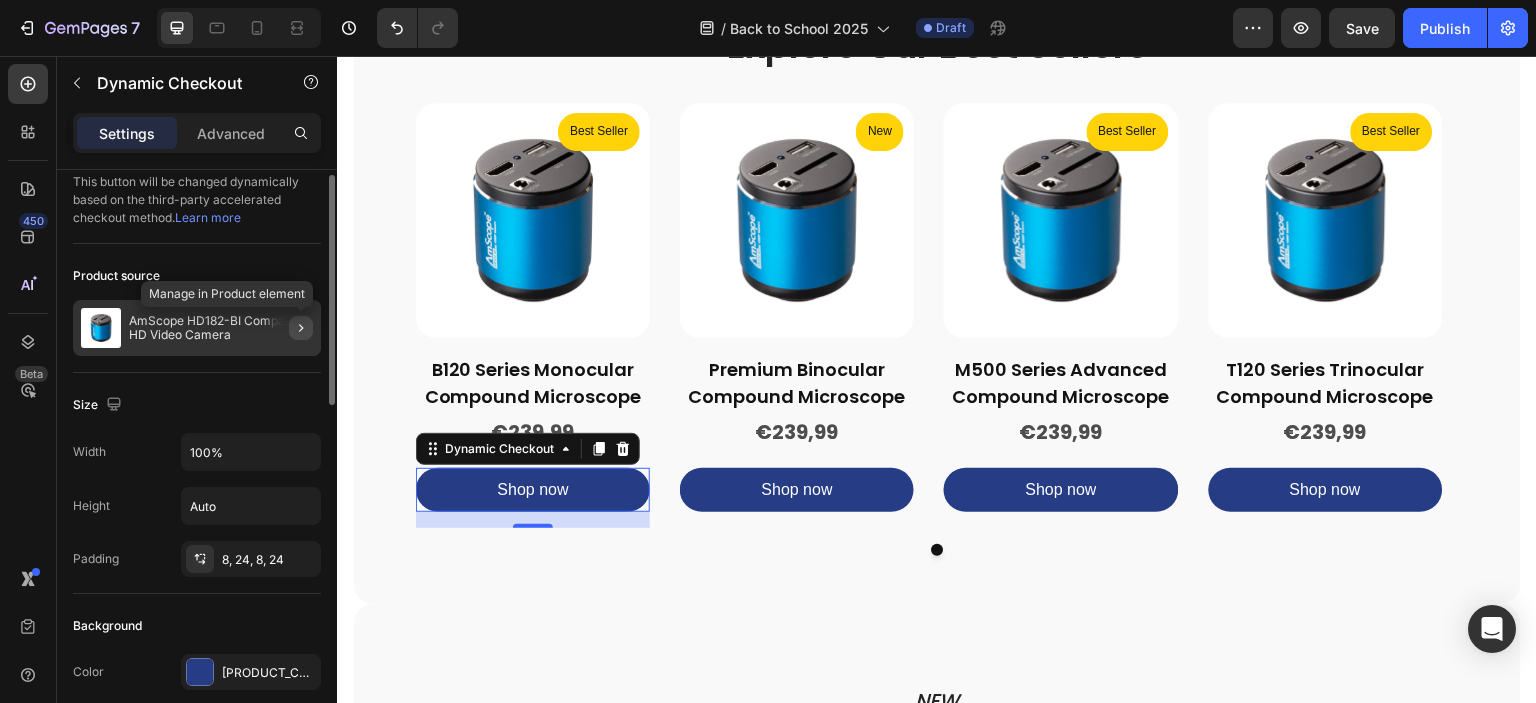 click 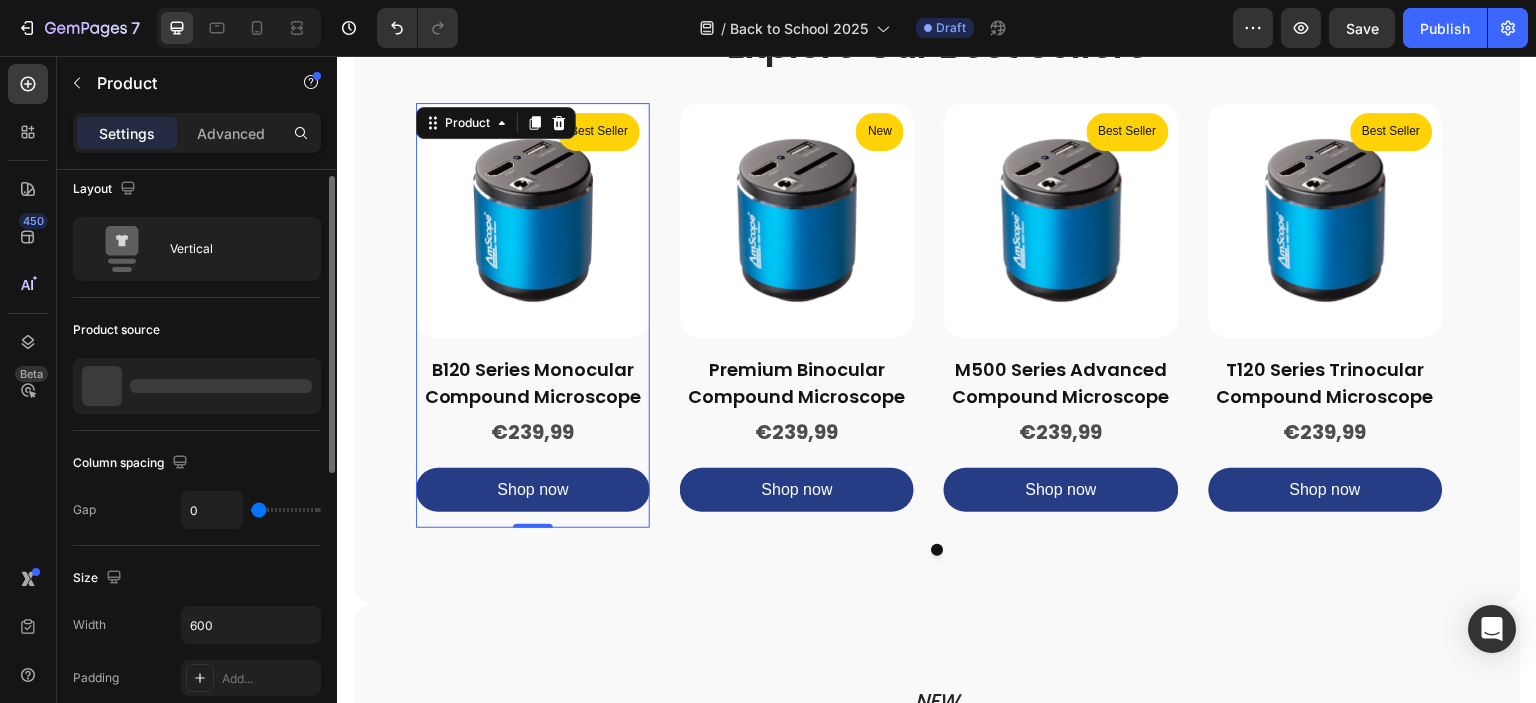 scroll, scrollTop: 0, scrollLeft: 0, axis: both 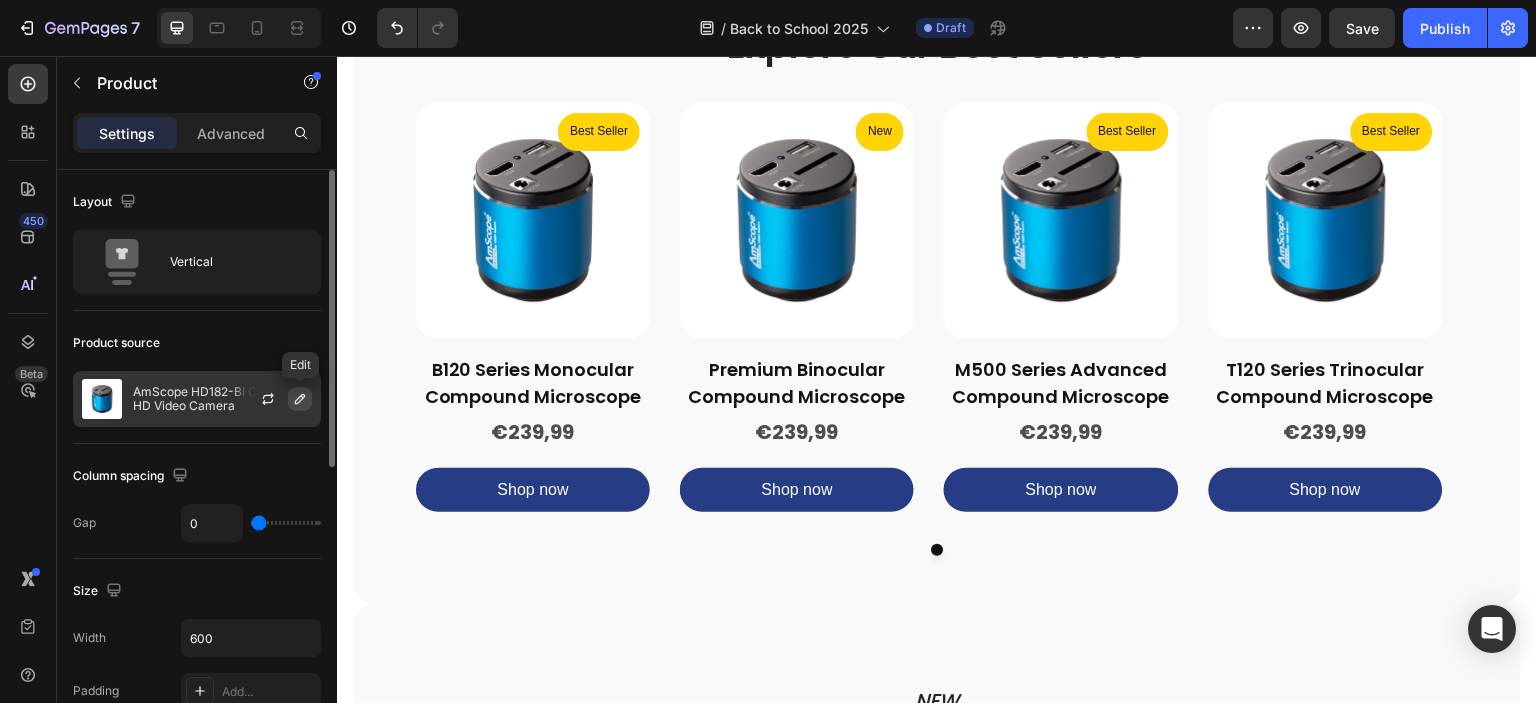 click 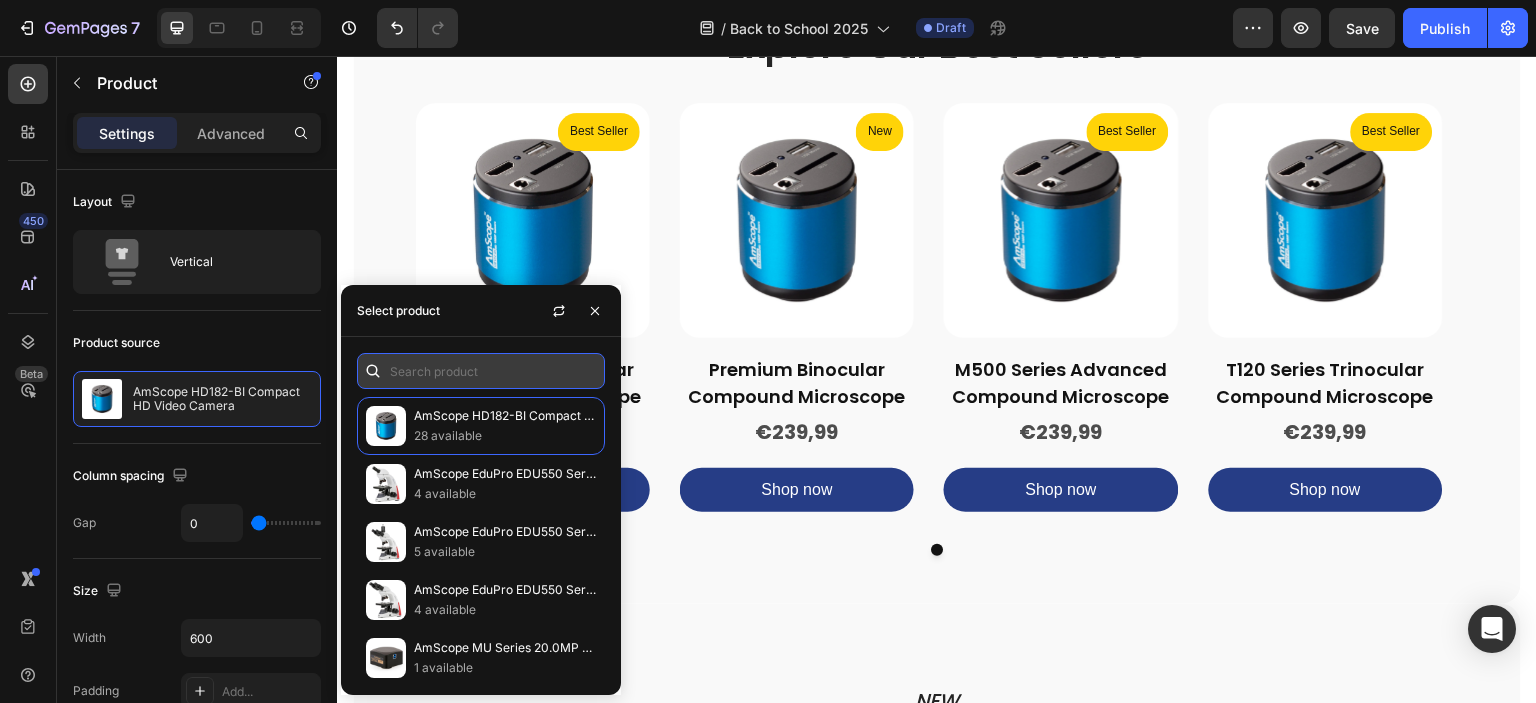 click at bounding box center [481, 371] 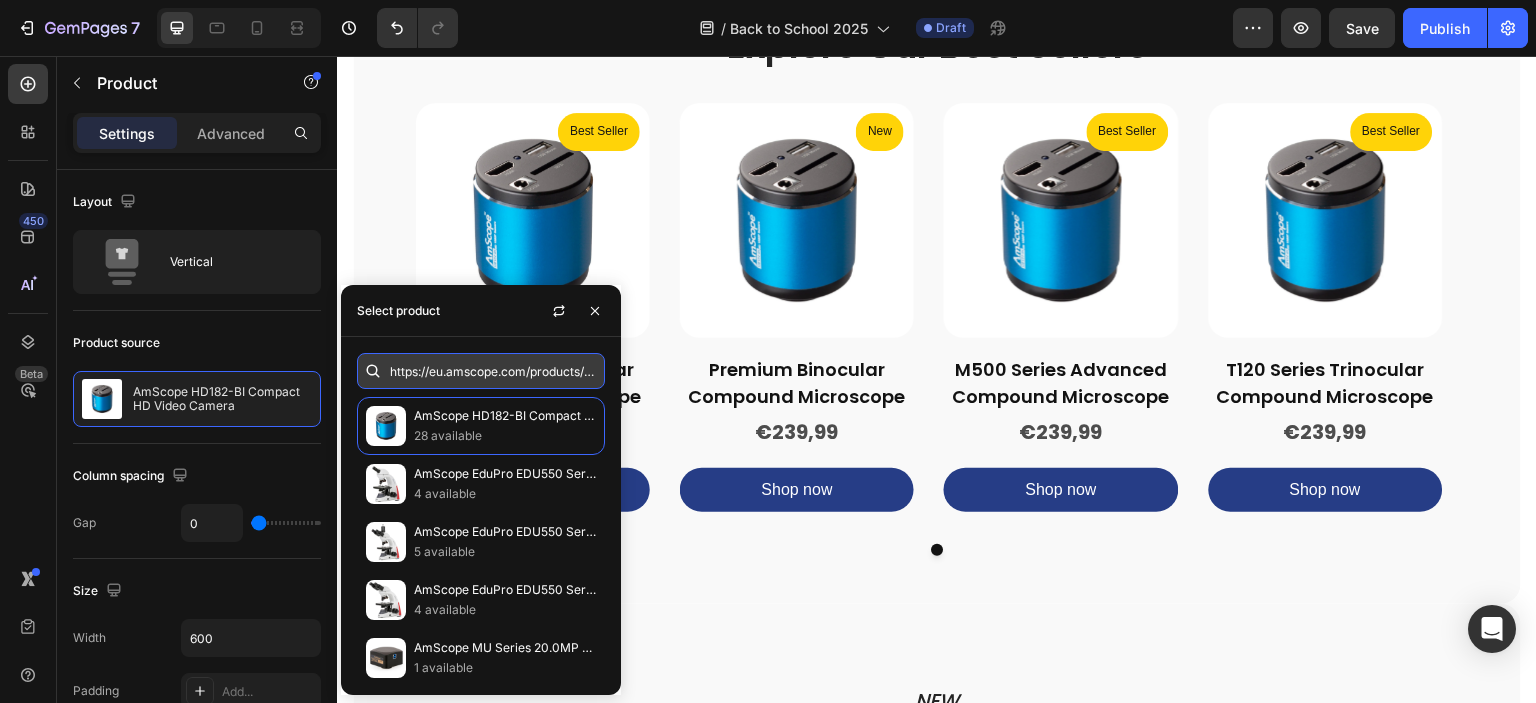 scroll, scrollTop: 0, scrollLeft: 29, axis: horizontal 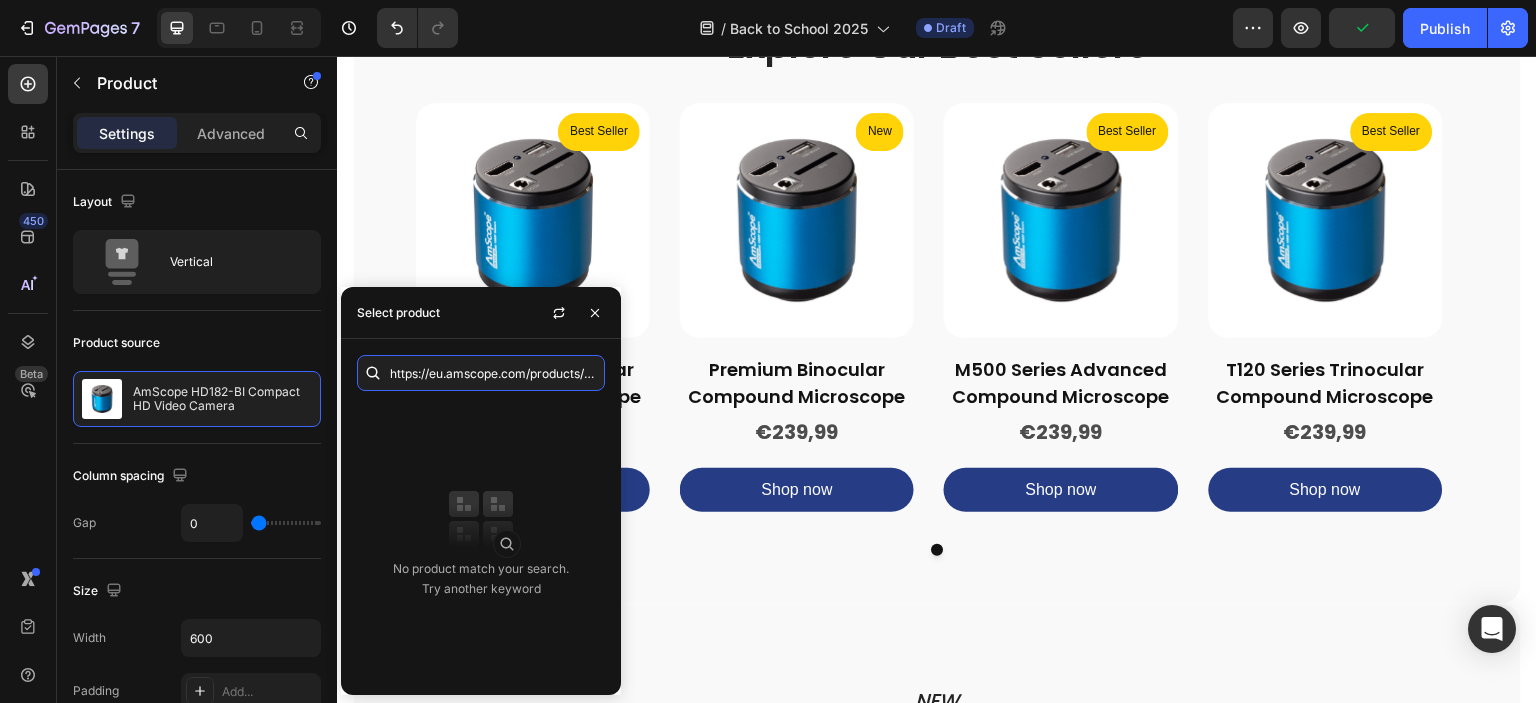 paste on "AmScope B120 Series Student & Professional LED Binocular Compound Microscope 40X-2500X Magnification with Siedentopf Head, 3D Mechanical Stage" 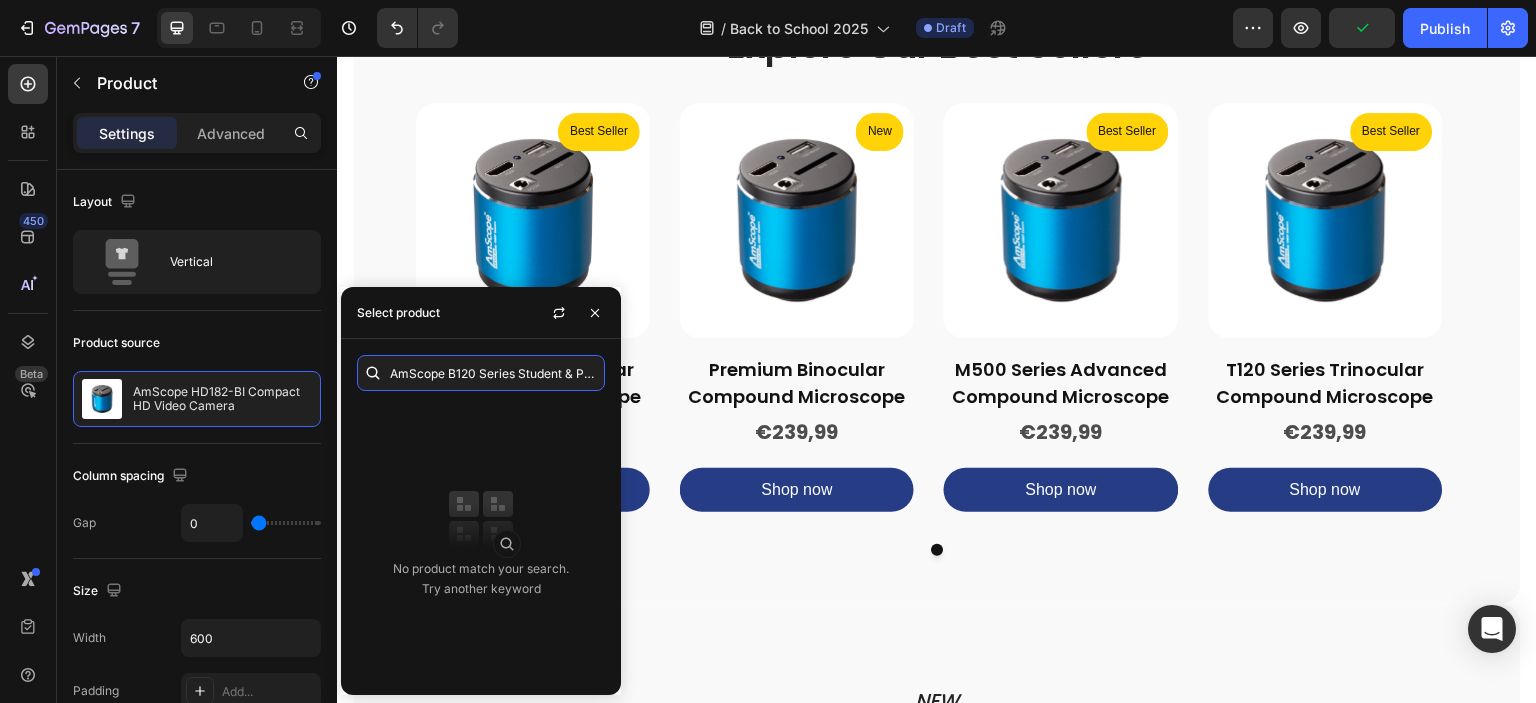 scroll, scrollTop: 0, scrollLeft: 671, axis: horizontal 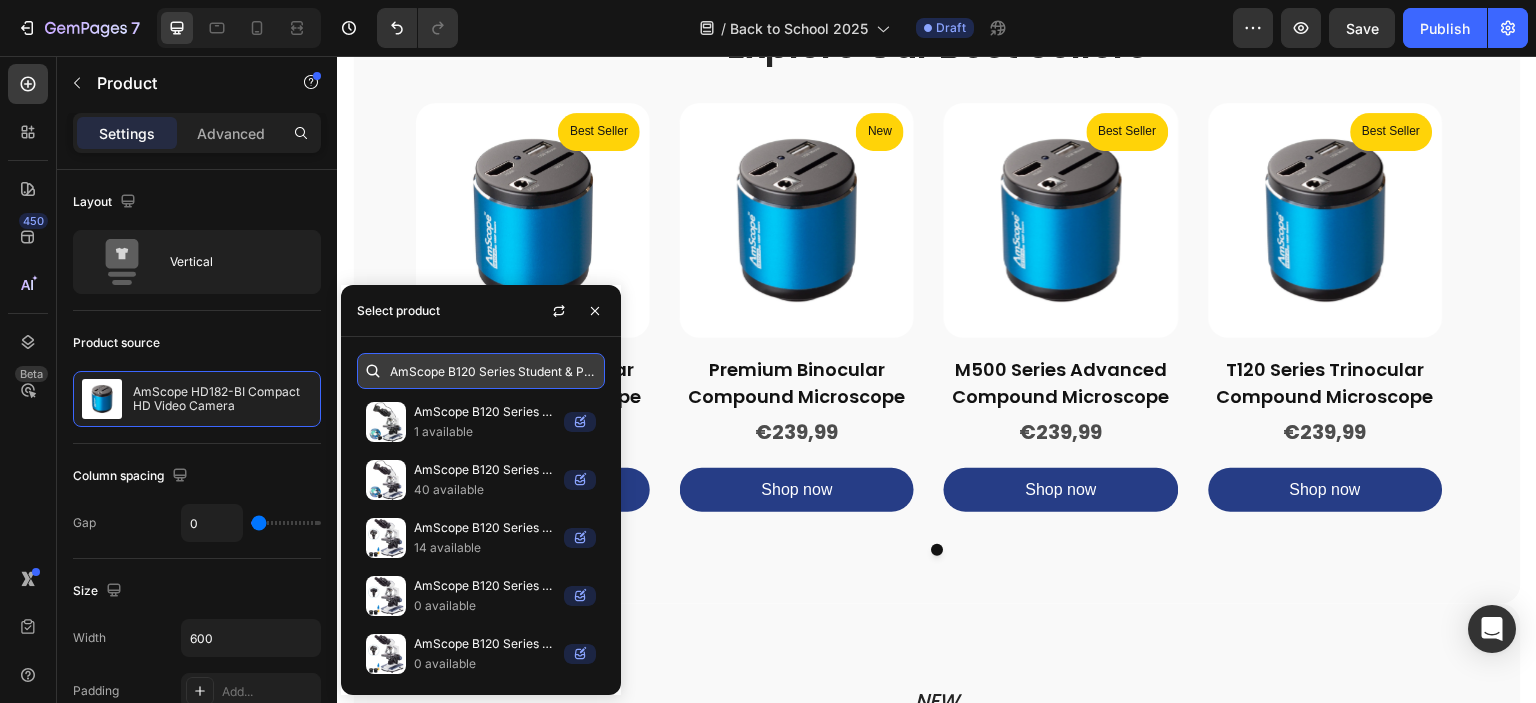 paste on "[PRODUCT_CODE]" 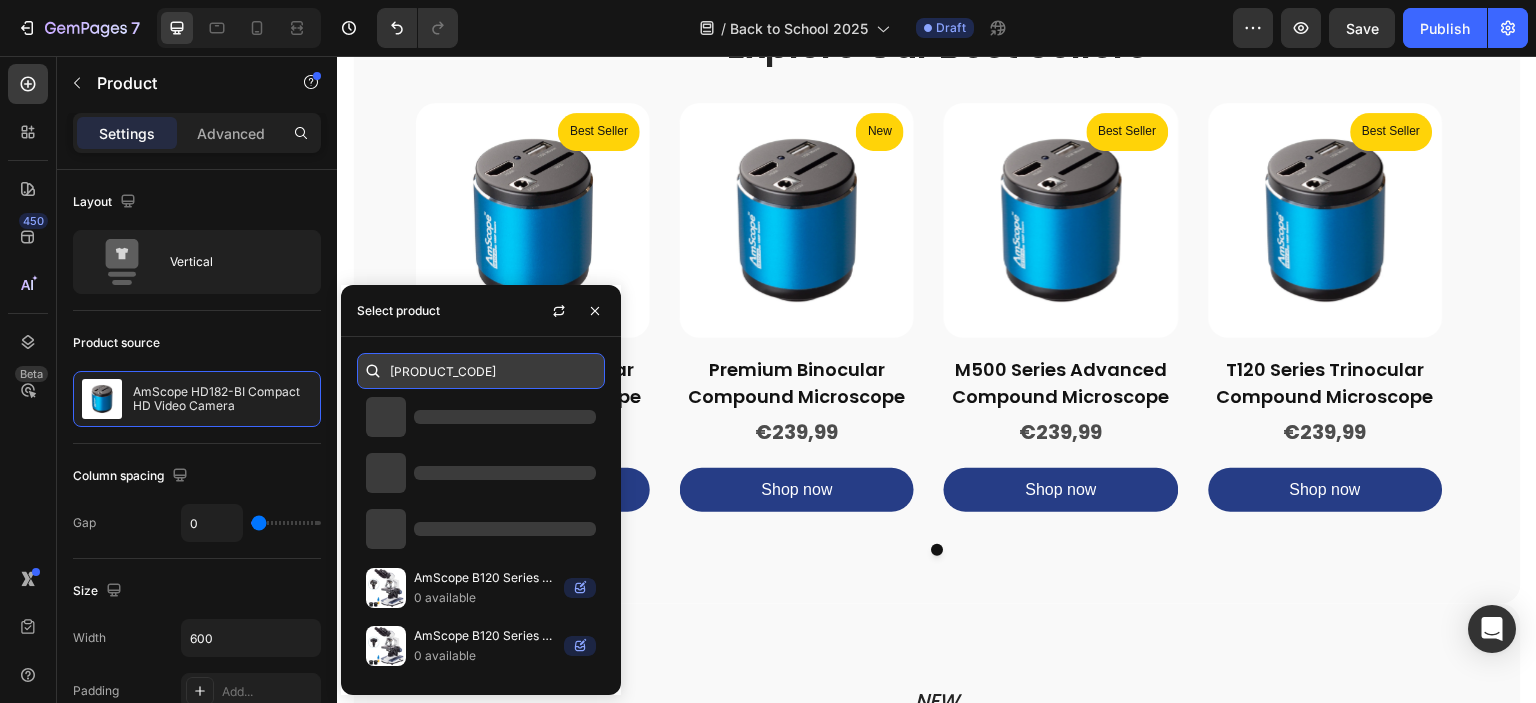 scroll, scrollTop: 0, scrollLeft: 0, axis: both 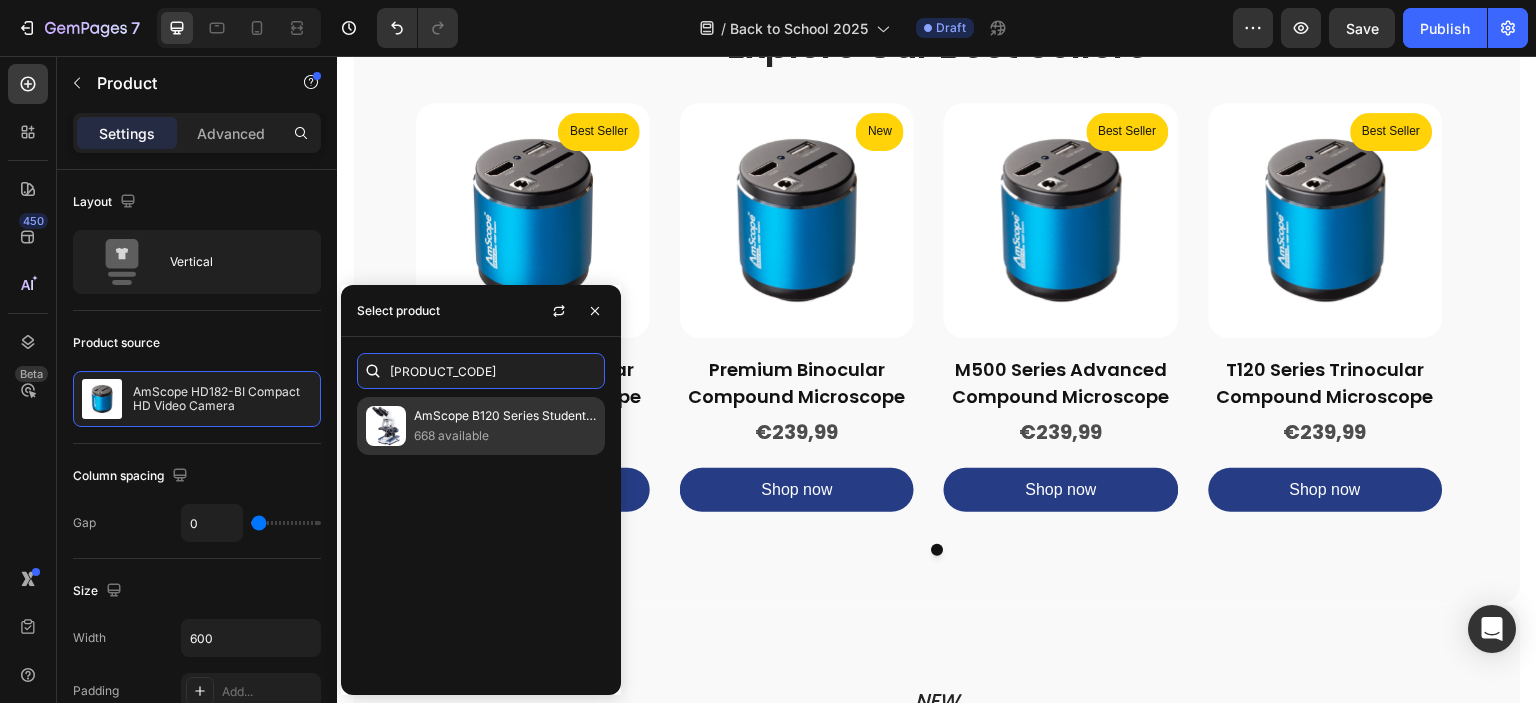 type on "[PRODUCT_CODE]" 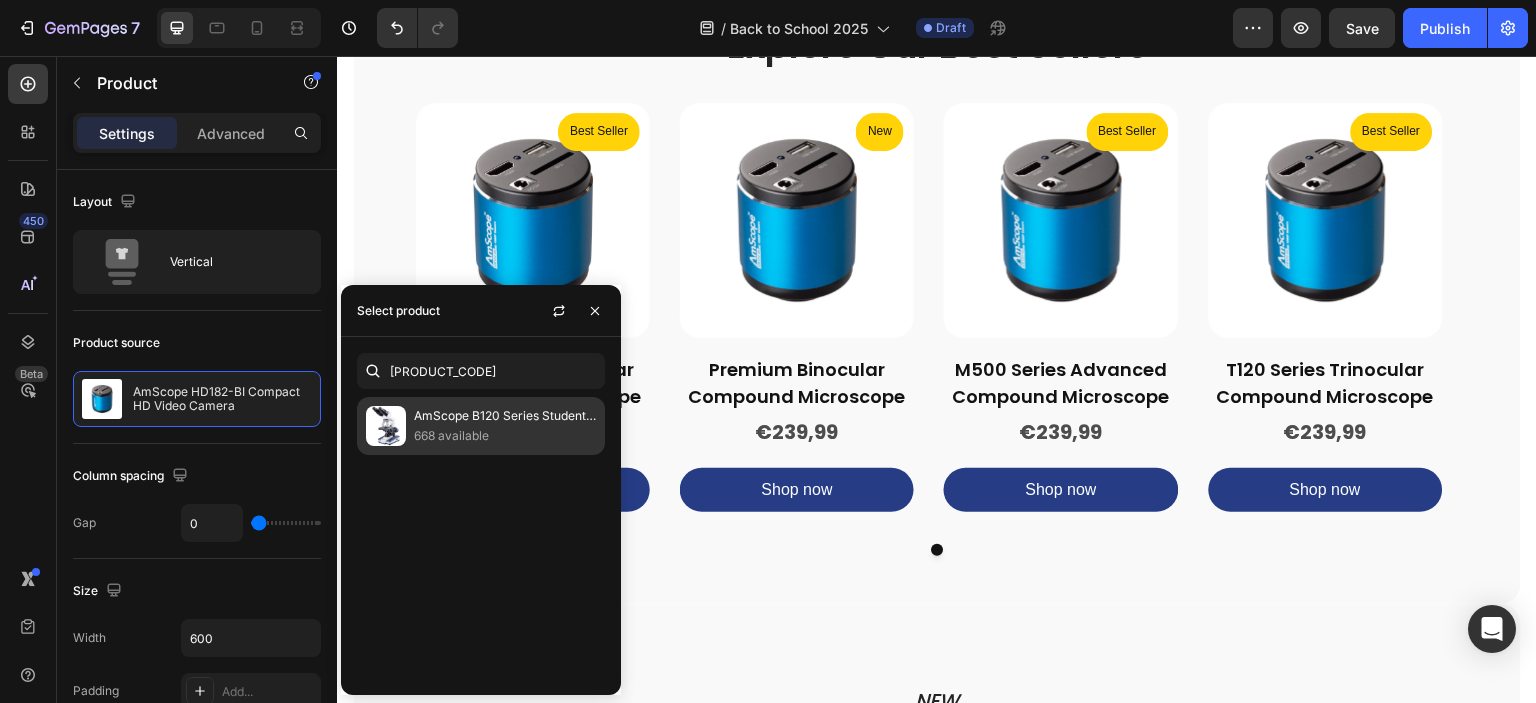 click on "668 available" at bounding box center (505, 436) 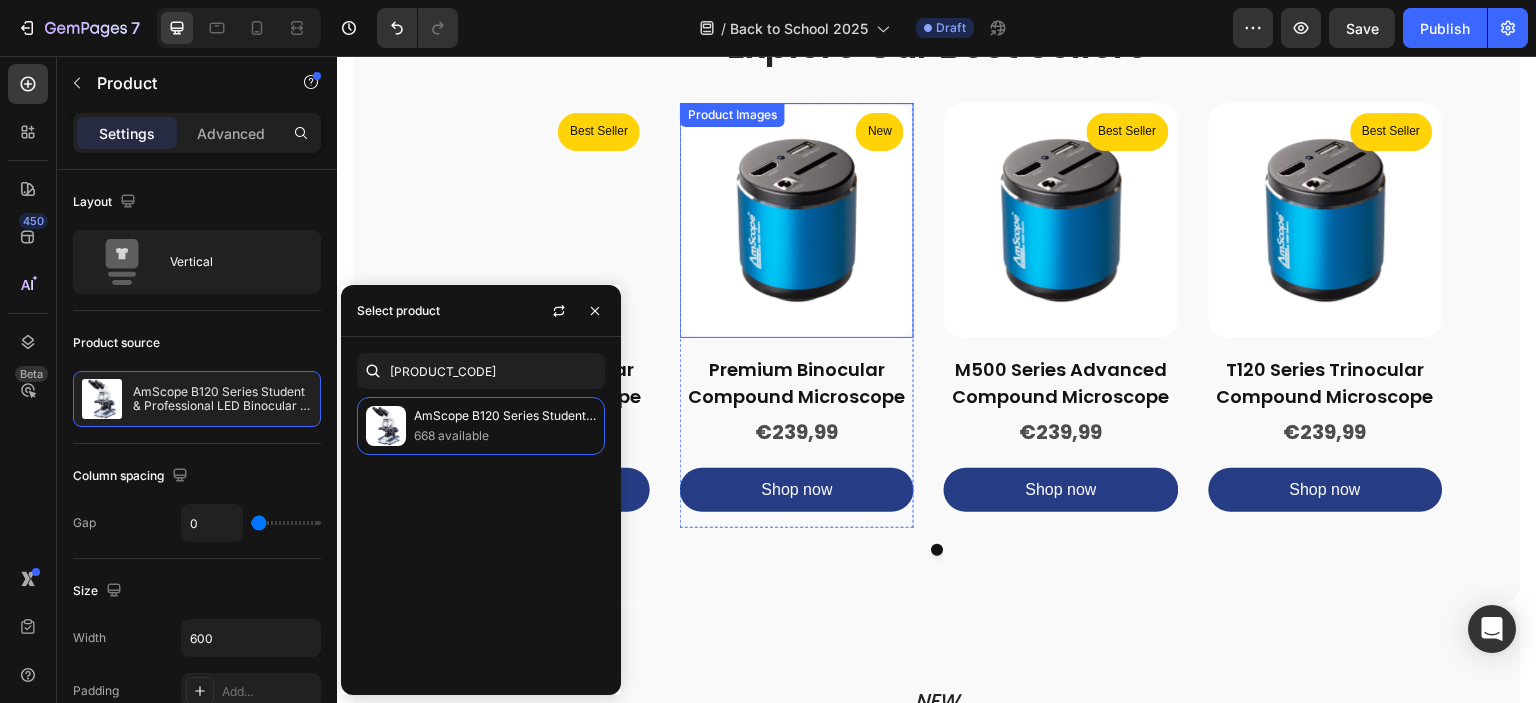 click at bounding box center (797, 220) 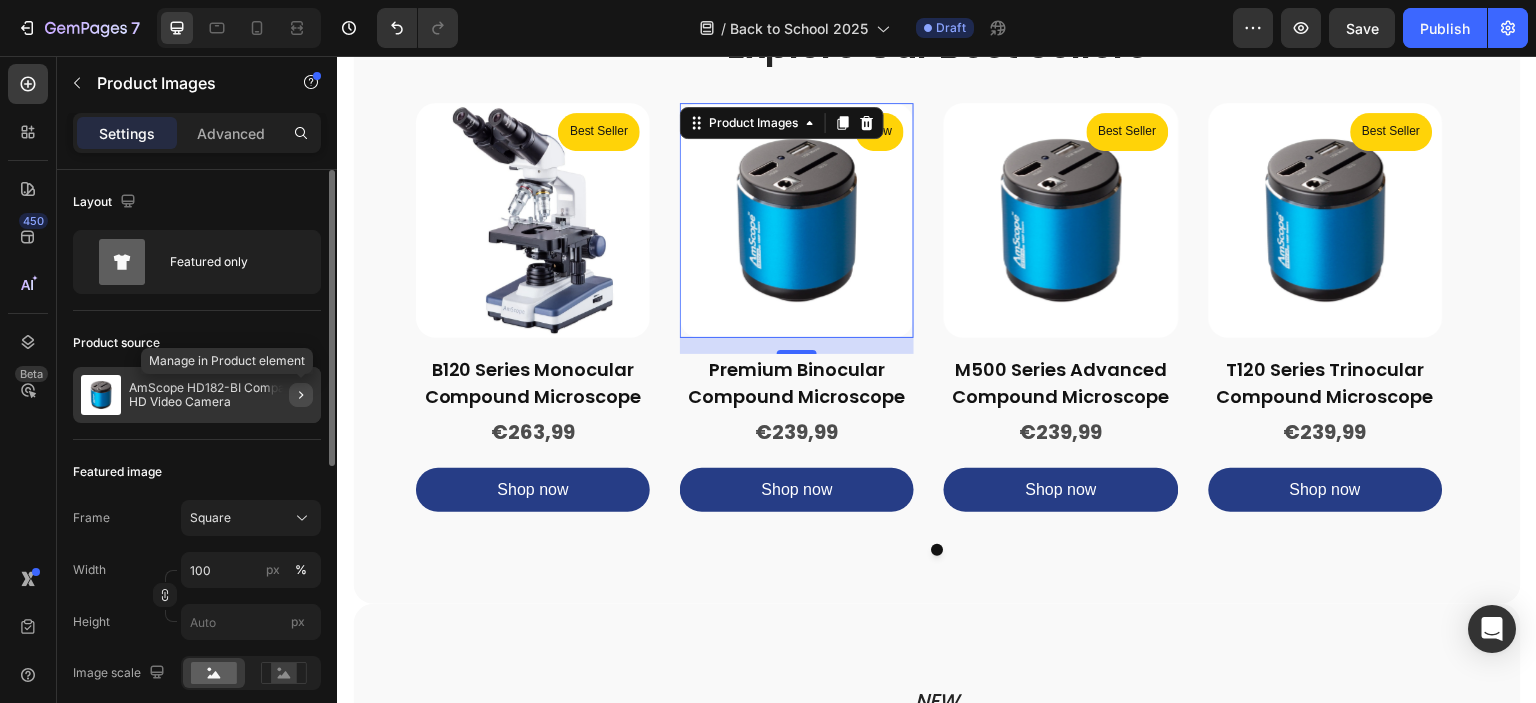 click 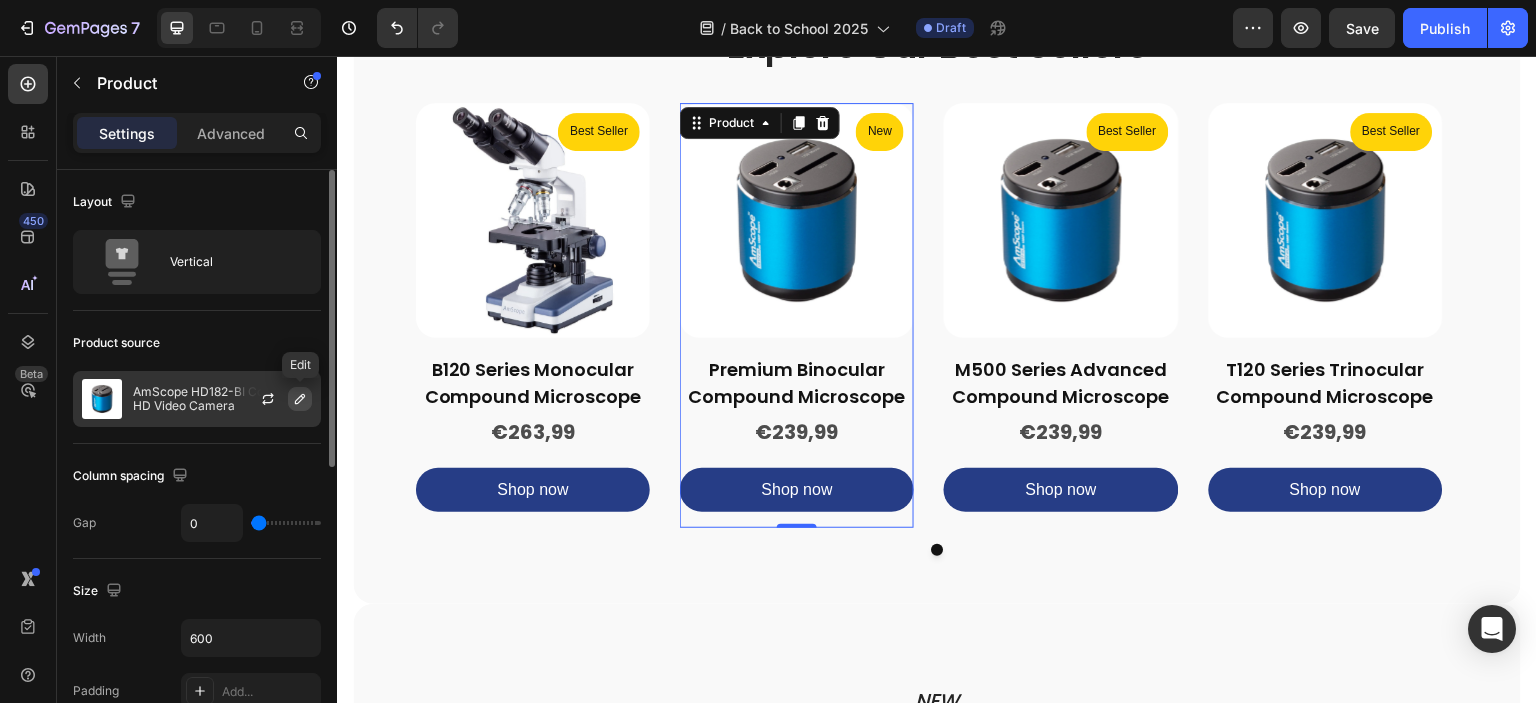 click 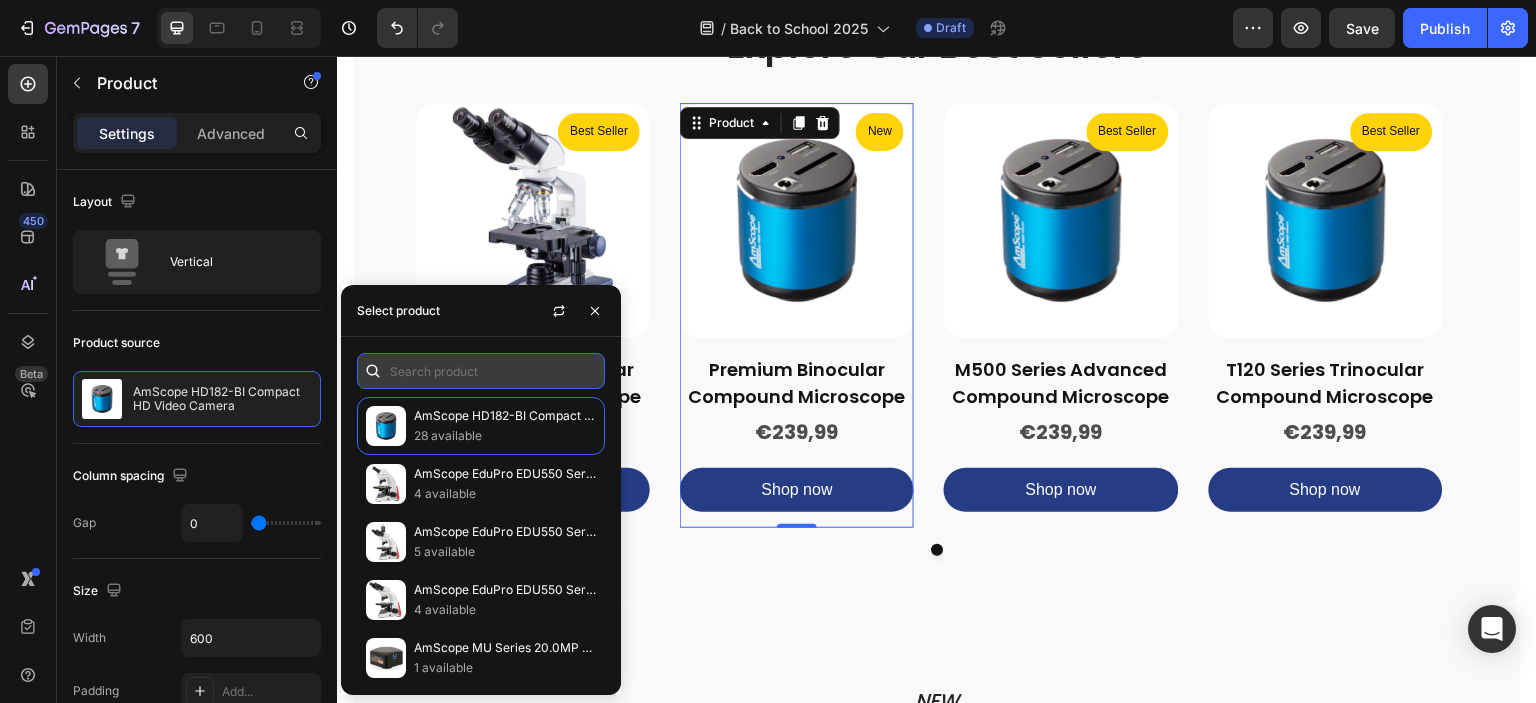 click at bounding box center (481, 371) 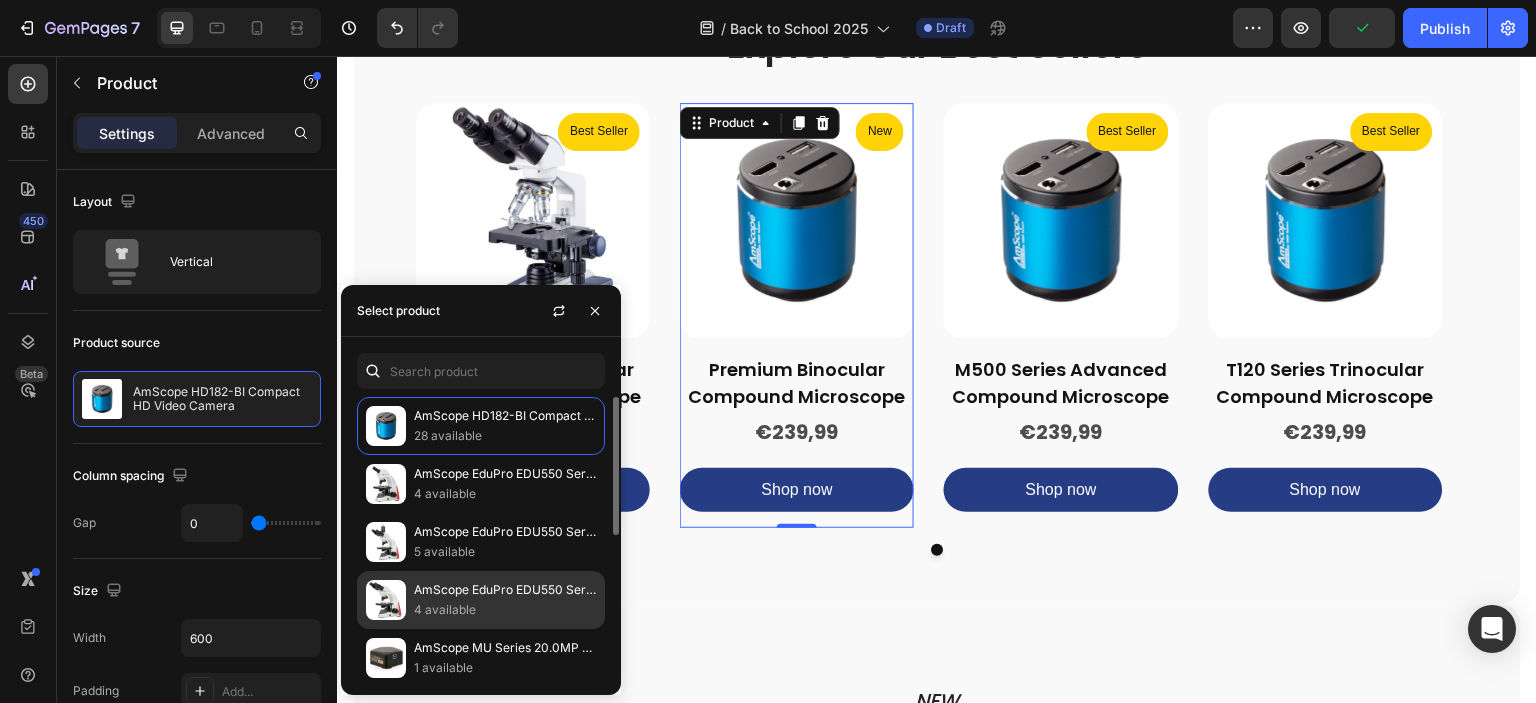 click on "AmScope EduPro EDU550 Series Binocular Compound Microscope with 2-layer mechanical stage and 3W LED illumination" at bounding box center (505, 590) 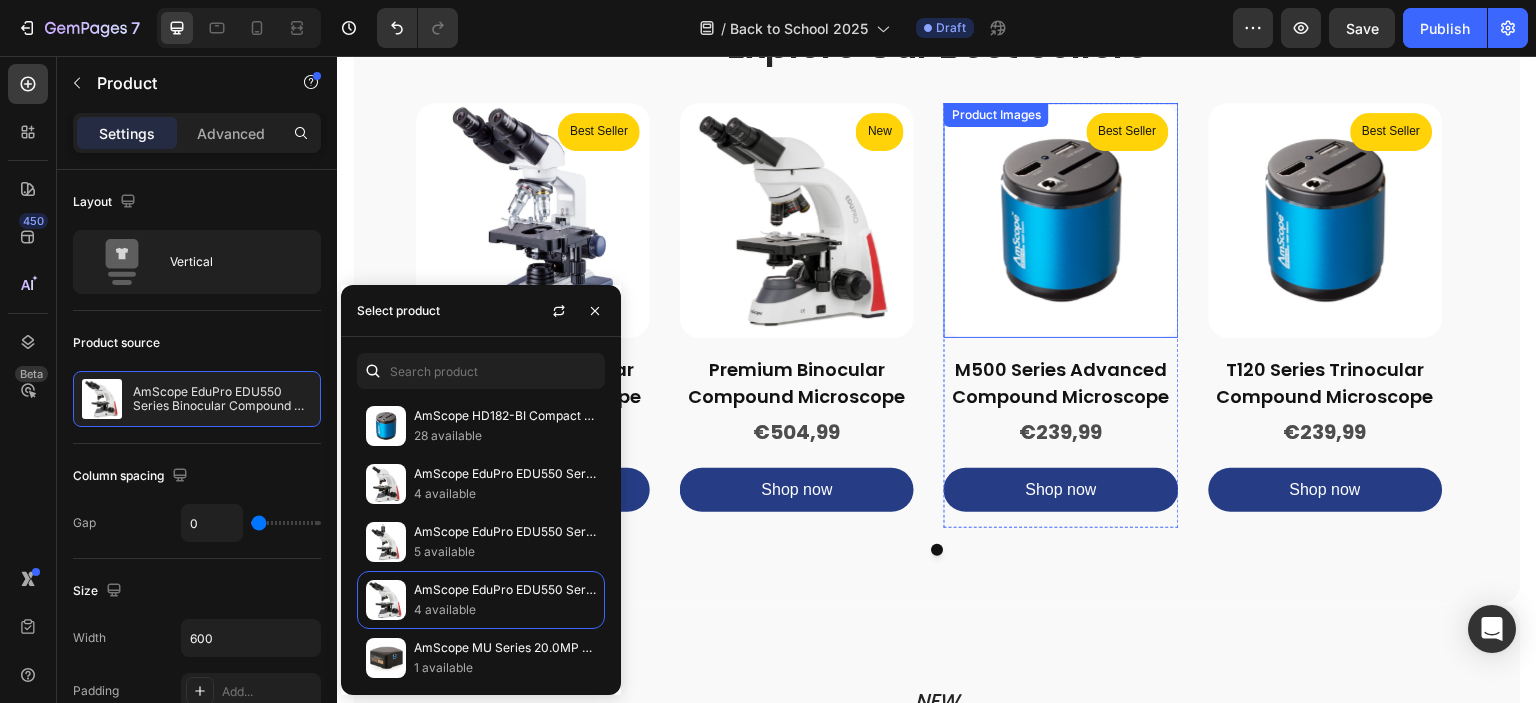 click at bounding box center (1061, 220) 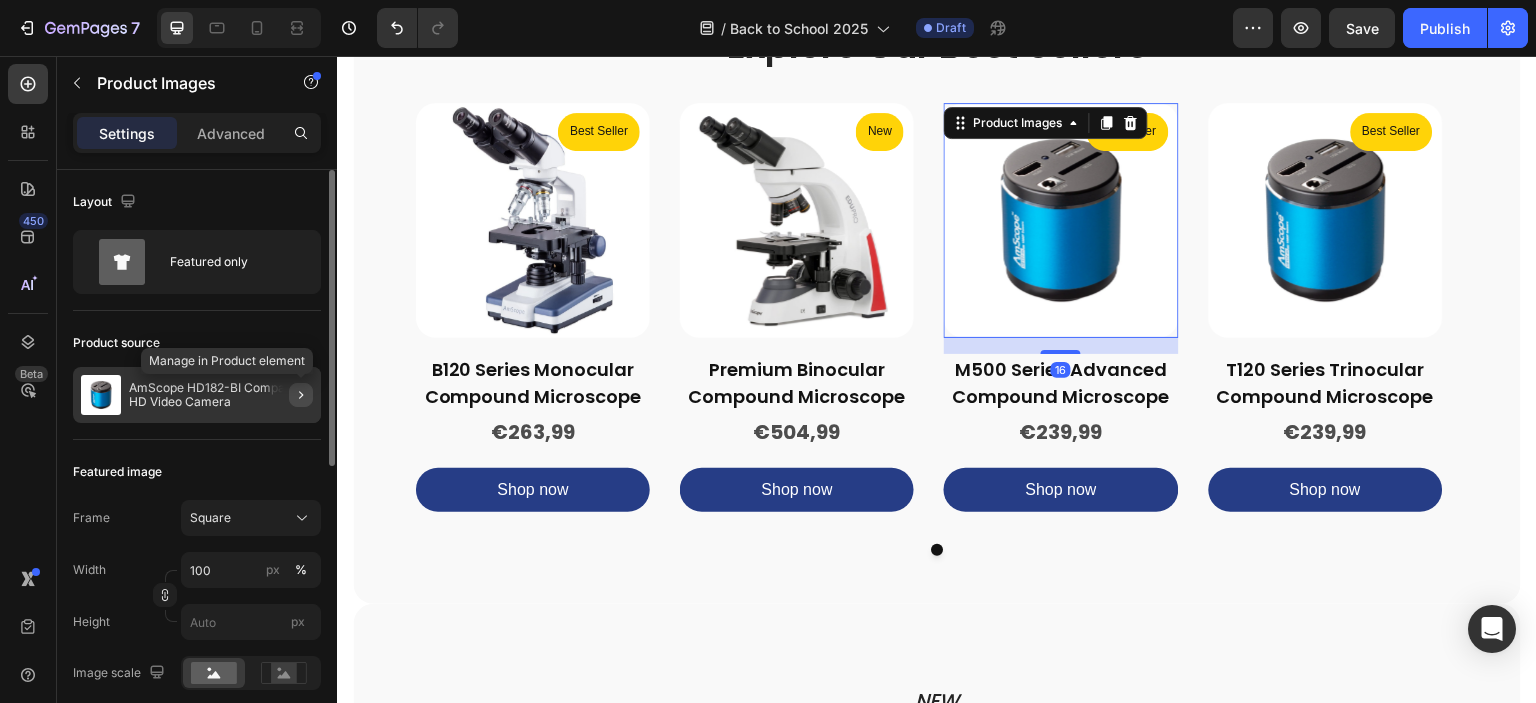 click 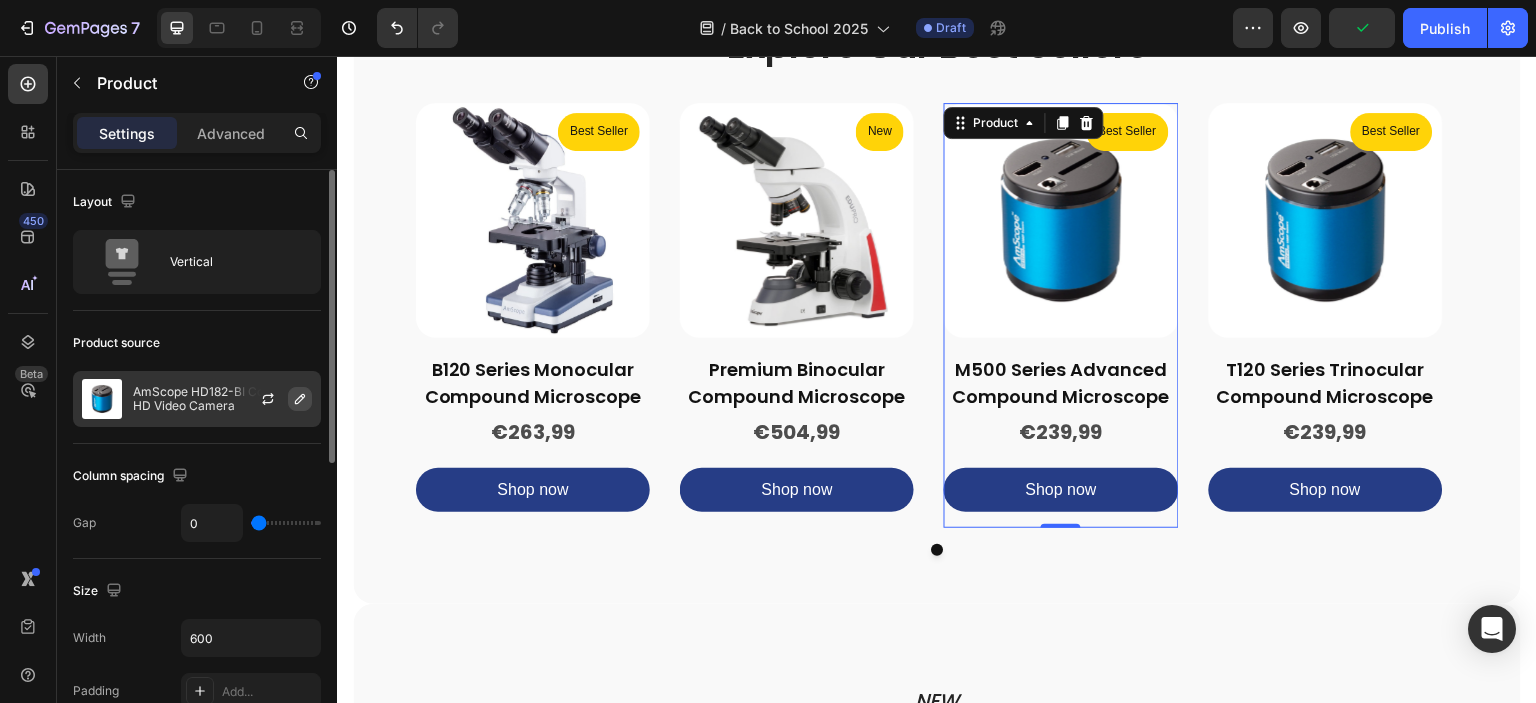 click 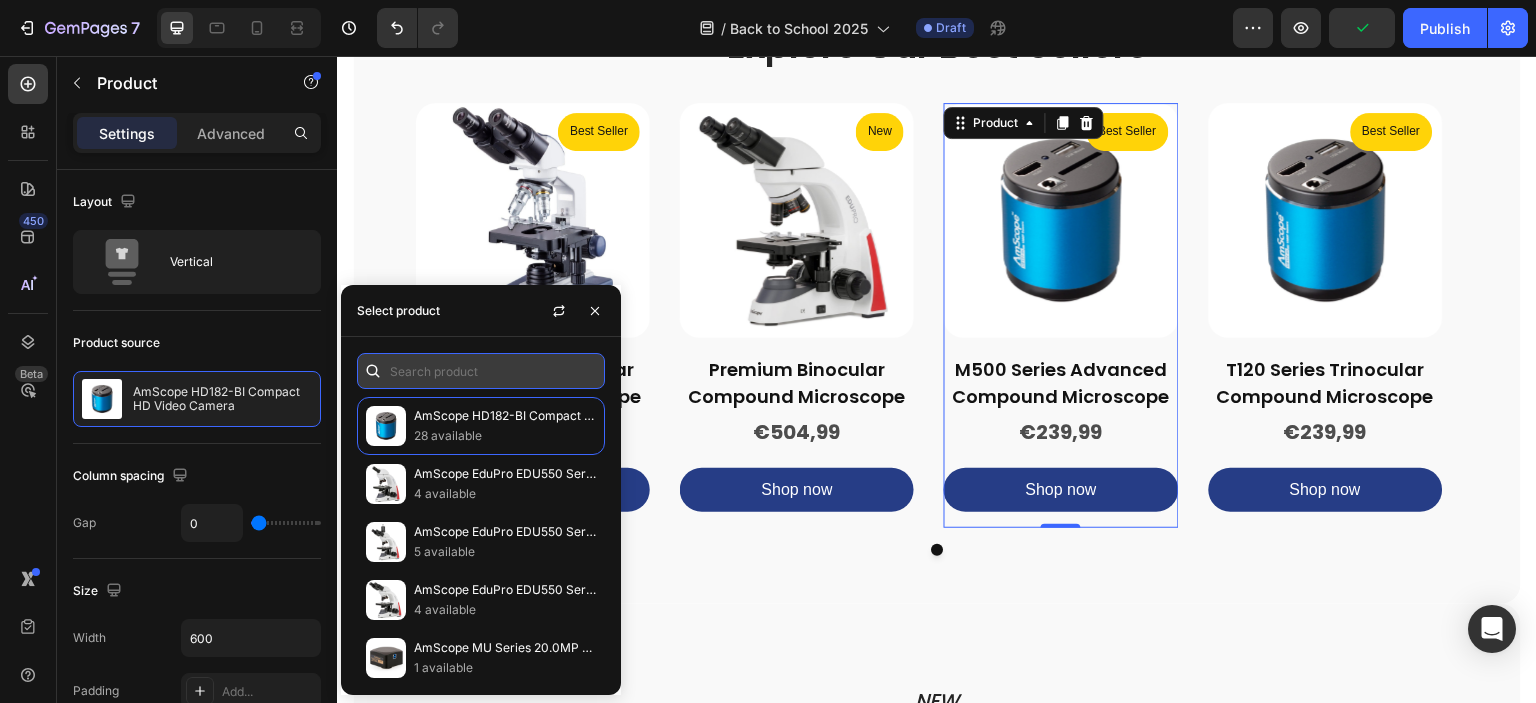 click at bounding box center (481, 371) 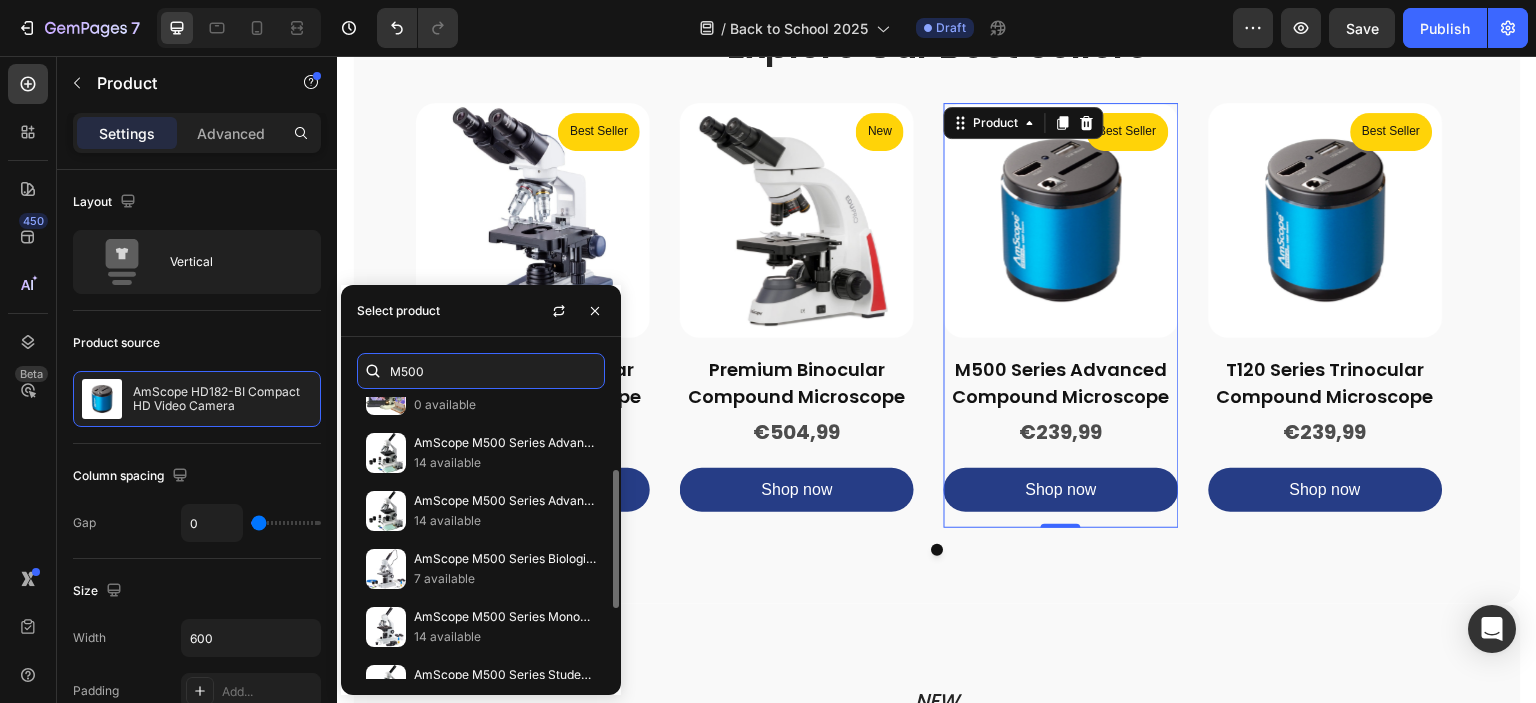 scroll, scrollTop: 224, scrollLeft: 0, axis: vertical 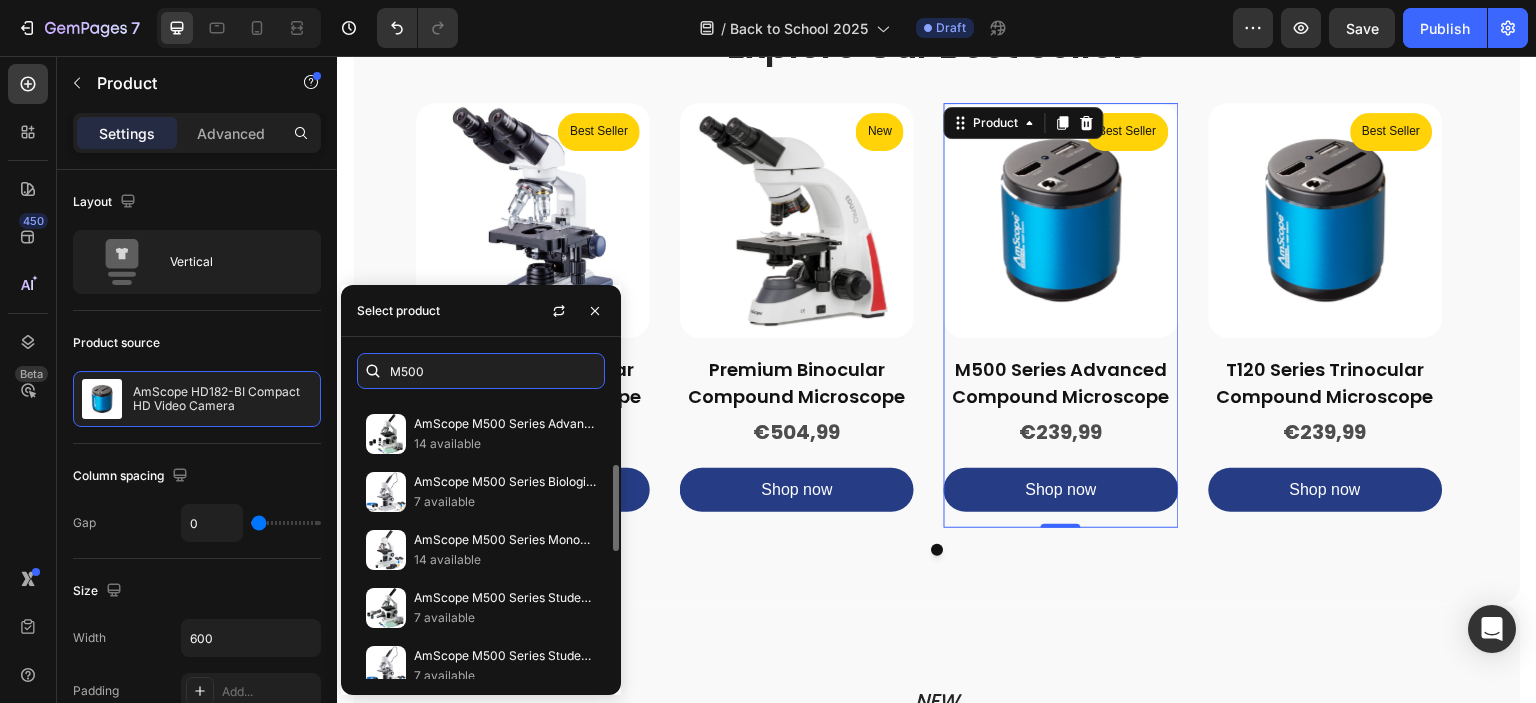 type on "M500" 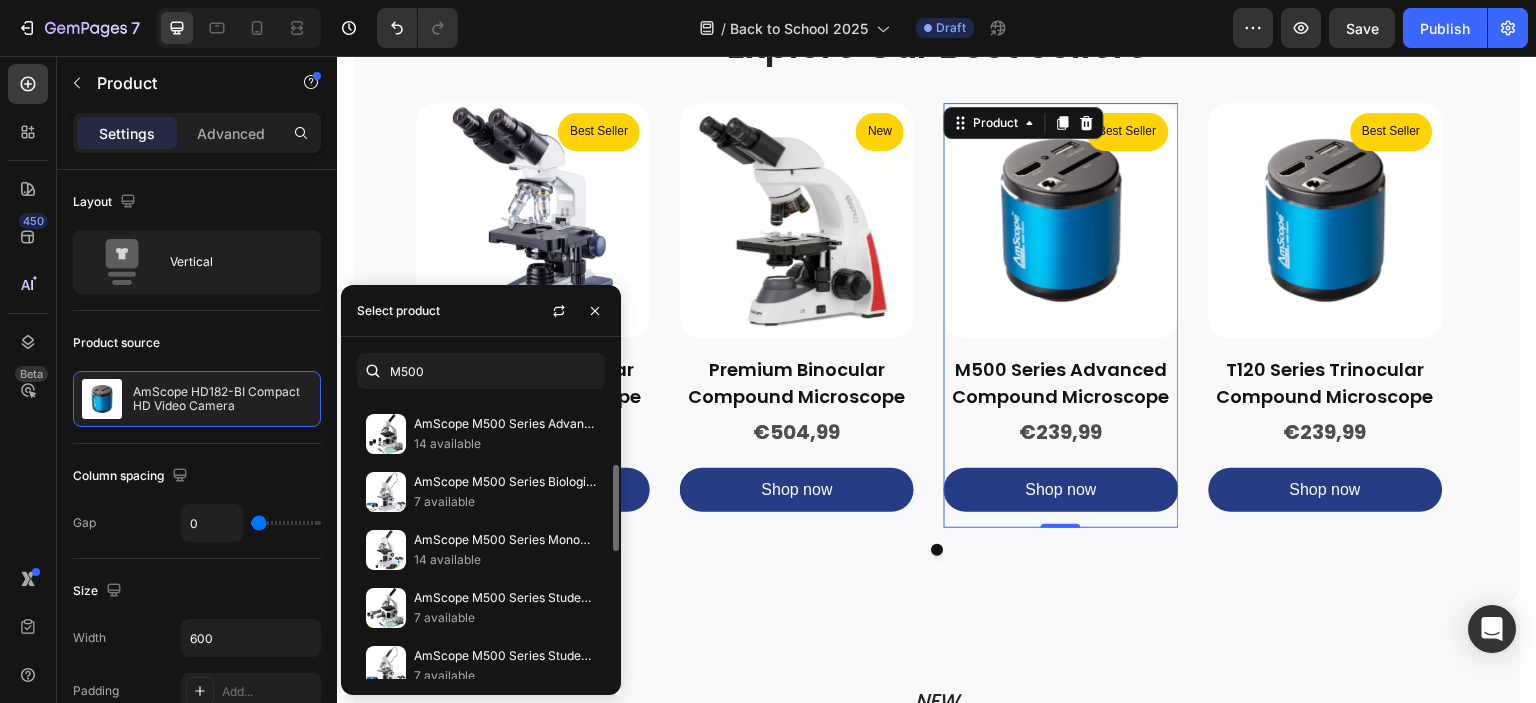 click on "7 available" at bounding box center [505, 502] 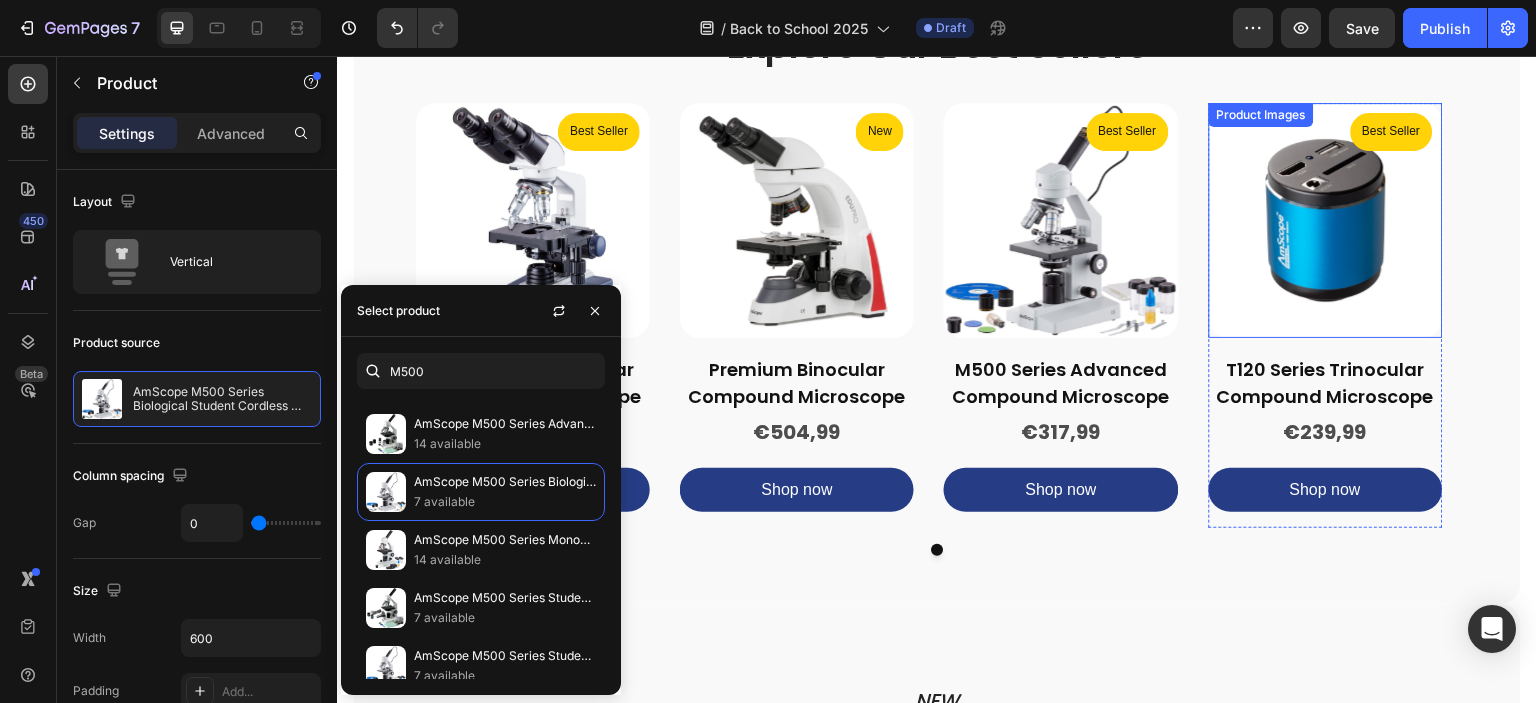 click at bounding box center (1326, 220) 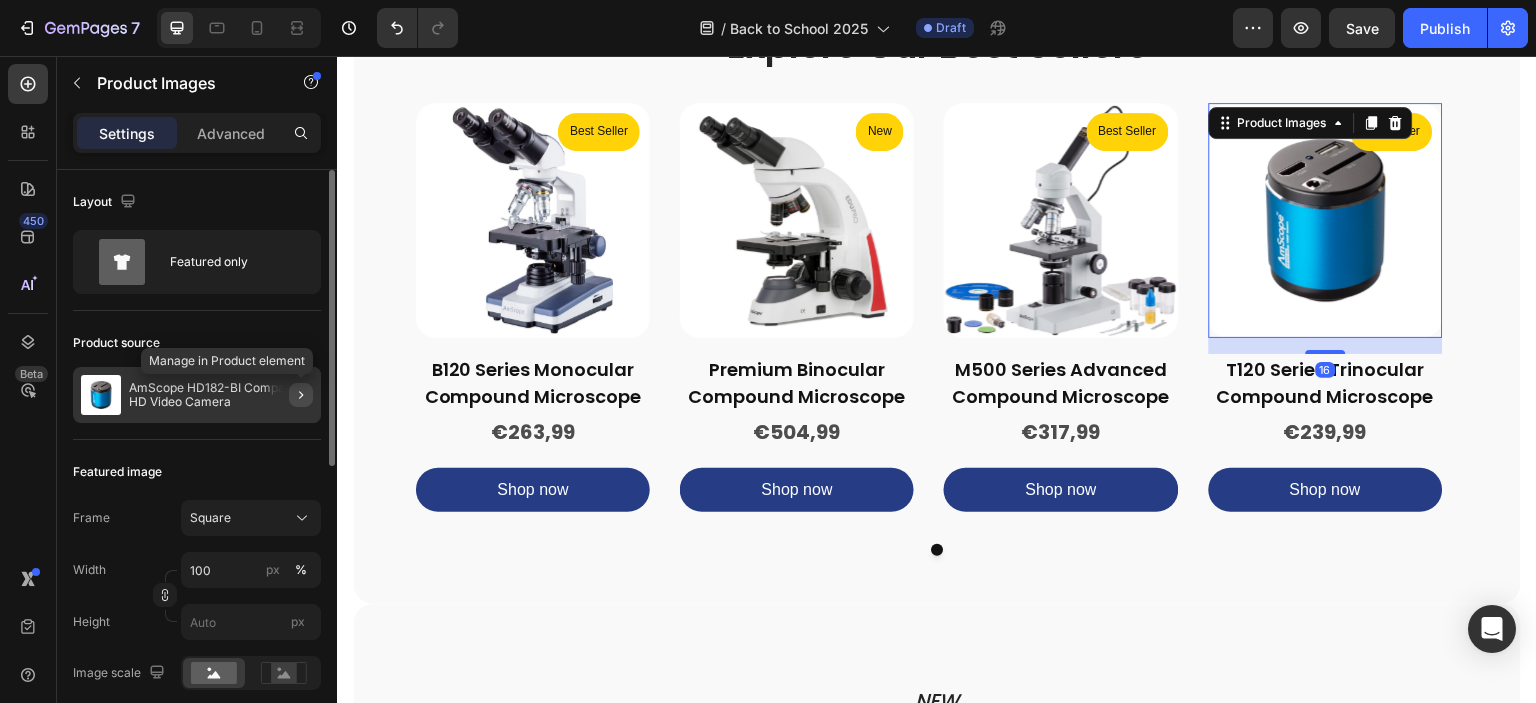 click 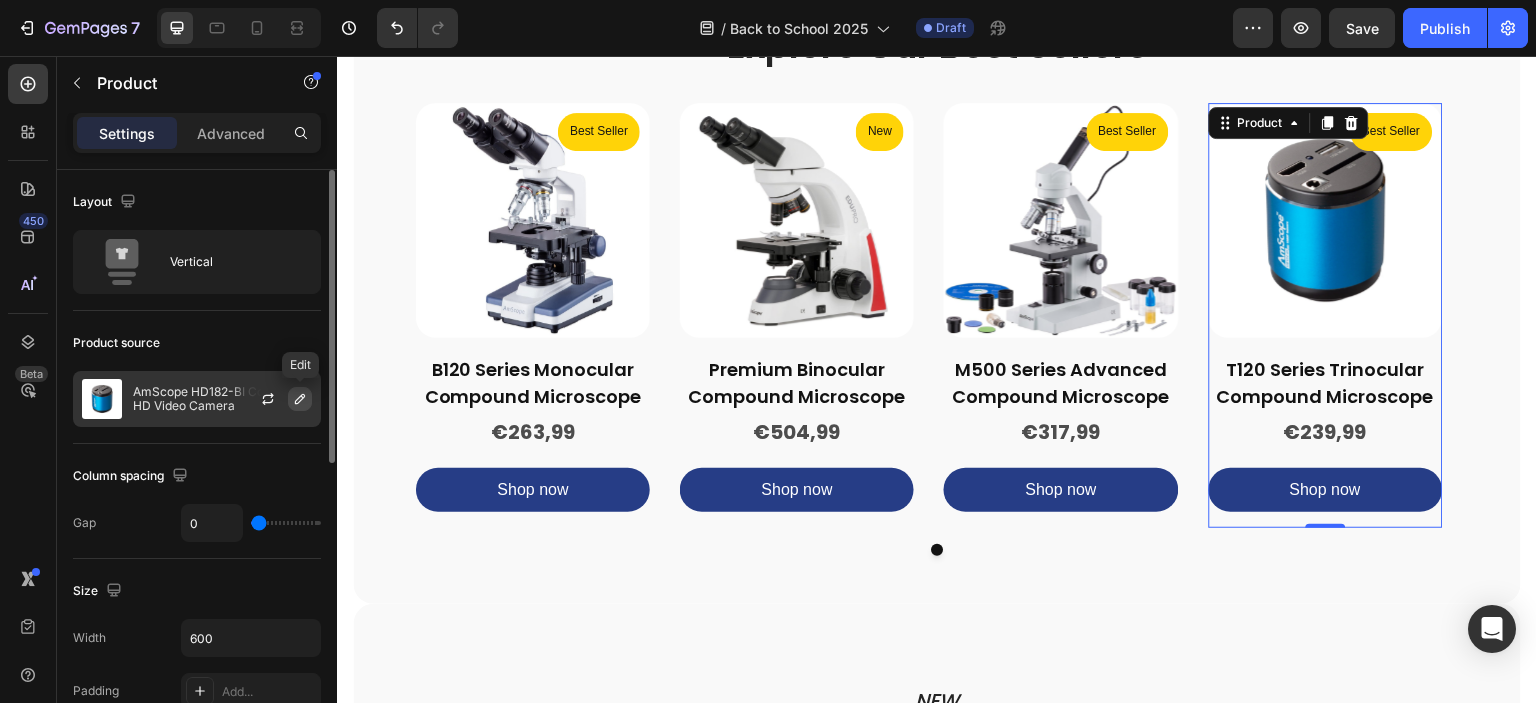 click 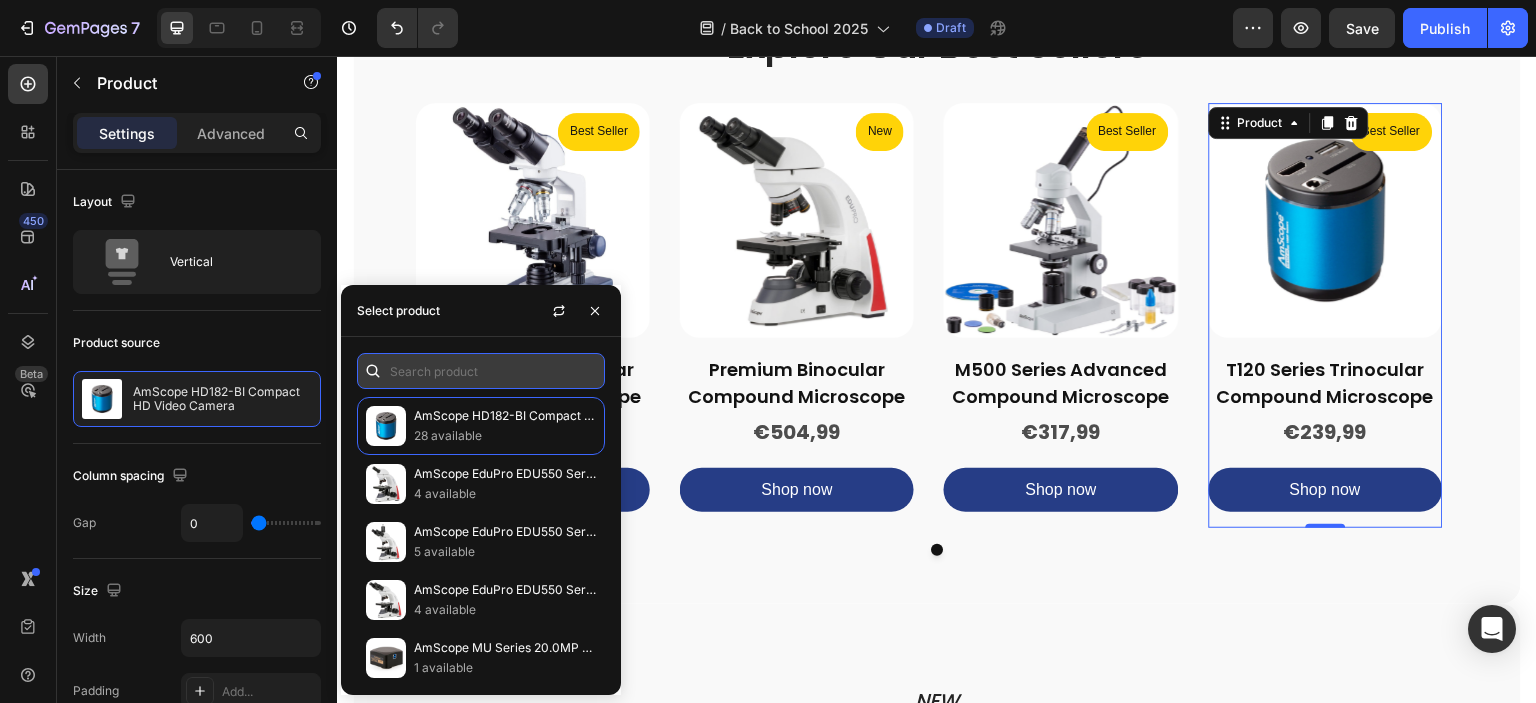 click at bounding box center [481, 371] 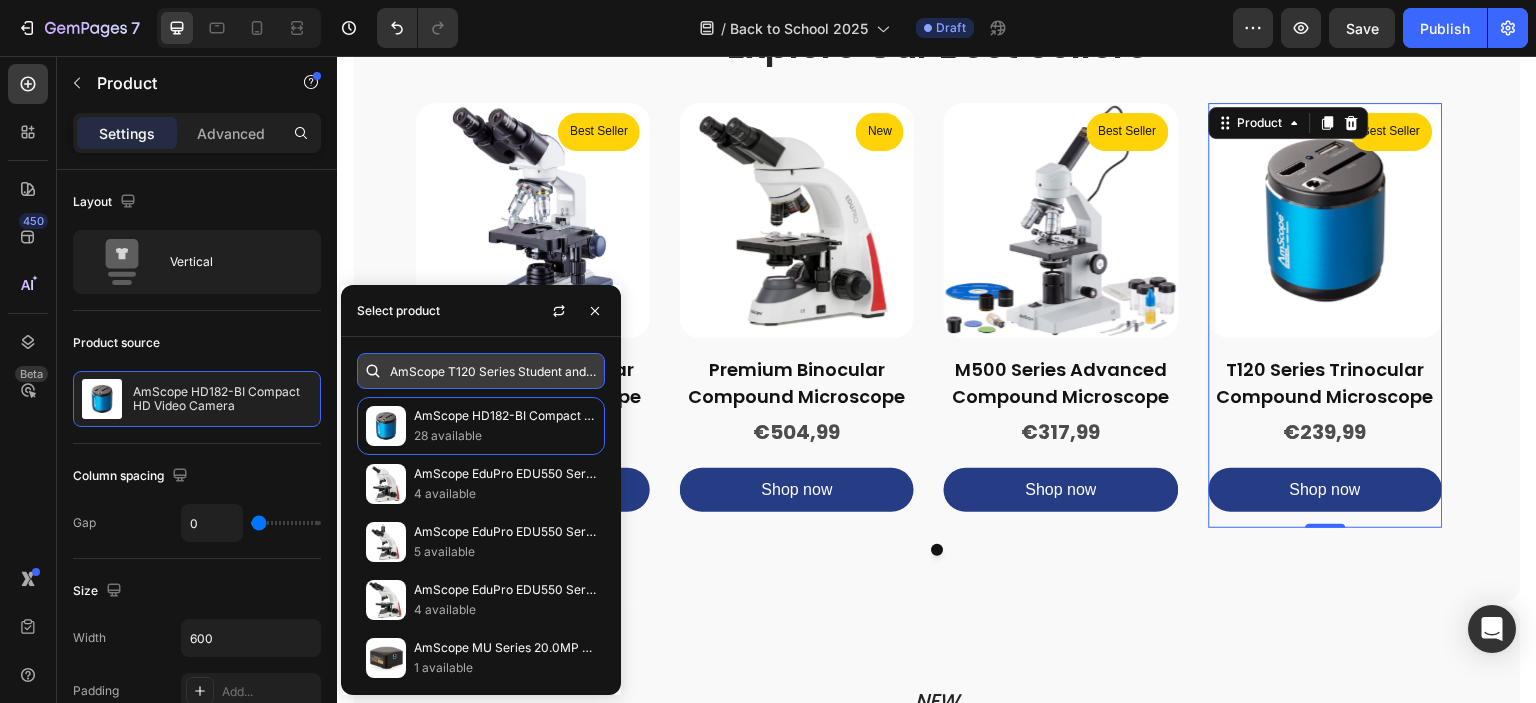 scroll, scrollTop: 0, scrollLeft: 714, axis: horizontal 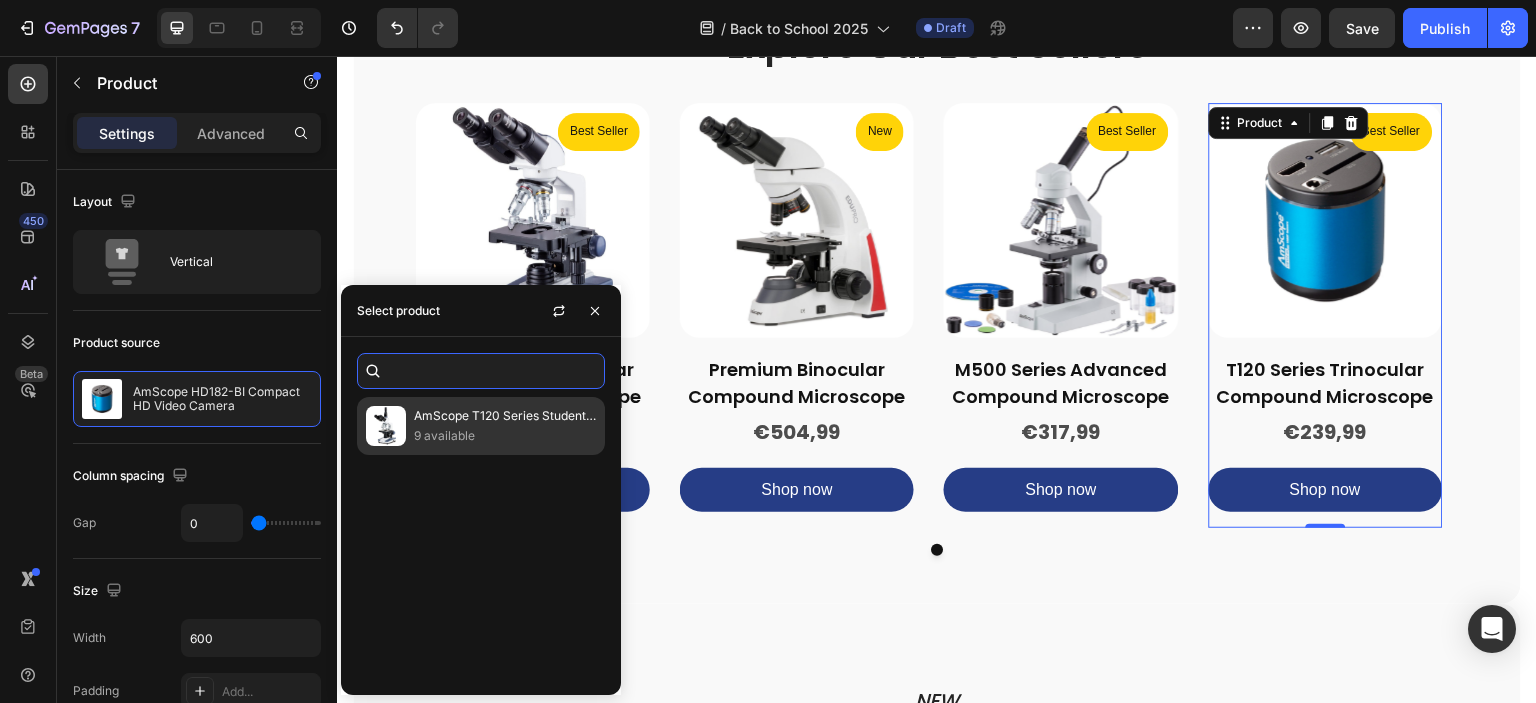 type on "AmScope T120 Series Student and Professional Trinocular Compound Microscope 40X-2500X Magnification with LED, 3d Mechanical Stage, Siedentopf Head and" 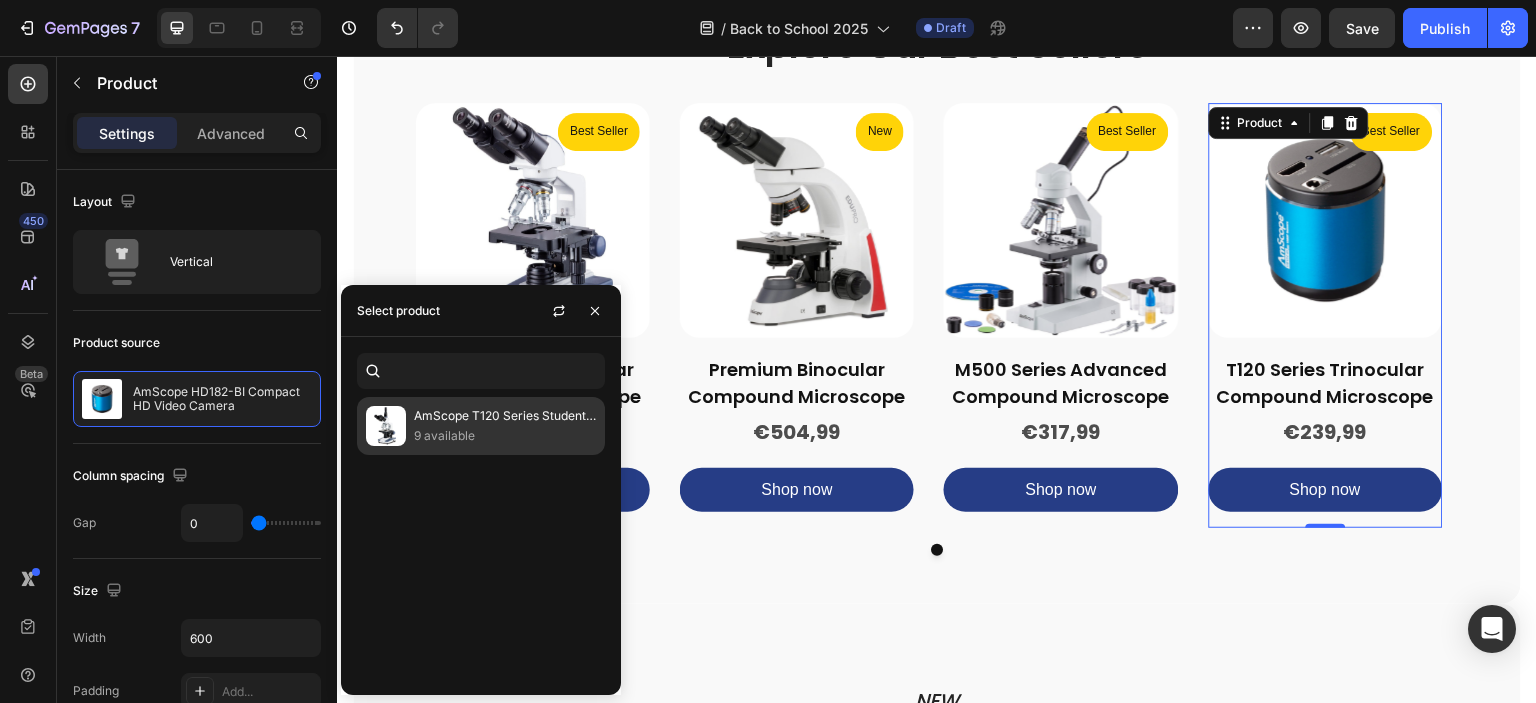 scroll, scrollTop: 0, scrollLeft: 0, axis: both 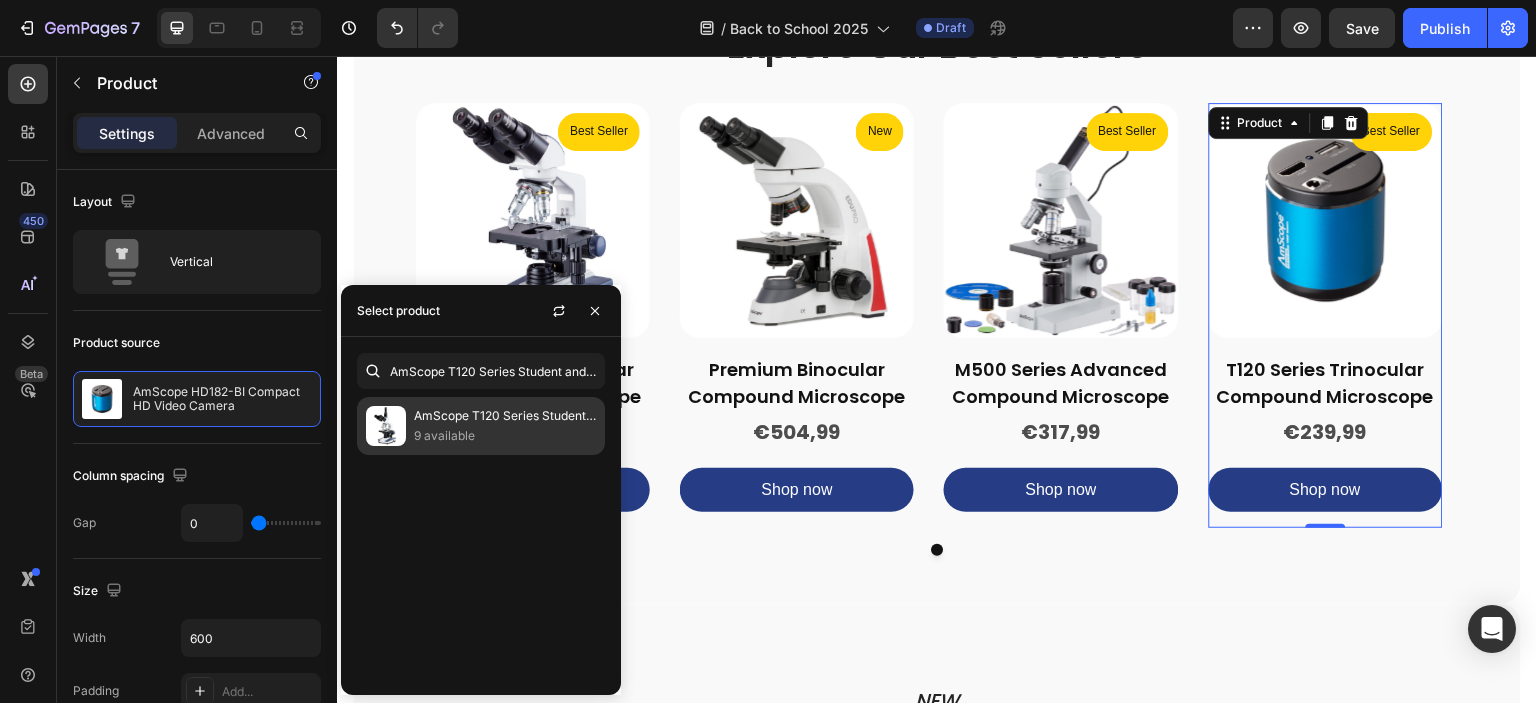 click on "AmScope T120 Series Student and Professional Trinocular Compound Microscope 40X-2500X Magnification with LED, 3d Mechanical Stage, Siedentopf Head and" at bounding box center (505, 416) 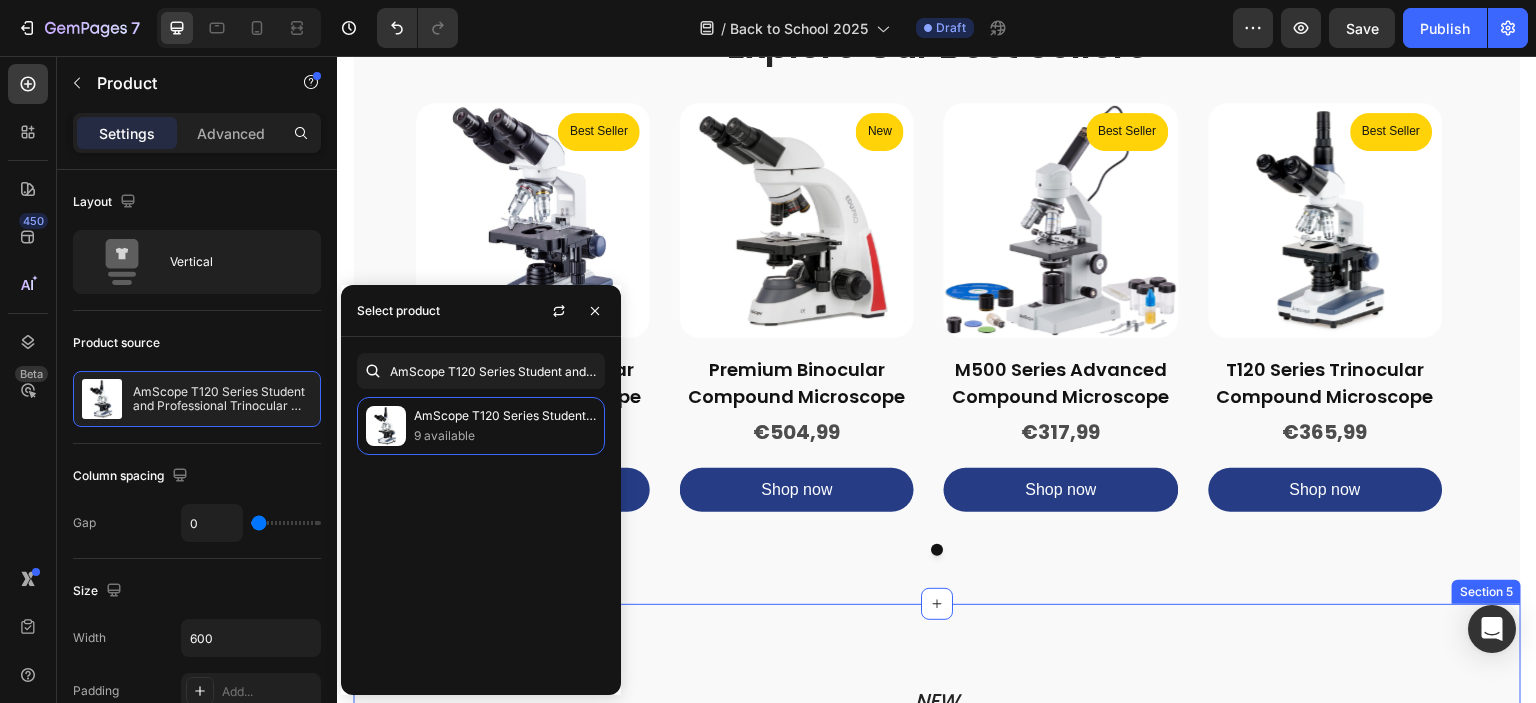 click on "NEW Text block EDUPRO Series Heading Next-Level Microscopes for Education Text Block Enhance science learning with a microscope designed for labs and classrooms featuring LED lighting, precision optics and a double-layered mechanical stage. Text Block Row Image Image Bright Lighting Heading Daylight-balanced LED illumination Text block Row Image High Quality Heading Energy-saving & long-lasting LED lightbulb Text block Row Image Powerful Focus Heading 40X to 1000X magnification range Text block Row Image Warranty Heading 5-year warranty against manufacturer defects Text block Row Row Explore now Button Row Product Section 5" at bounding box center (937, 1119) 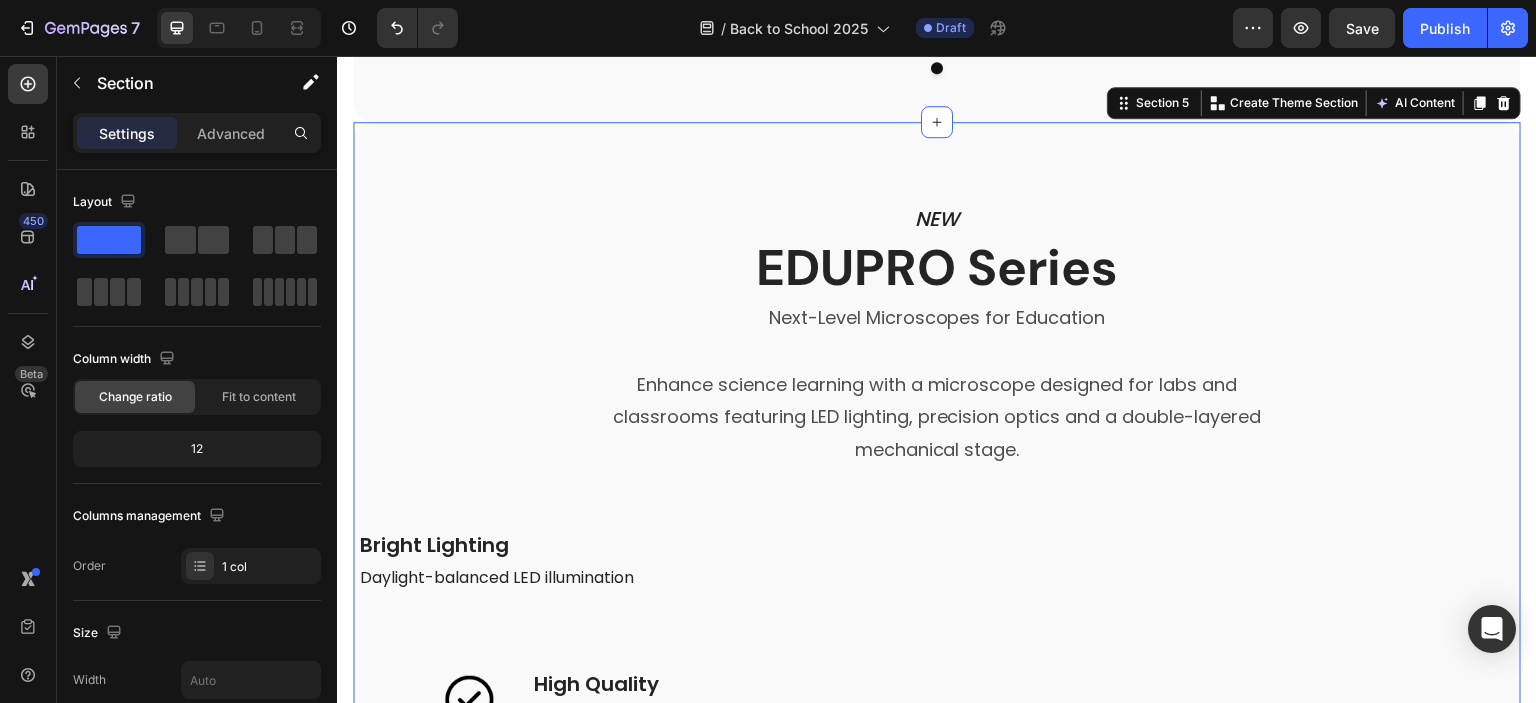 scroll, scrollTop: 2364, scrollLeft: 0, axis: vertical 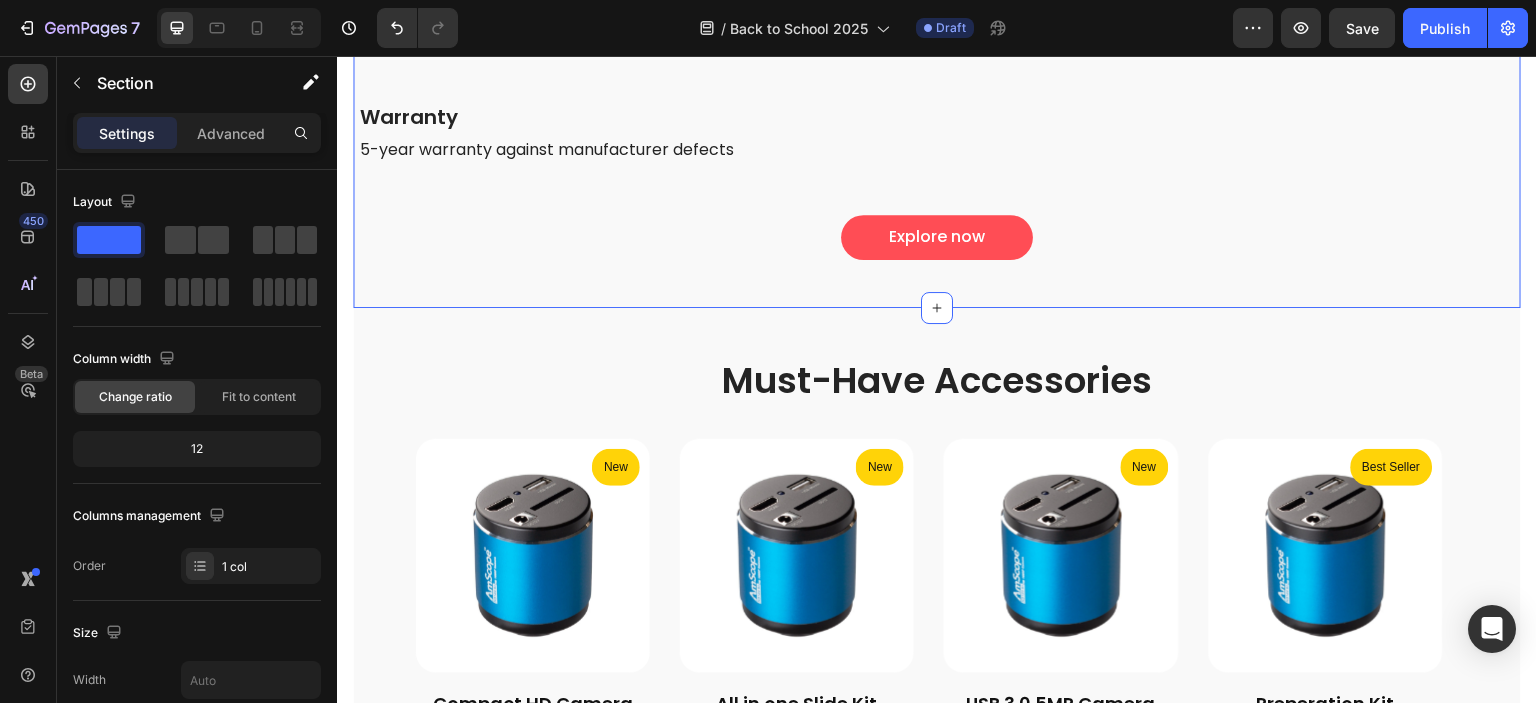 click on "Must-Have Accessories" at bounding box center [937, 381] 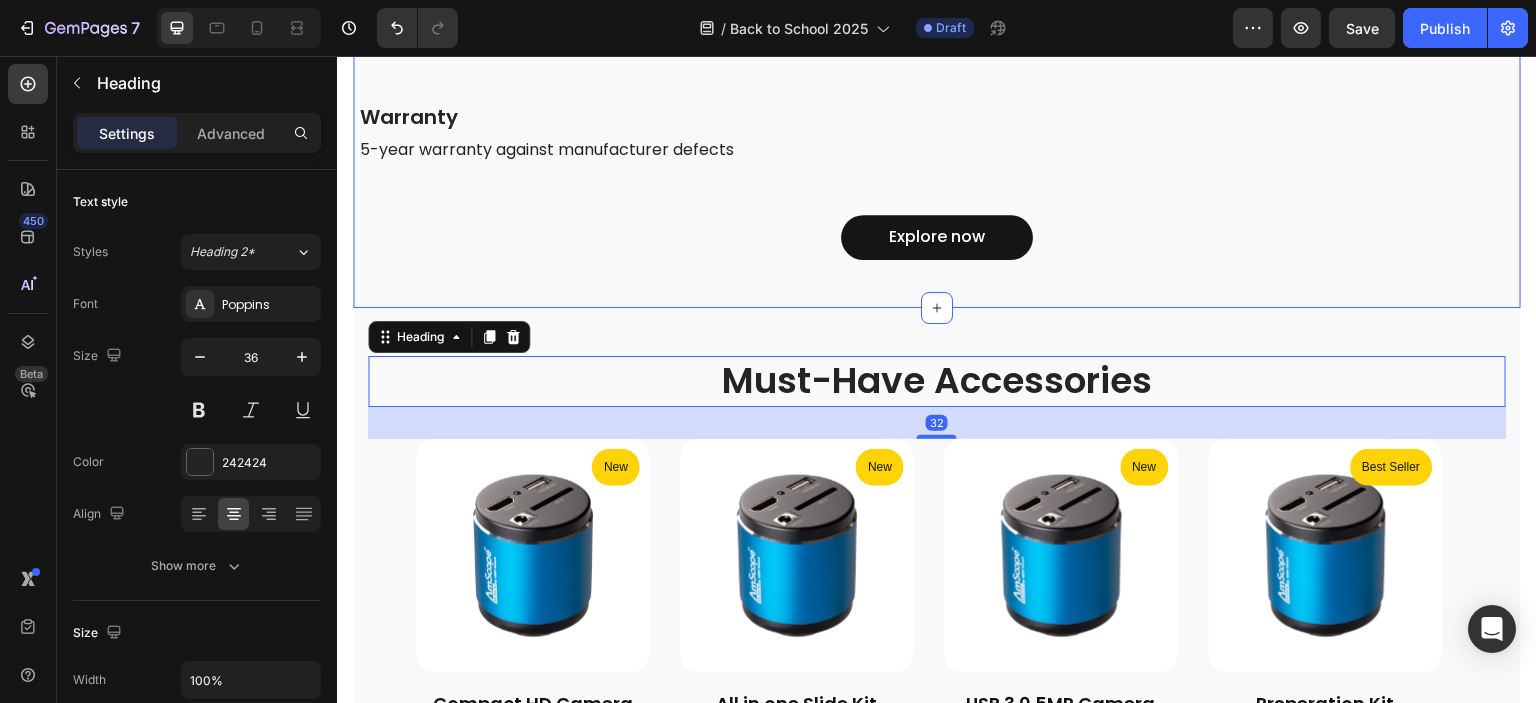 click on "Explore now" at bounding box center [937, 237] 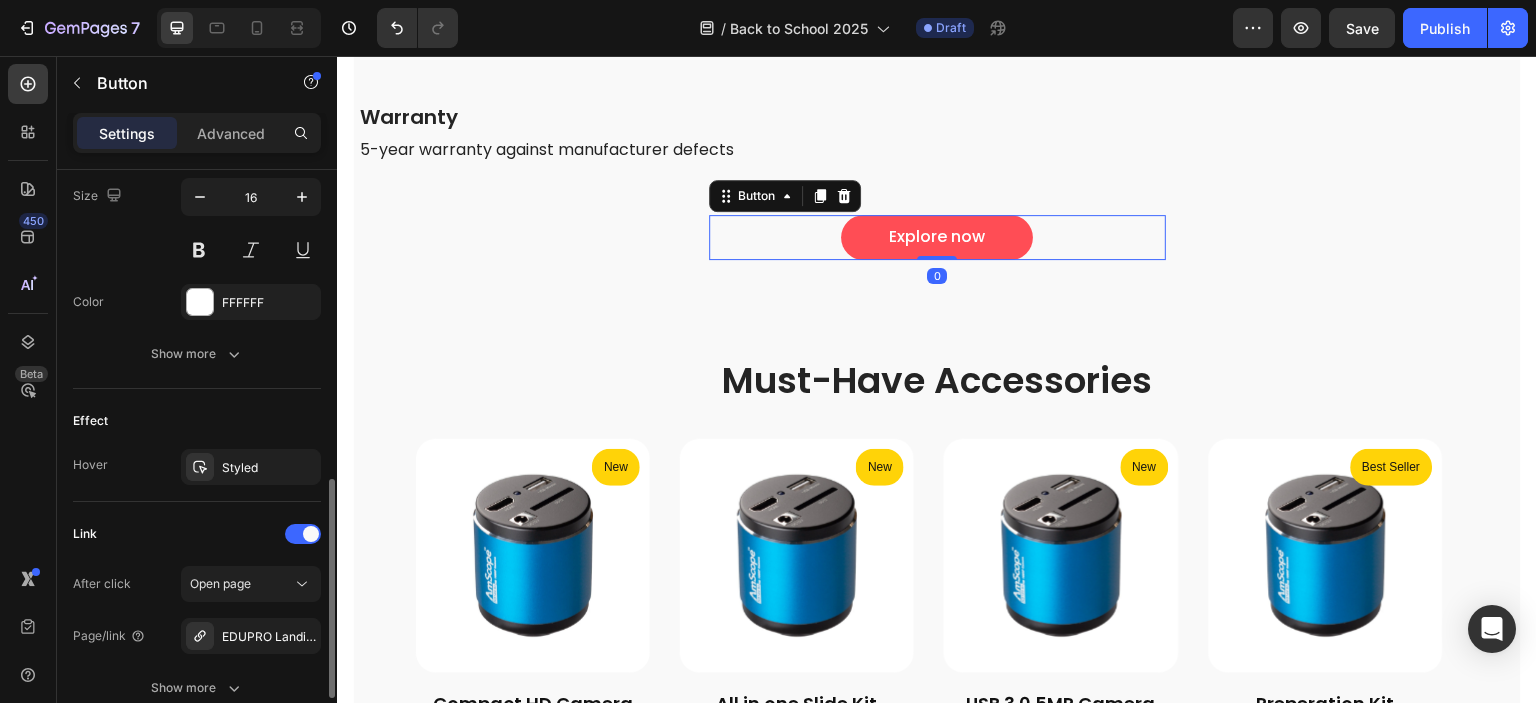 scroll, scrollTop: 996, scrollLeft: 0, axis: vertical 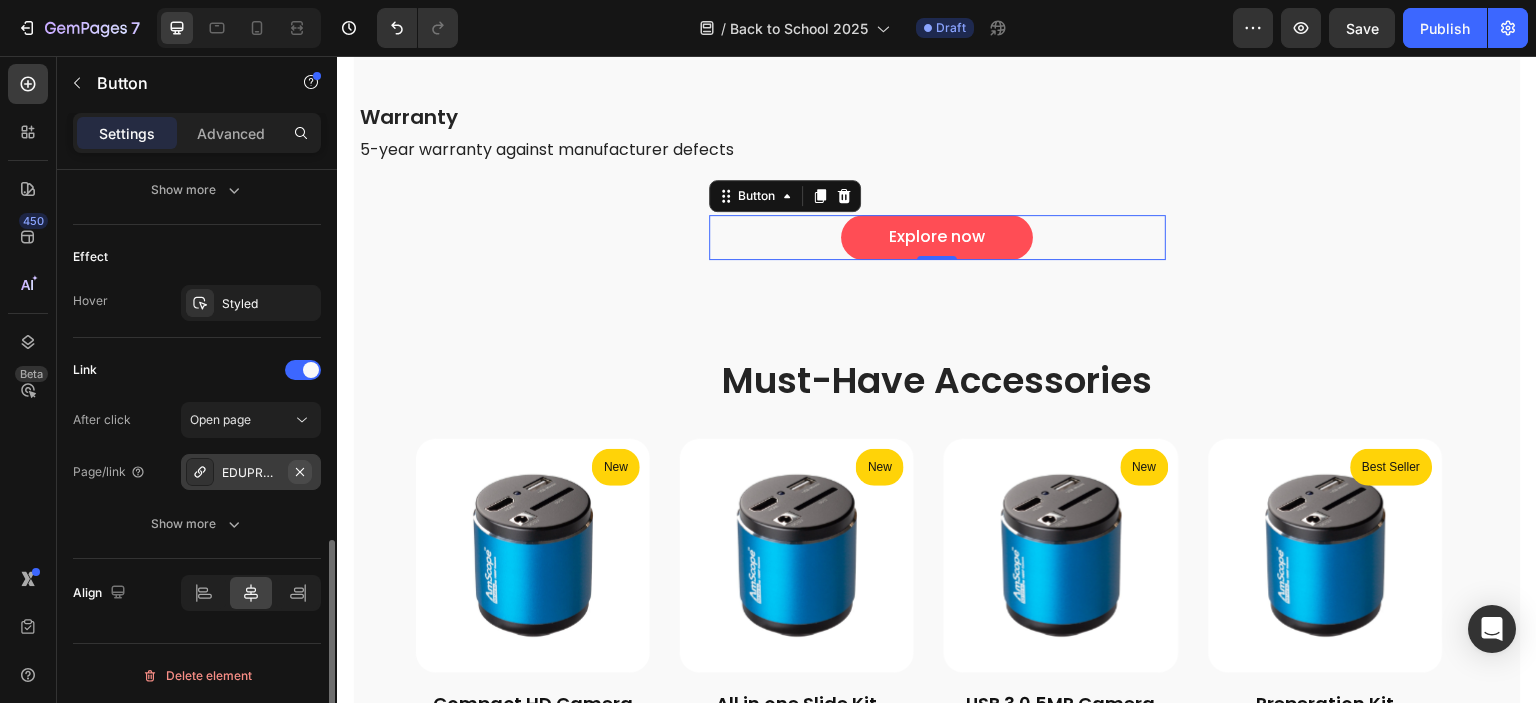 click 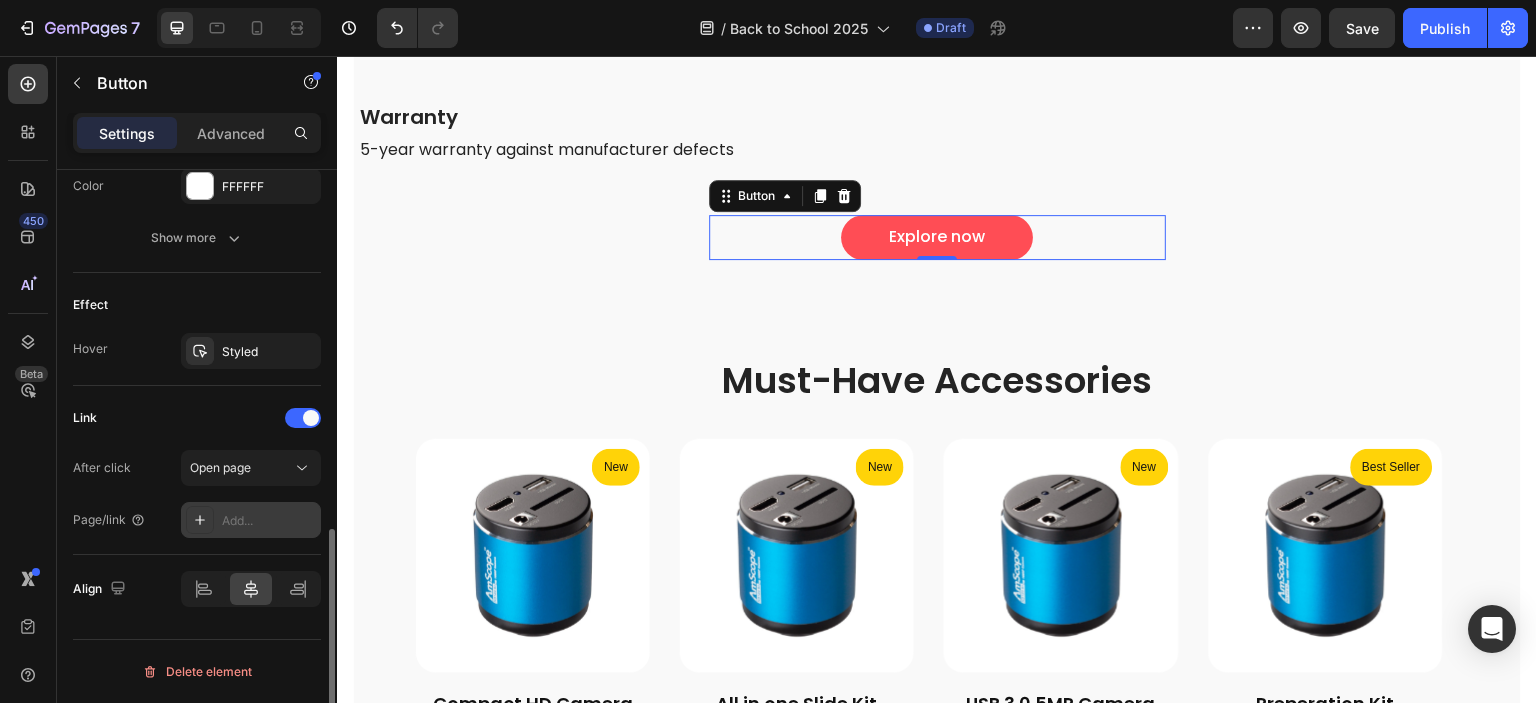 scroll, scrollTop: 944, scrollLeft: 0, axis: vertical 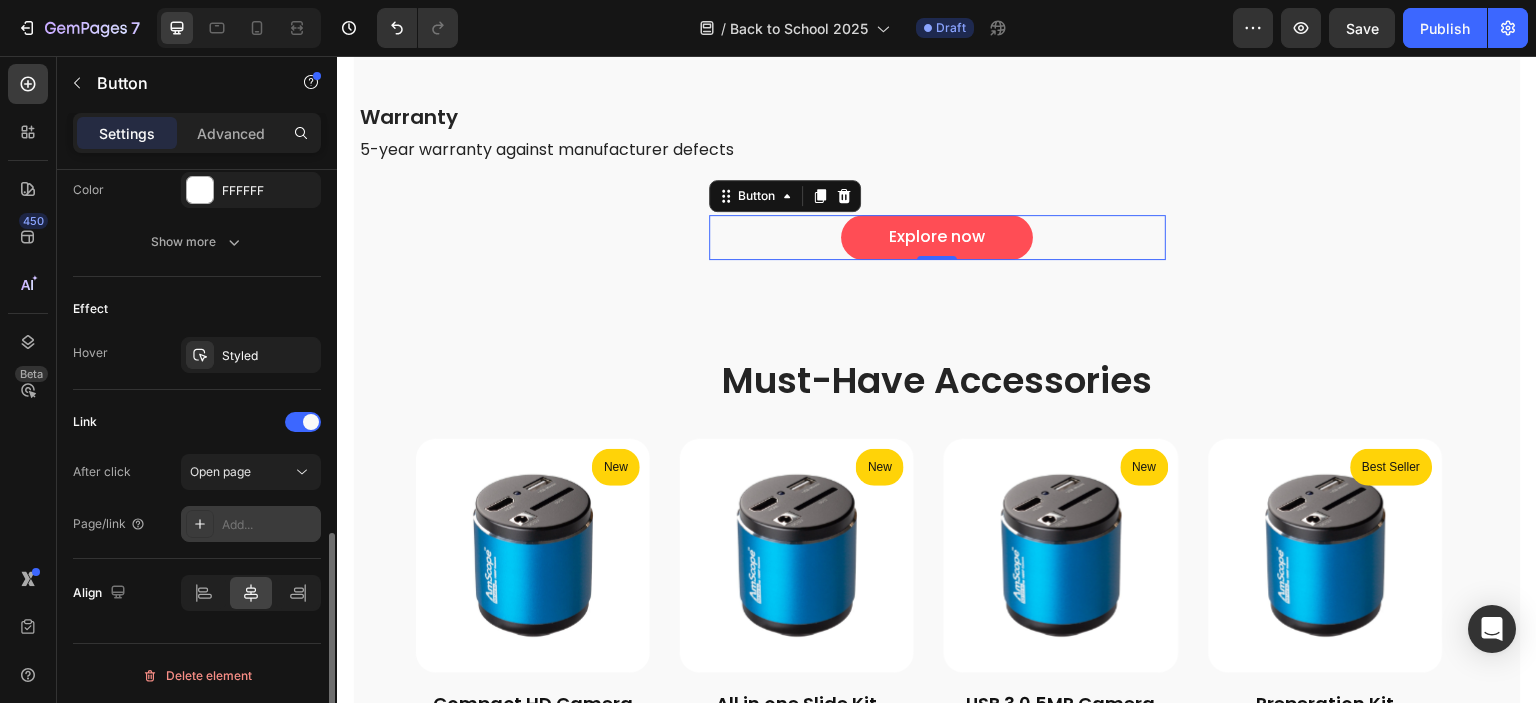 click on "Add..." at bounding box center (251, 524) 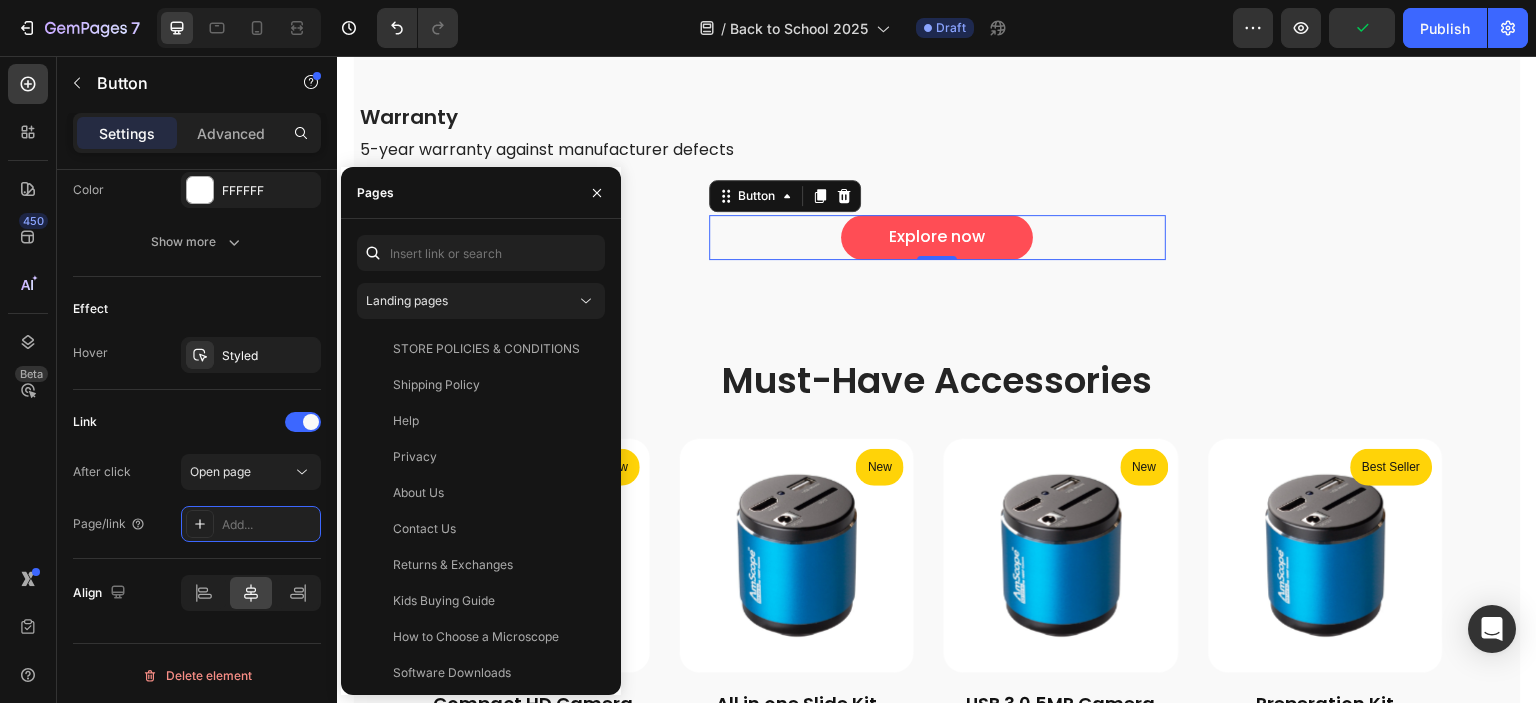 click on "Landing pages STORE POLICIES & CONDITIONS   View Shipping Policy   View Help   View Privacy   View About Us   View Contact Us   View Returns & Exchanges   View Kids Buying Guide   View How to Choose a Microscope   View Software Downloads   View Technical support   View Warranty & Repairs   View PURCHASING ORDER PROCESS   View HOW TO USE A PROPERLY USE A MICROSCOPE   View FREQUENTLY ASKED QUESTIONS   View Manual Downloads   View Edit Personal Data   View Request Personal Data   View My Personal Data   View Holiday Shipping Information   View Test About Us   View Terms & Conditions   View GDPR Compliance   View CCPA Compliance   View Imprint   View Back To School   View Software Downloads backup   View Manual Downloads Backup   View Analytics   View 2023 AmScope Holiday Gift Guide   View Back to School 2024   View Holiday Gift Guide 2024   View Product Safety Information   View EDUPRO Landing Page   View Dads & Grads 2025   View" at bounding box center [481, 457] 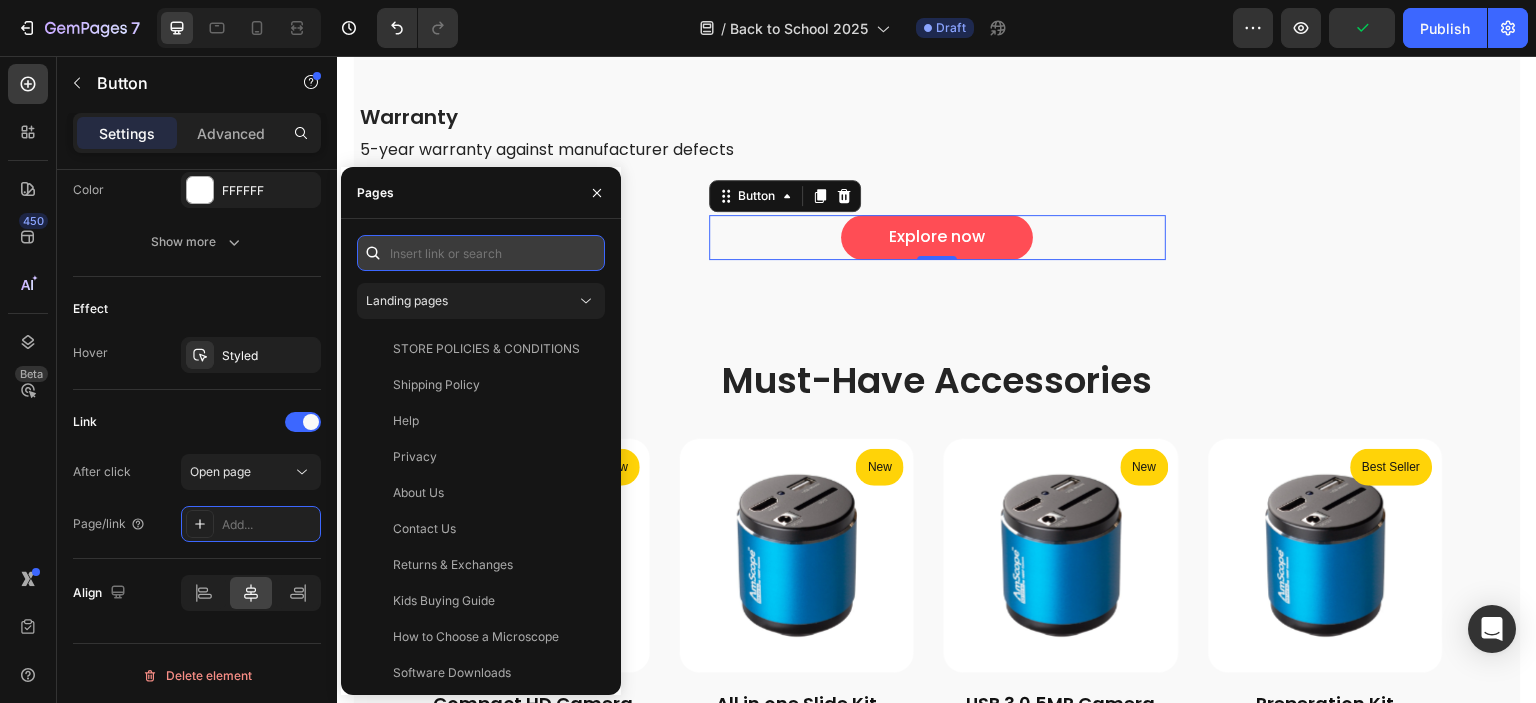 click at bounding box center (481, 253) 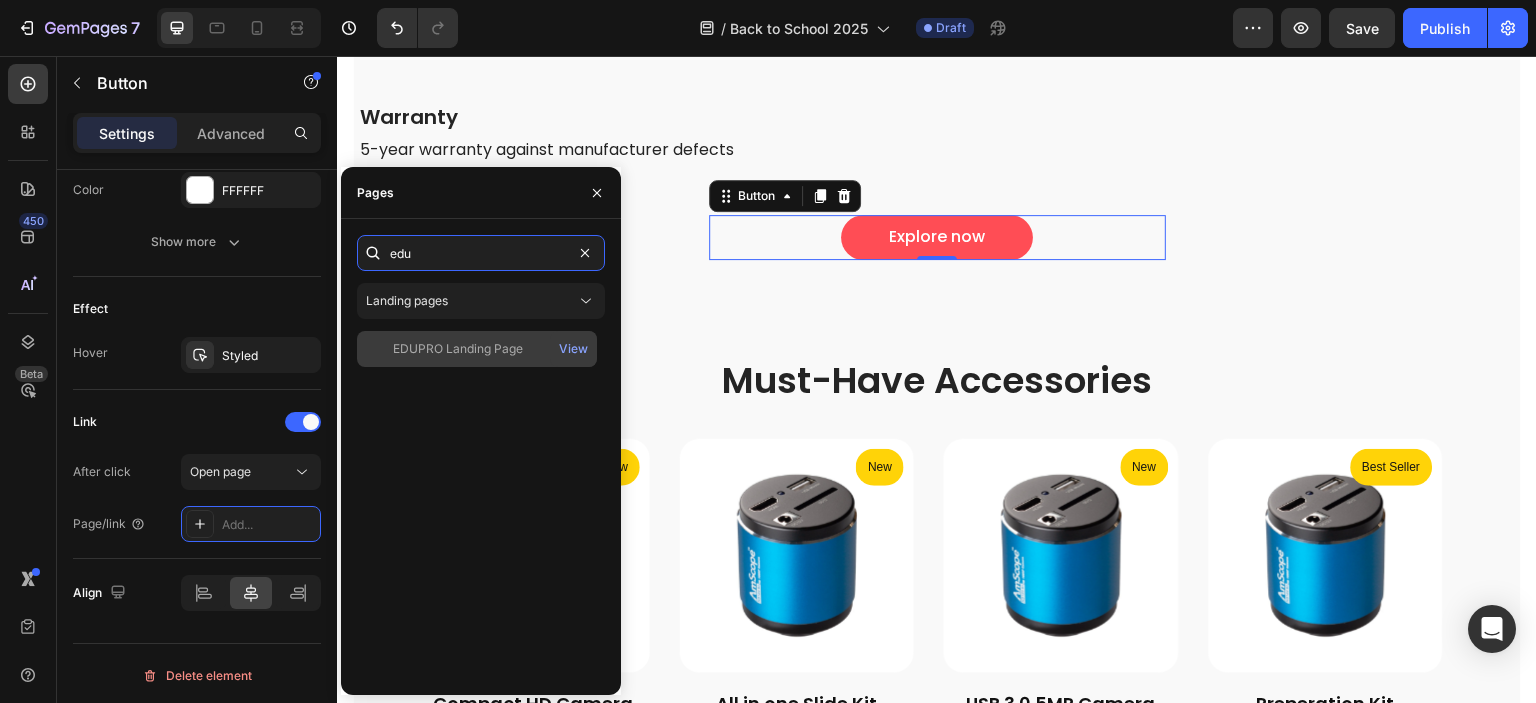 type on "edu" 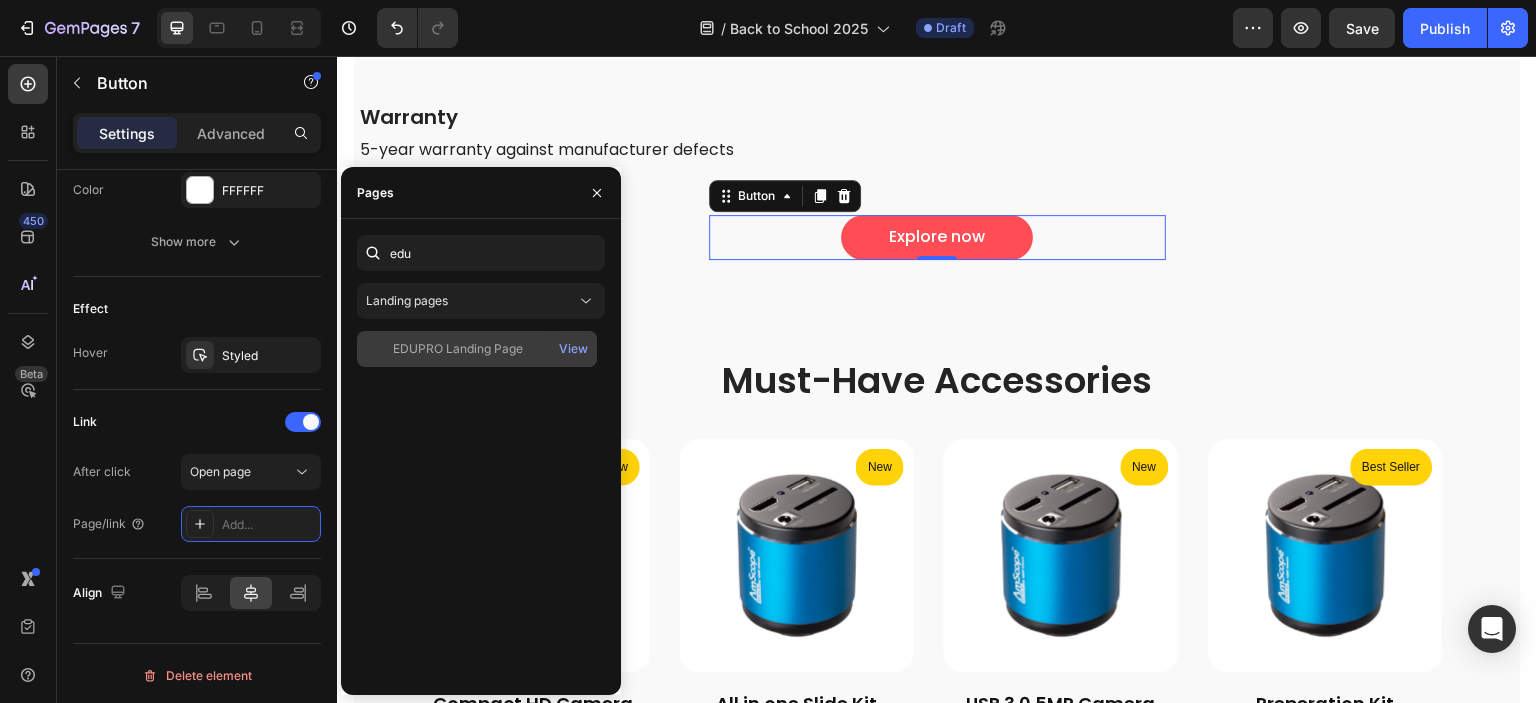 click on "EDUPRO Landing Page   View" 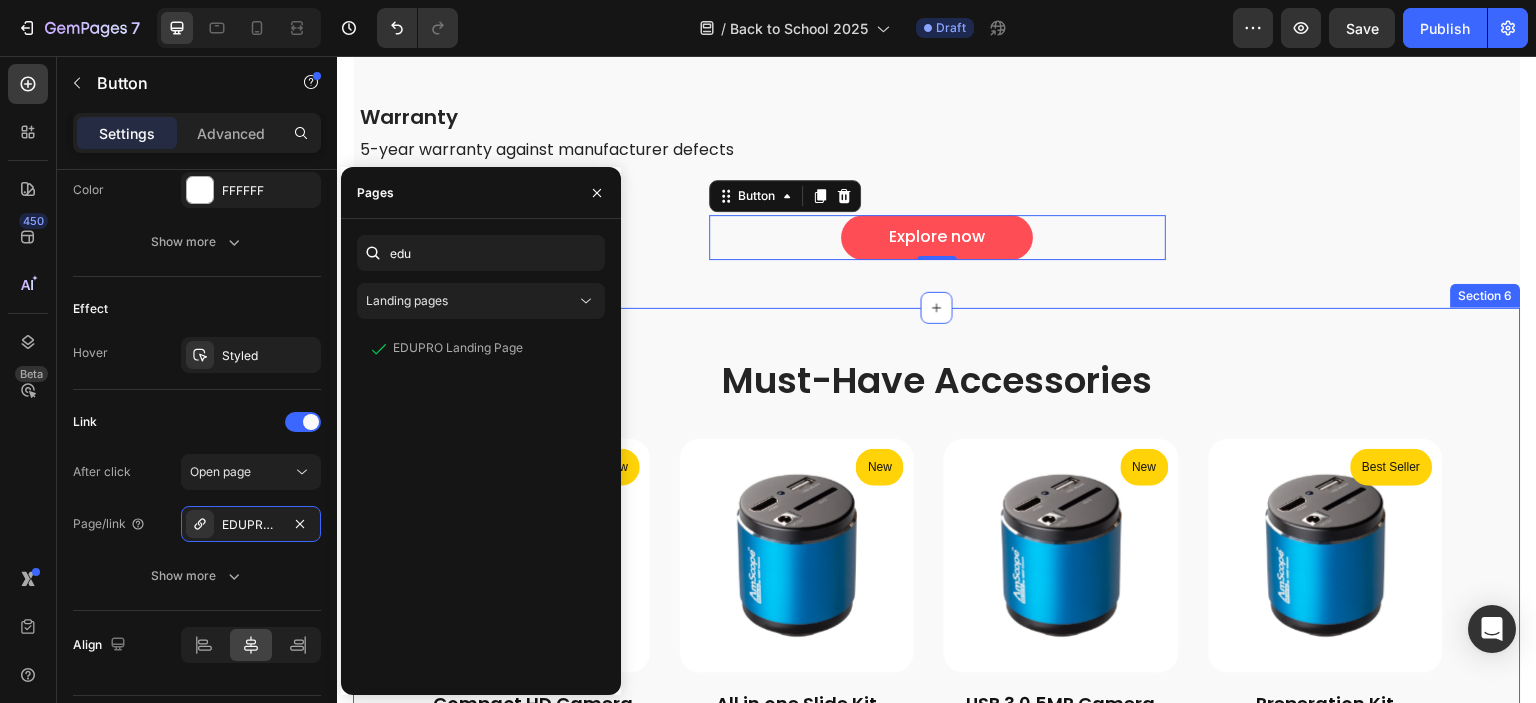 click on "Must-Have Accessories Heading
New Product Badge Product Images Compact HD Camera Heading €239,99 Product Price Product Price Row Shop now Dynamic Checkout Product New Product Badge Product Images All in one Slide Kit Heading €239,99 Product Price Product Price Row Shop now Dynamic Checkout Product New Product Badge Product Images USB 3.0 5MP Camera Heading €239,99 Product Price Product Price Row Shop now Dynamic Checkout Product Best Seller Product Badge Product Images Preperation Kit Heading €239,99 Product Price Product Price Row Shop now Dynamic Checkout Product Best Seller Product Badge Product Images Cleaning Kit Heading €239,99 Product Price Product Price Row Shop now Dynamic Checkout Product
Carousel Row Section 6" at bounding box center [937, 610] 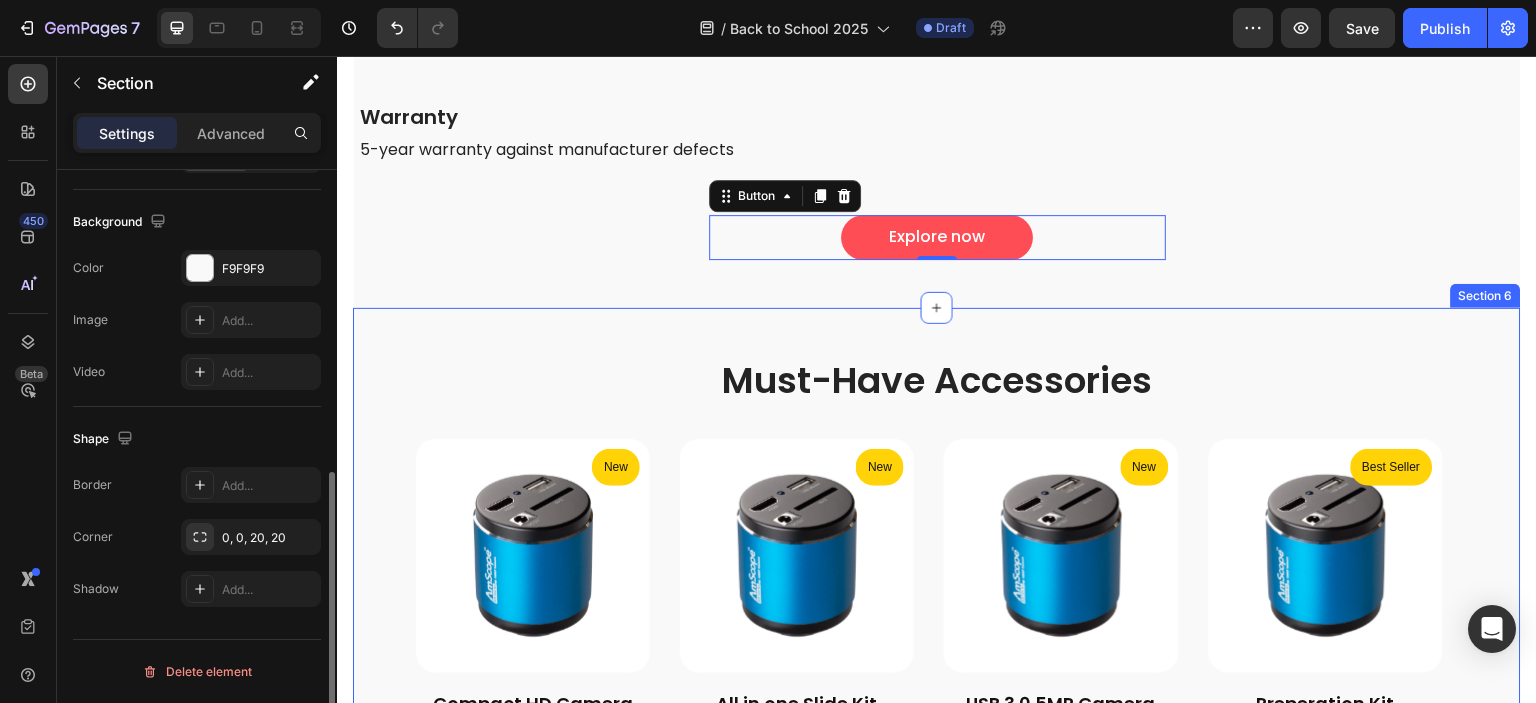 scroll, scrollTop: 0, scrollLeft: 0, axis: both 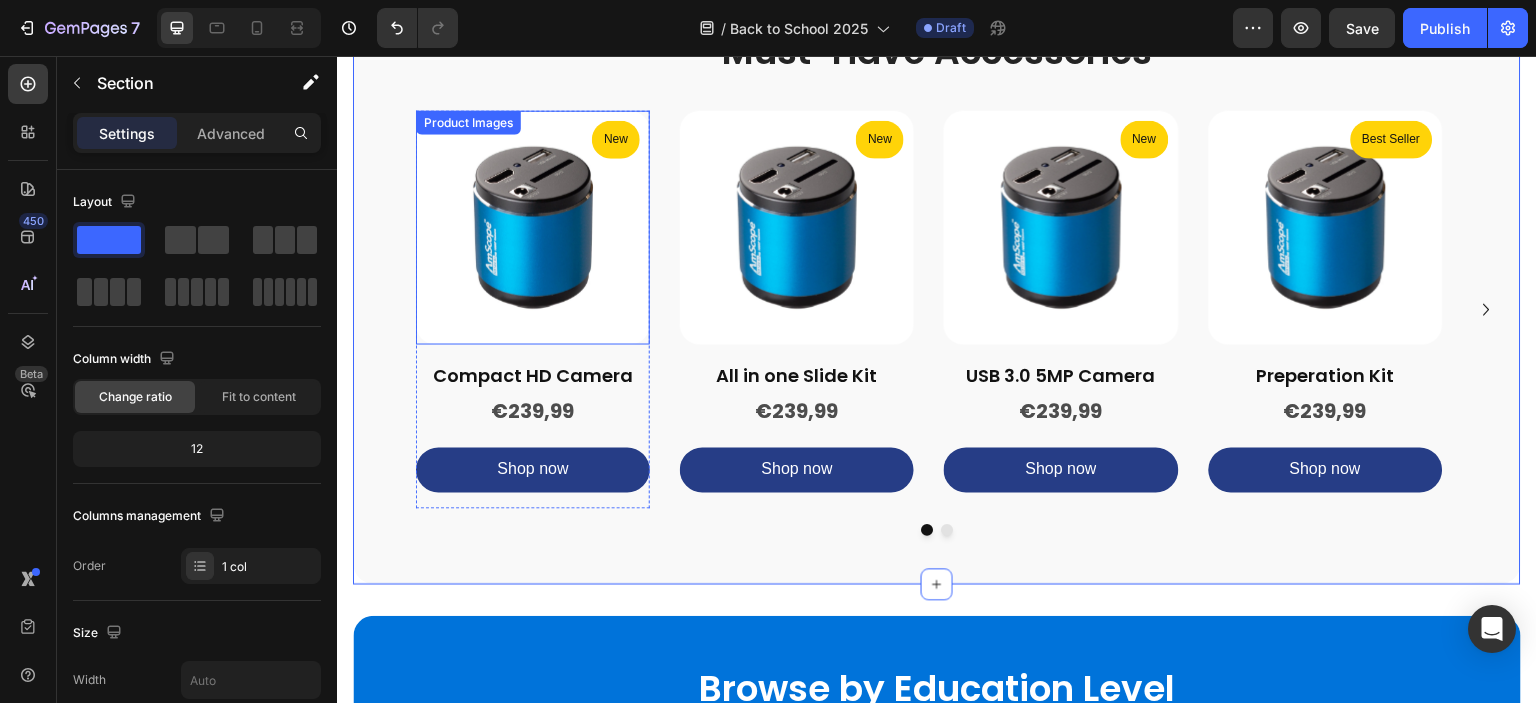 click at bounding box center (533, 227) 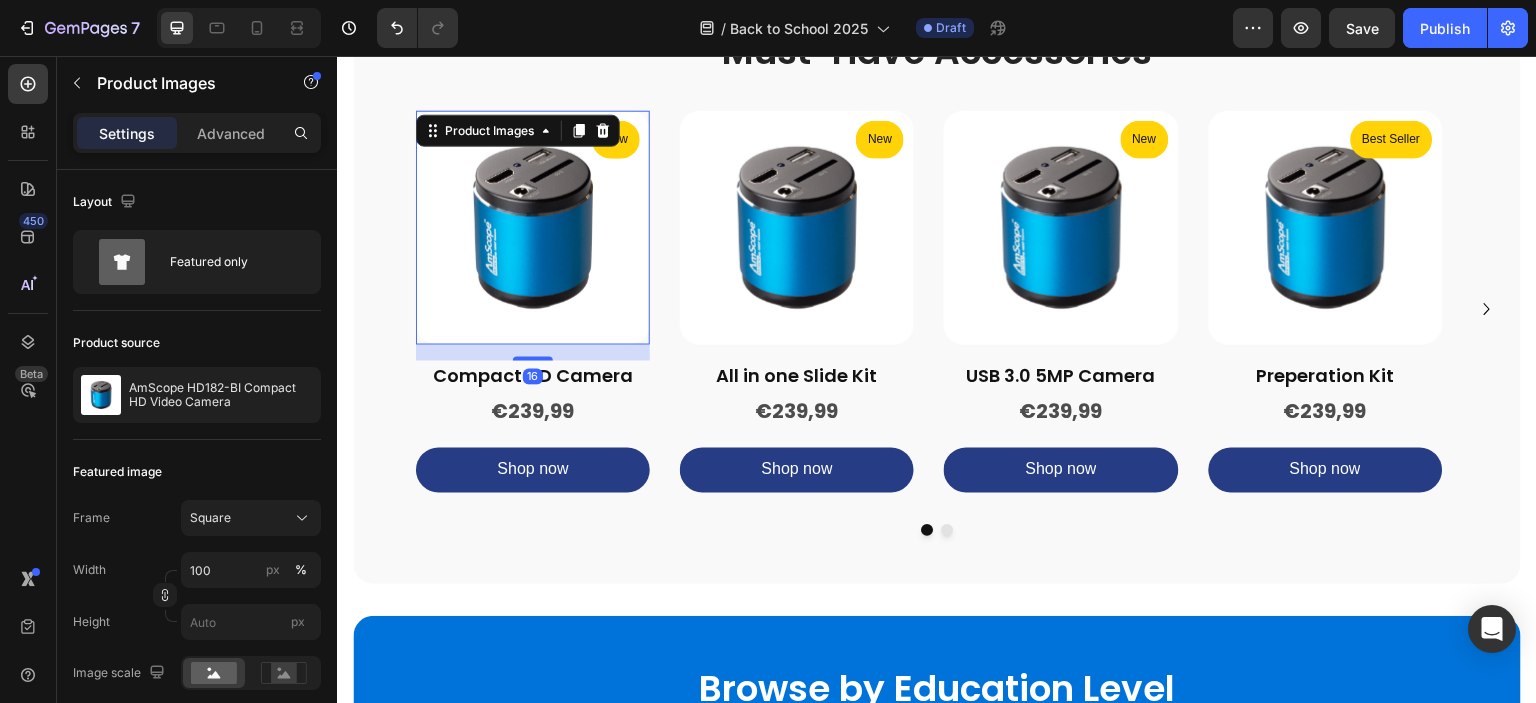 click at bounding box center (797, 227) 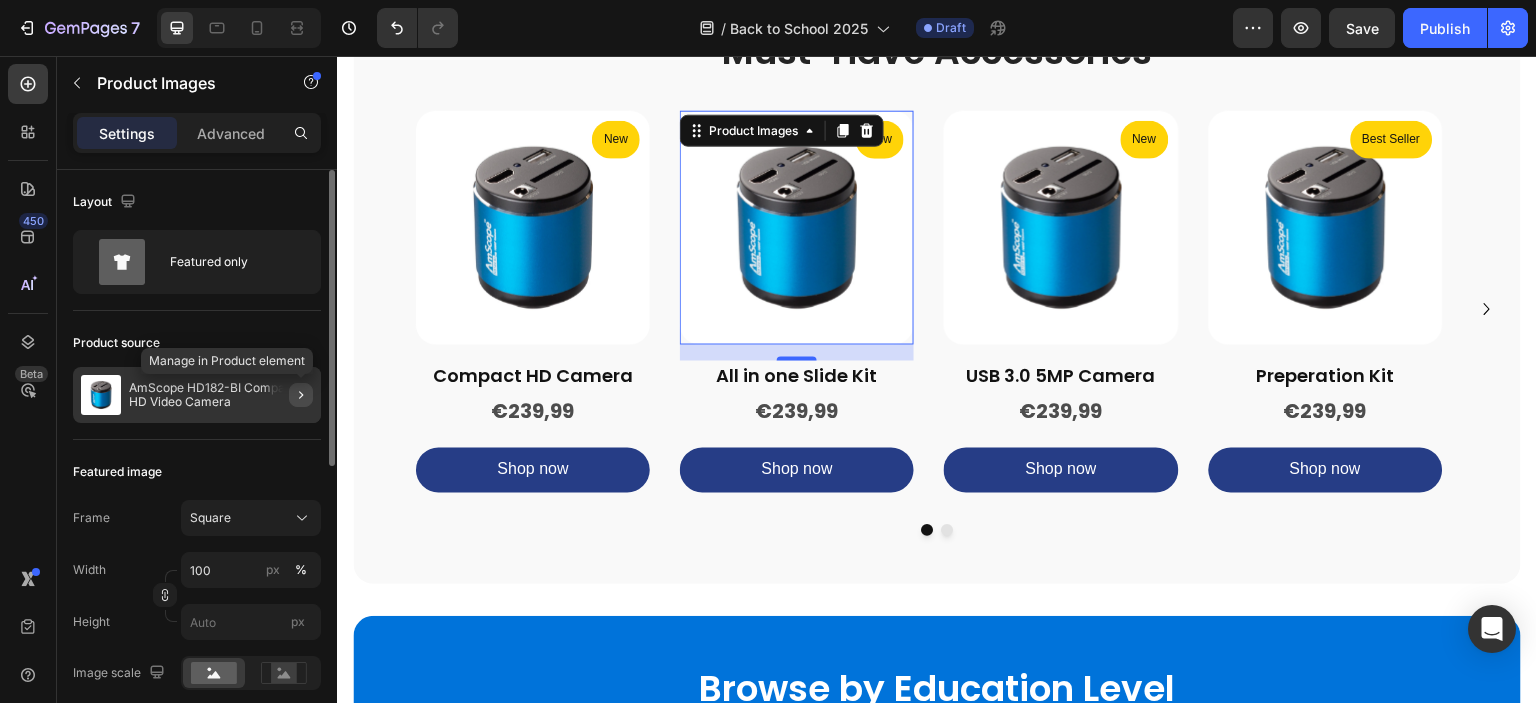 click 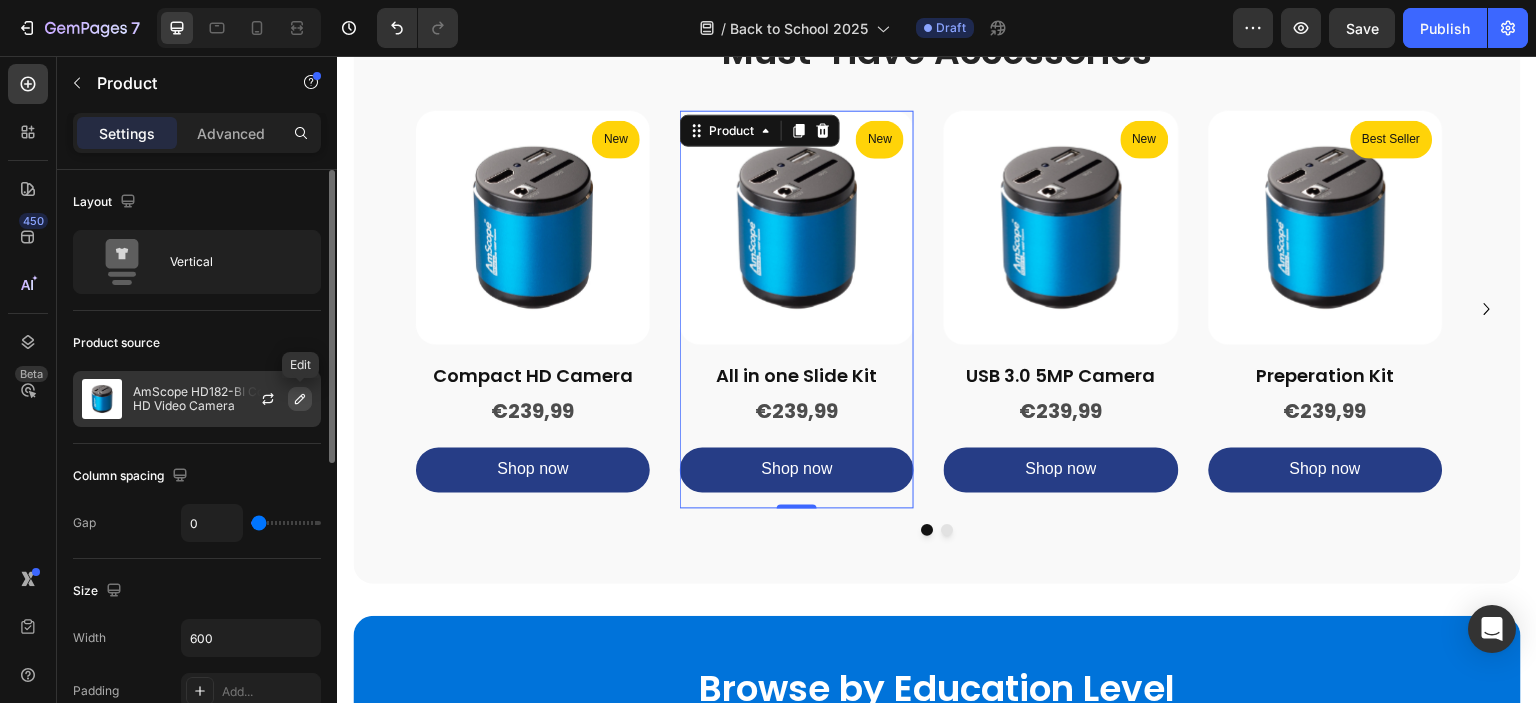 click 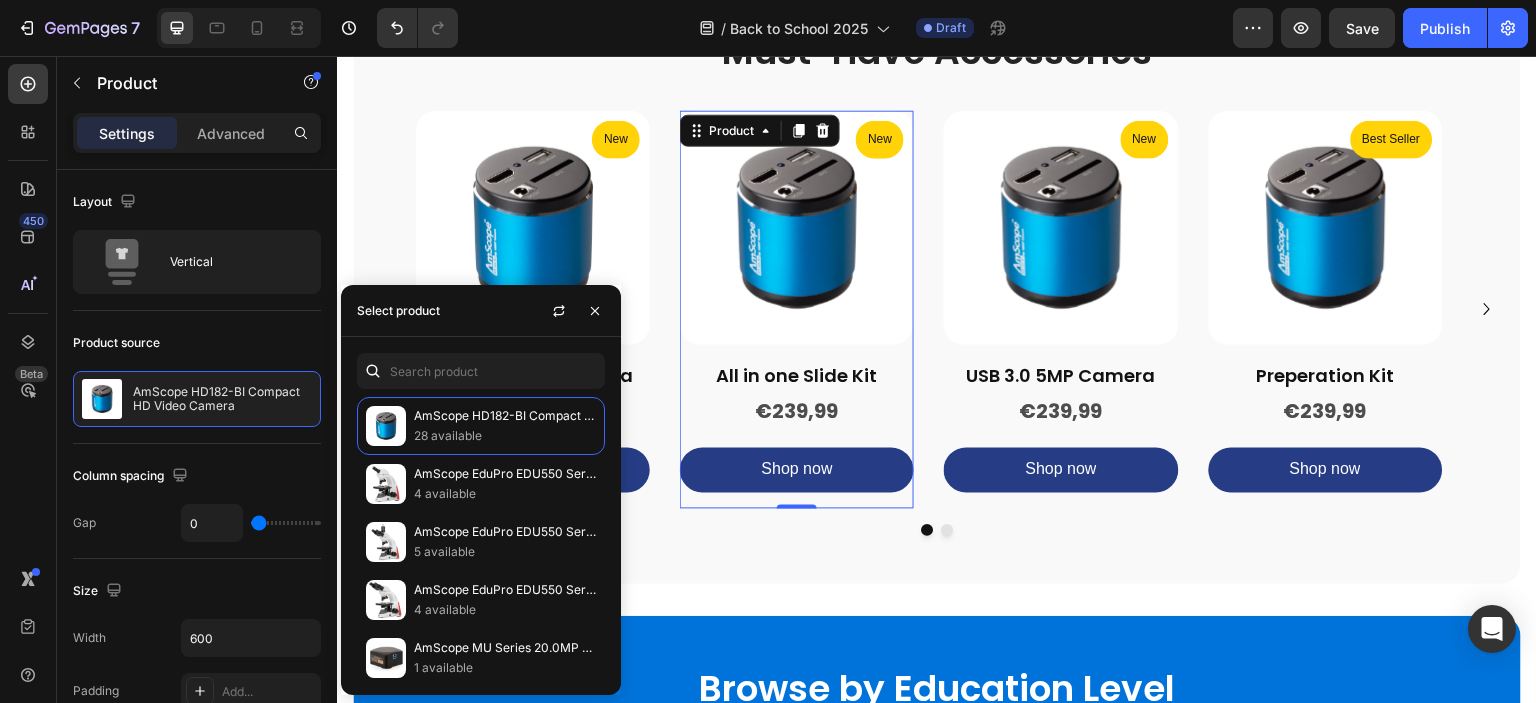 click on "AmScope HD182-BI Compact HD Video Camera 28 available AmScope EduPro EDU550 Series Monocular Compound Microscope with 2-layer mechanical stage and 3W LED illumination 4 available AmScope EduPro EDU550 Series Trinocular Compound Microscope with 2-layer mechanical stage and 3W LED illumination 5 available AmScope EduPro EDU550 Series Binocular Compound Microscope with 2-layer mechanical stage and 3W LED illumination 4 available AmScope MU Series 20.0MP USB 3.0 Color CMOS C-Mount Microscope Camera 1 available AmScope Full HD 7" Digital Compound Microscope w/ Mechanical Stage, 4 Objectives, and 32GB MicroSD Card 0 available Bundle Savings! AmScope UTP Series 2.0MP USB Handheld Digital Microscope 10X-200X Magnification on Metal Stand with LED Illumination + BONUS Carrying Case 38 available Bundle Savings! AmScope UTP Series 0.3MP USB Handheld Digital Microscope 10X-200X Magnification with LED Illumination and Stand + BONUS Carrying Case 42 available 49 available 17 available" at bounding box center [481, 516] 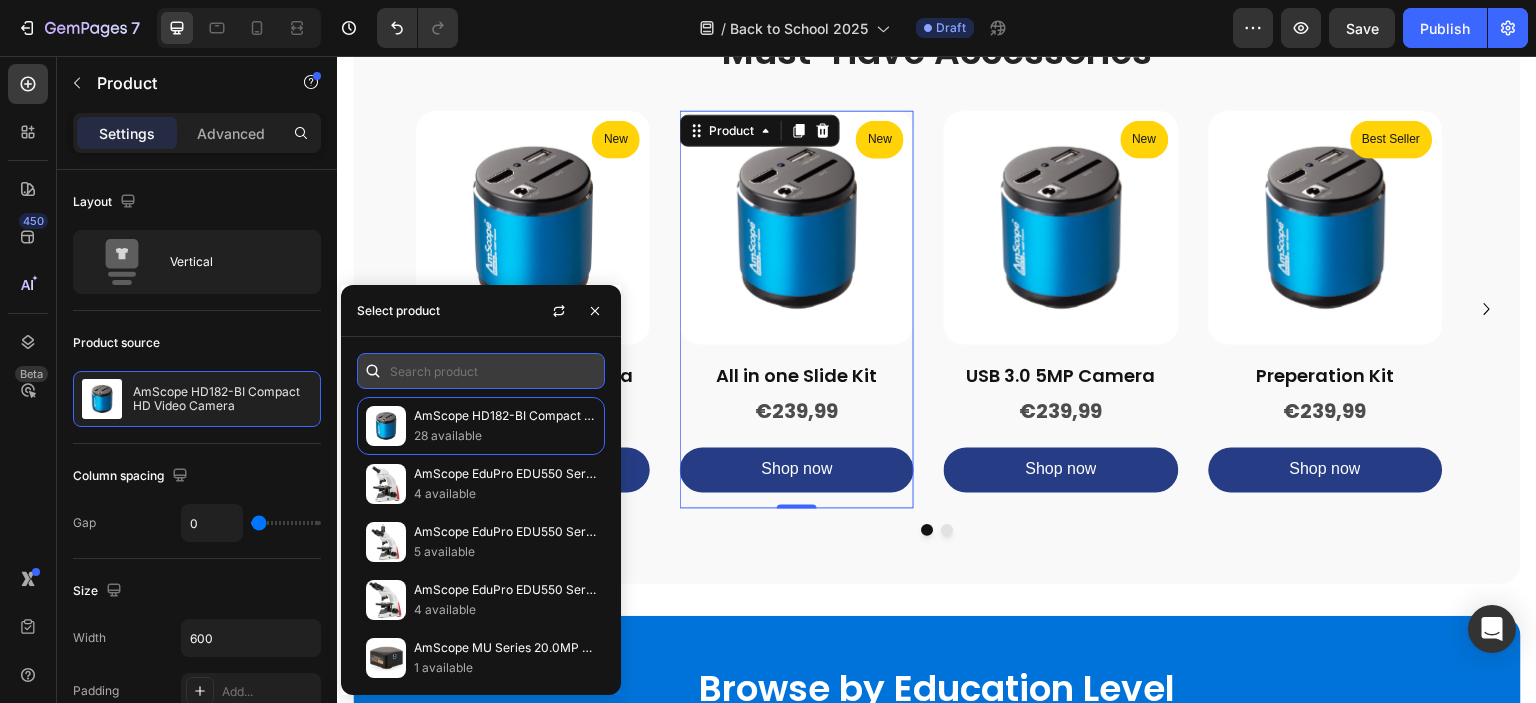 click at bounding box center (481, 371) 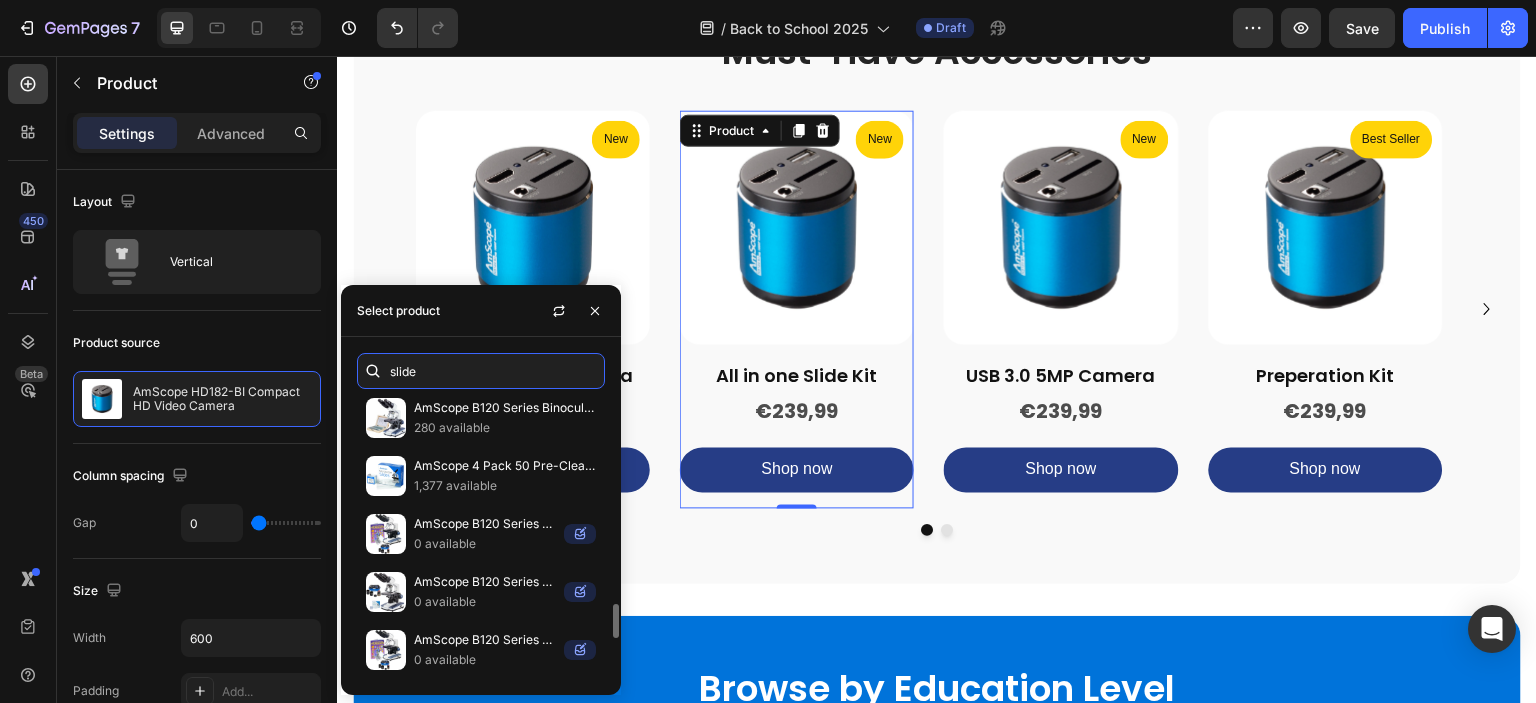 scroll, scrollTop: 1689, scrollLeft: 0, axis: vertical 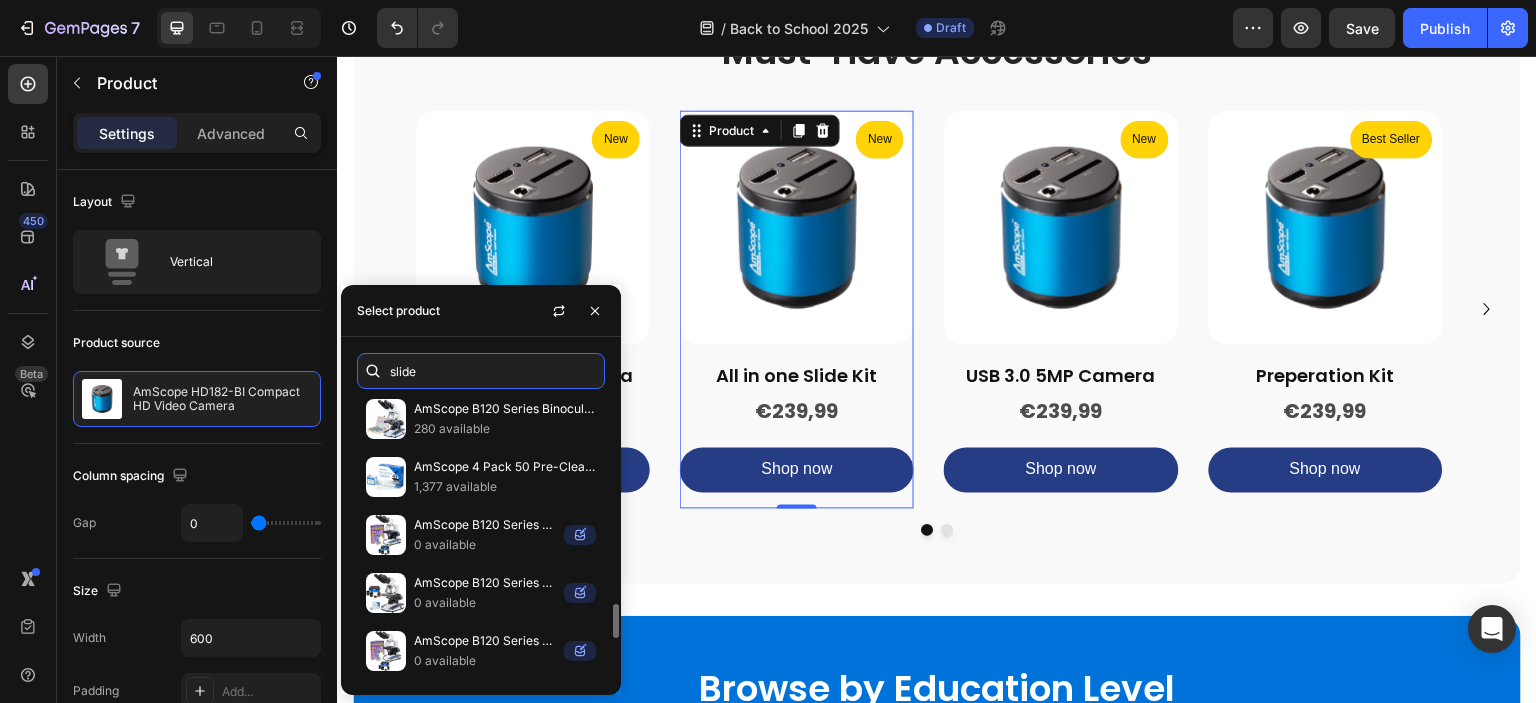 type on "slide" 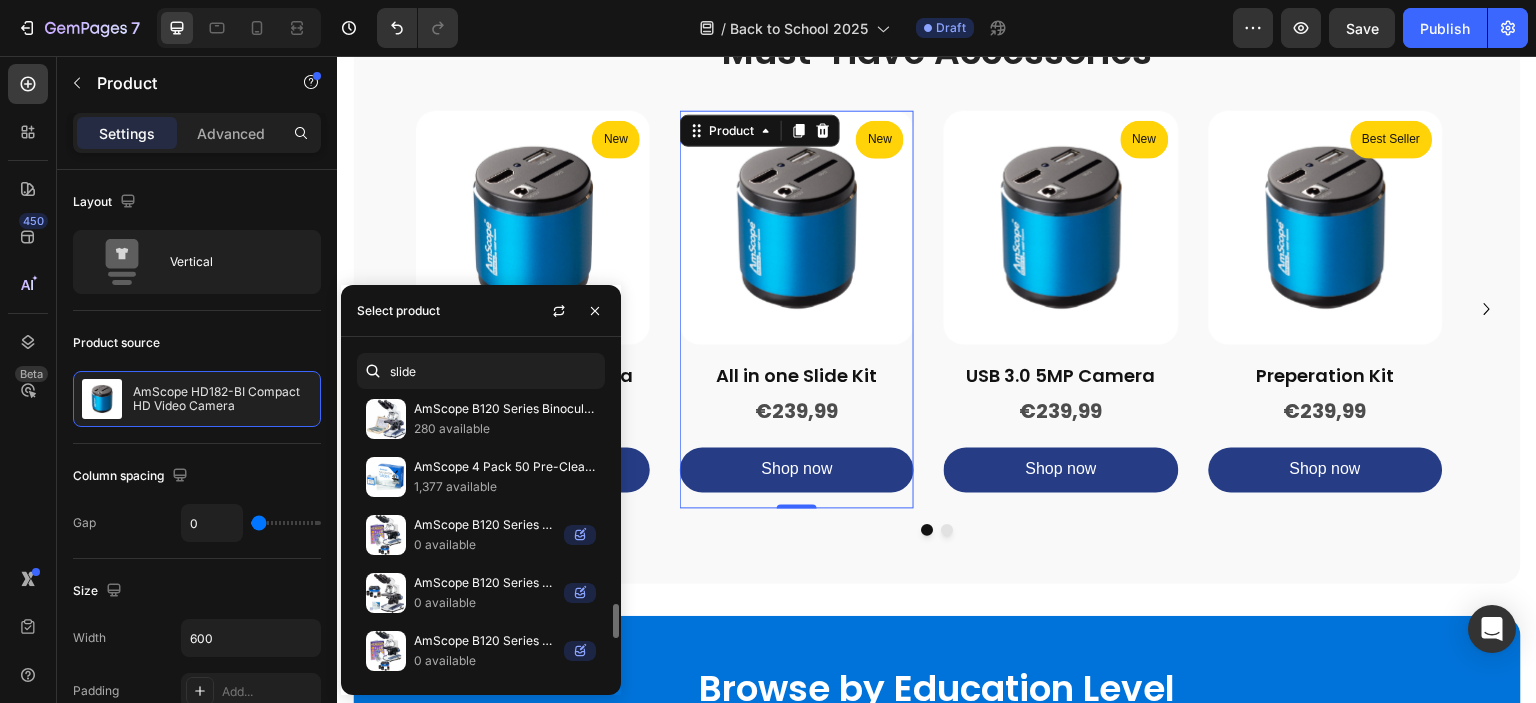 click on "1,377 available" at bounding box center [505, 487] 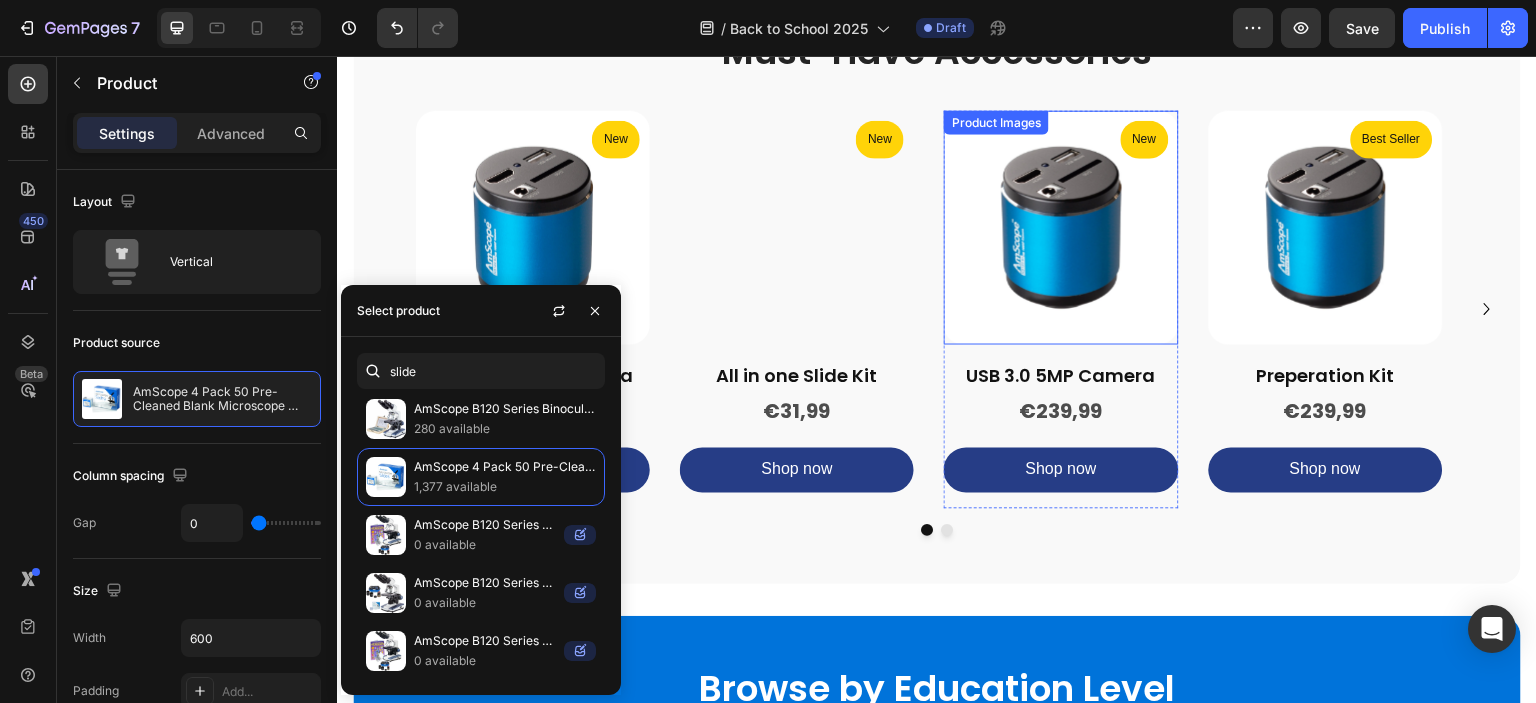 click at bounding box center [1061, 227] 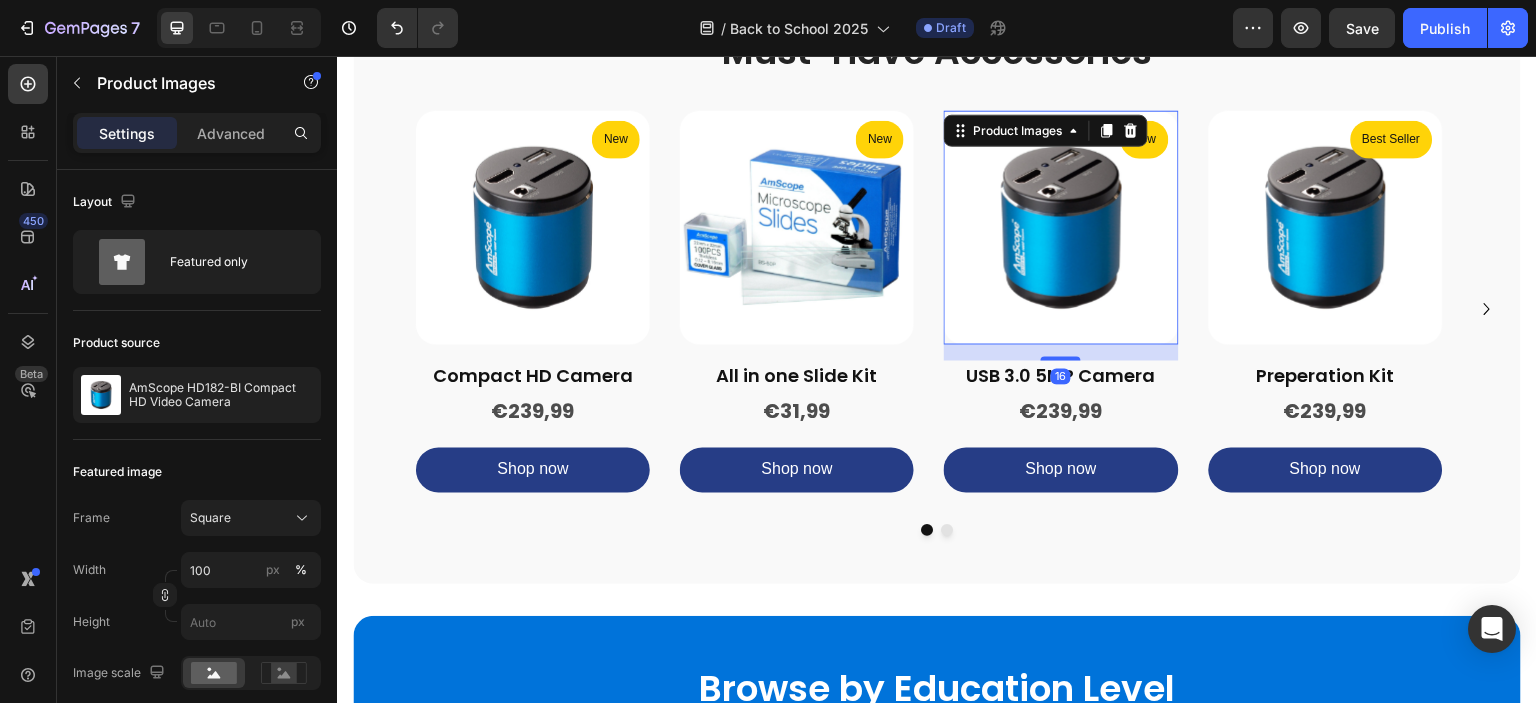 click at bounding box center [1061, 227] 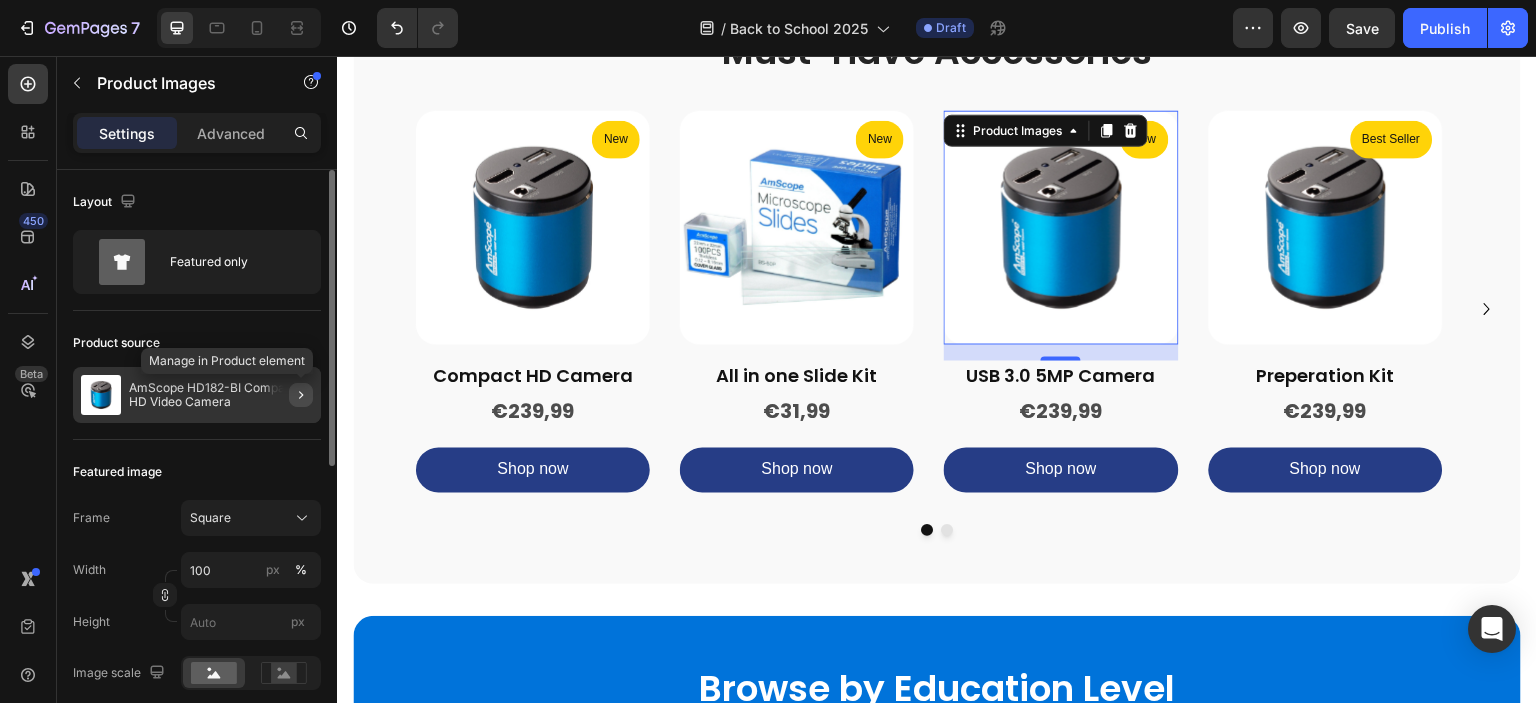click 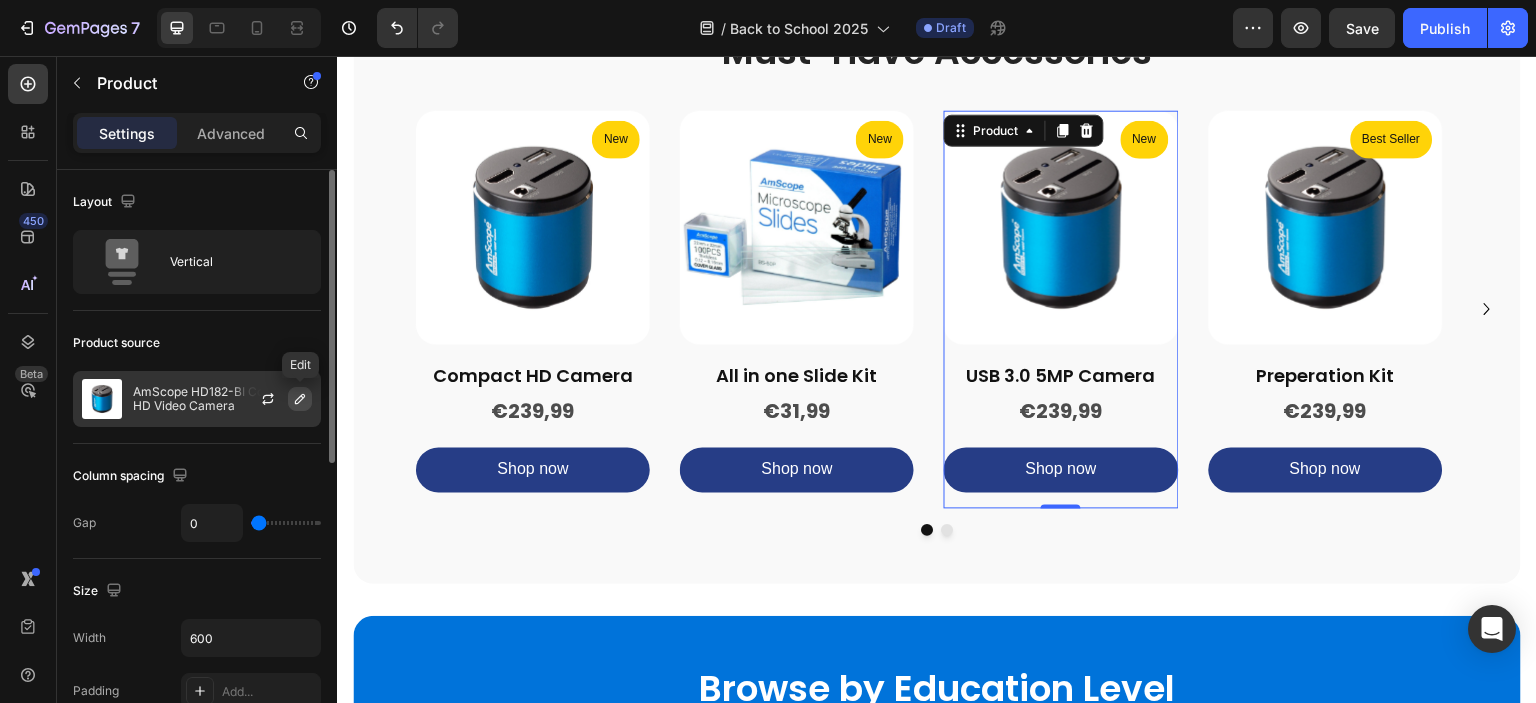 click 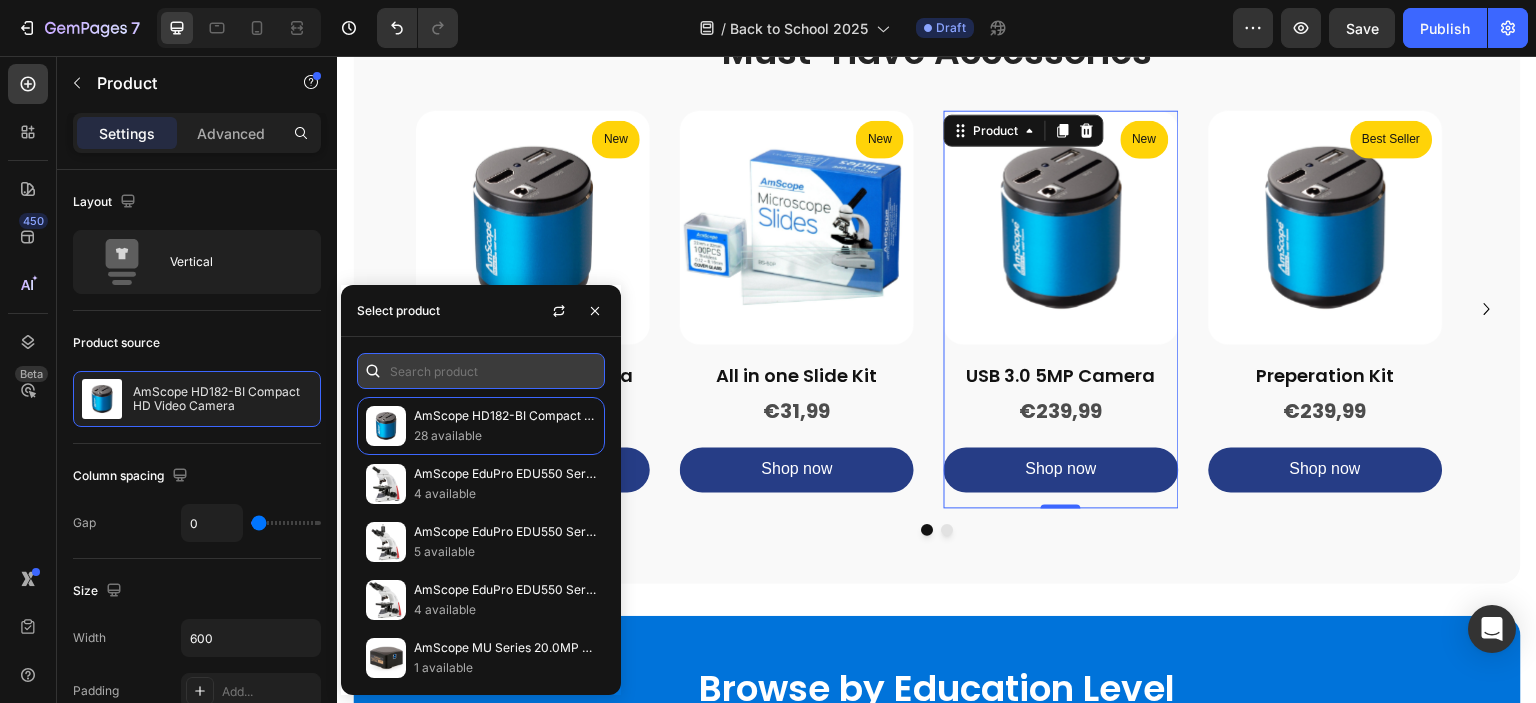 click at bounding box center (481, 371) 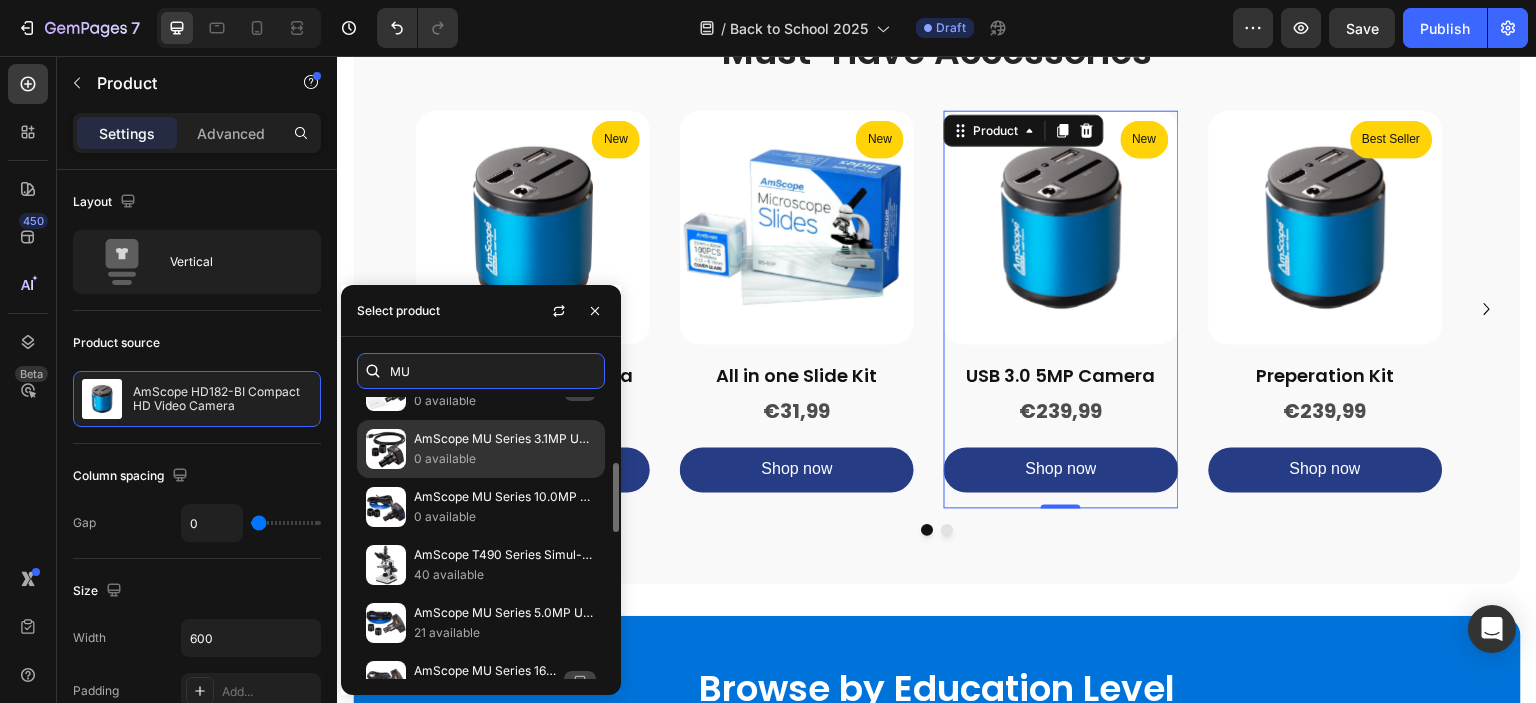 scroll, scrollTop: 268, scrollLeft: 0, axis: vertical 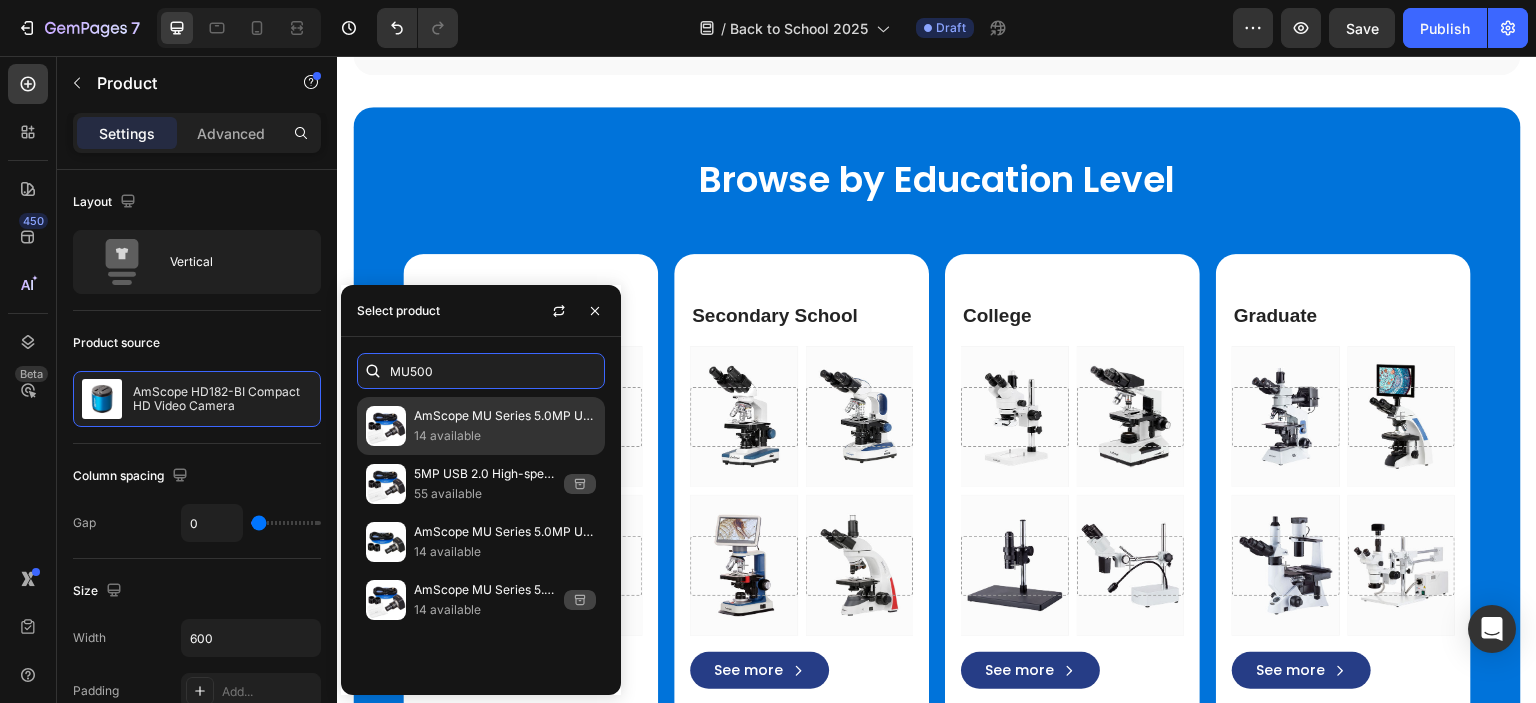 type on "MU500" 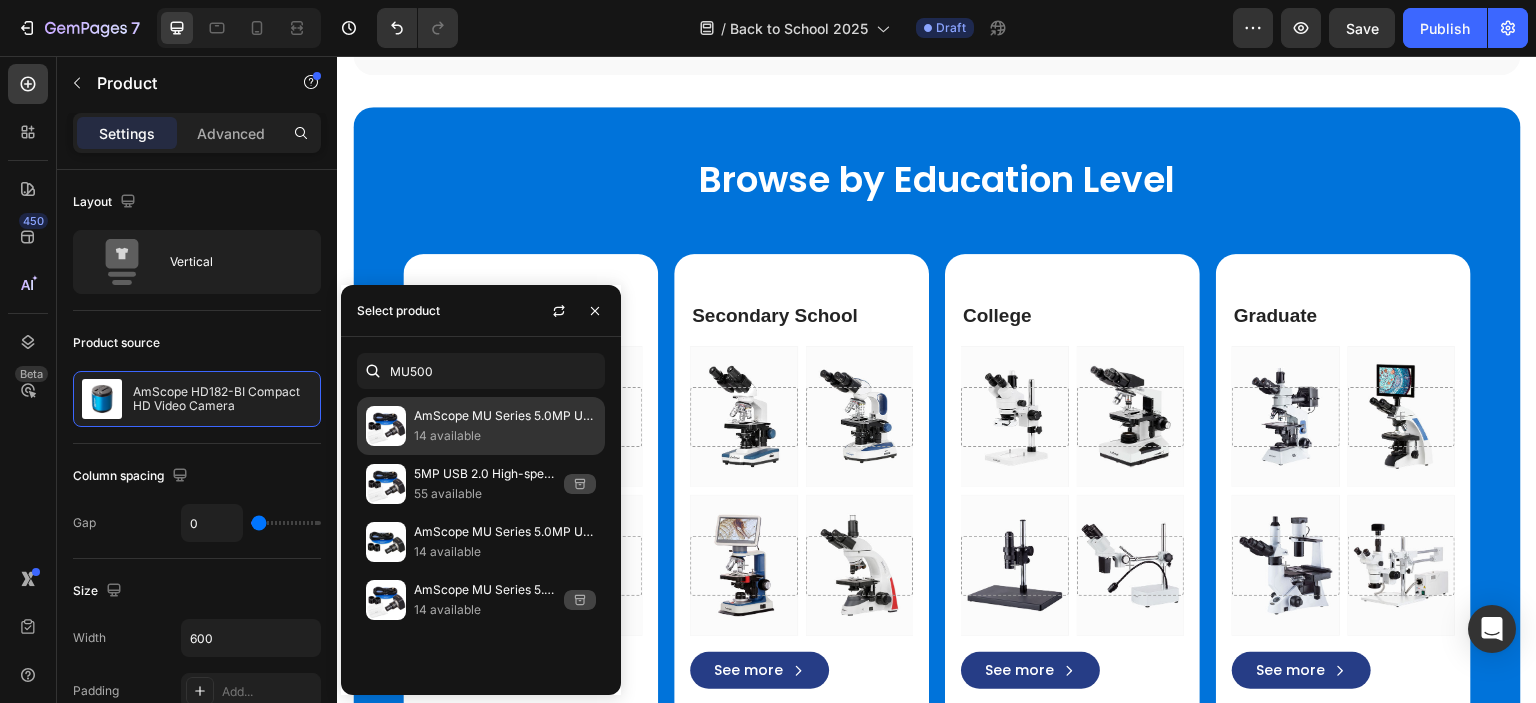 click on "AmScope MU Series 5.0MP USB 2.0 High-speed Color CMOS C-Mount Microscope Camera and Reduction Lens" at bounding box center [505, 416] 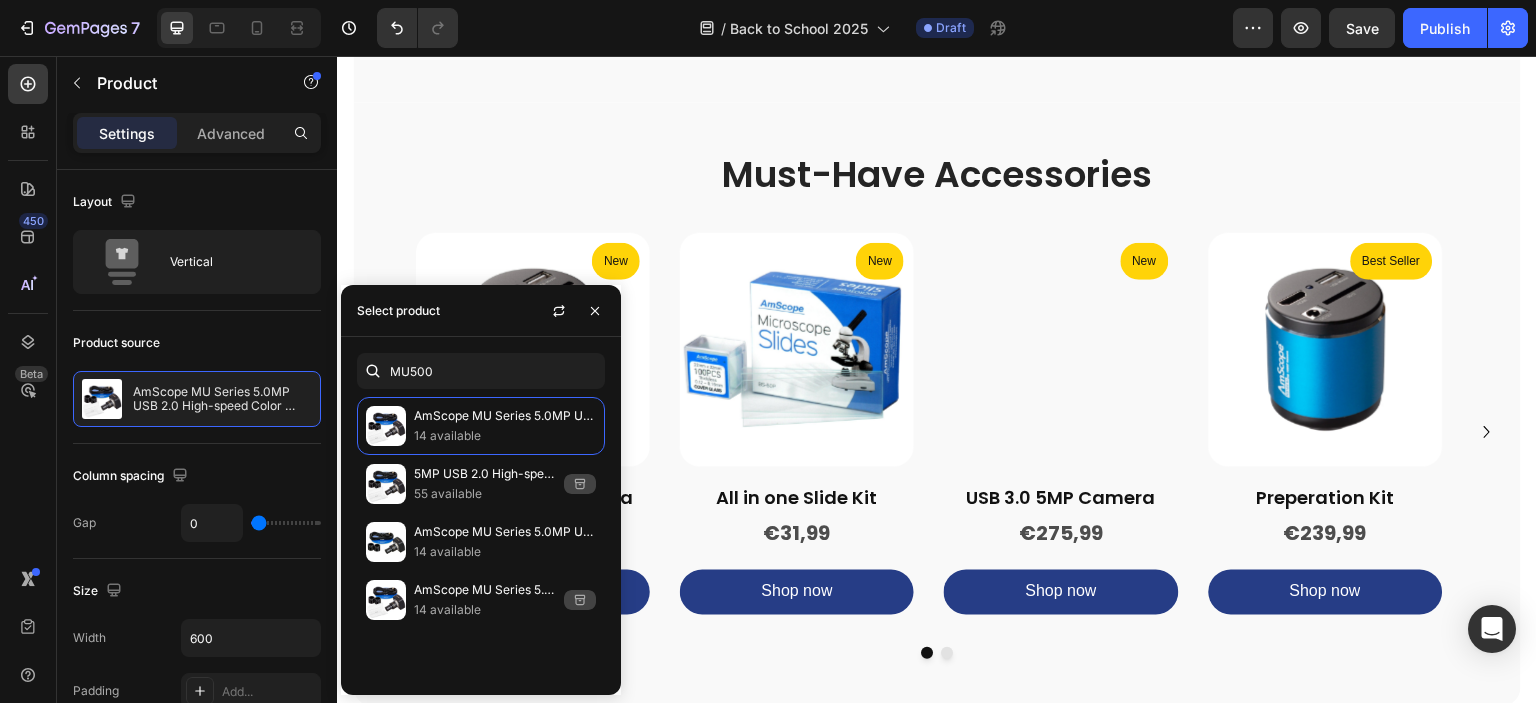 scroll, scrollTop: 2557, scrollLeft: 0, axis: vertical 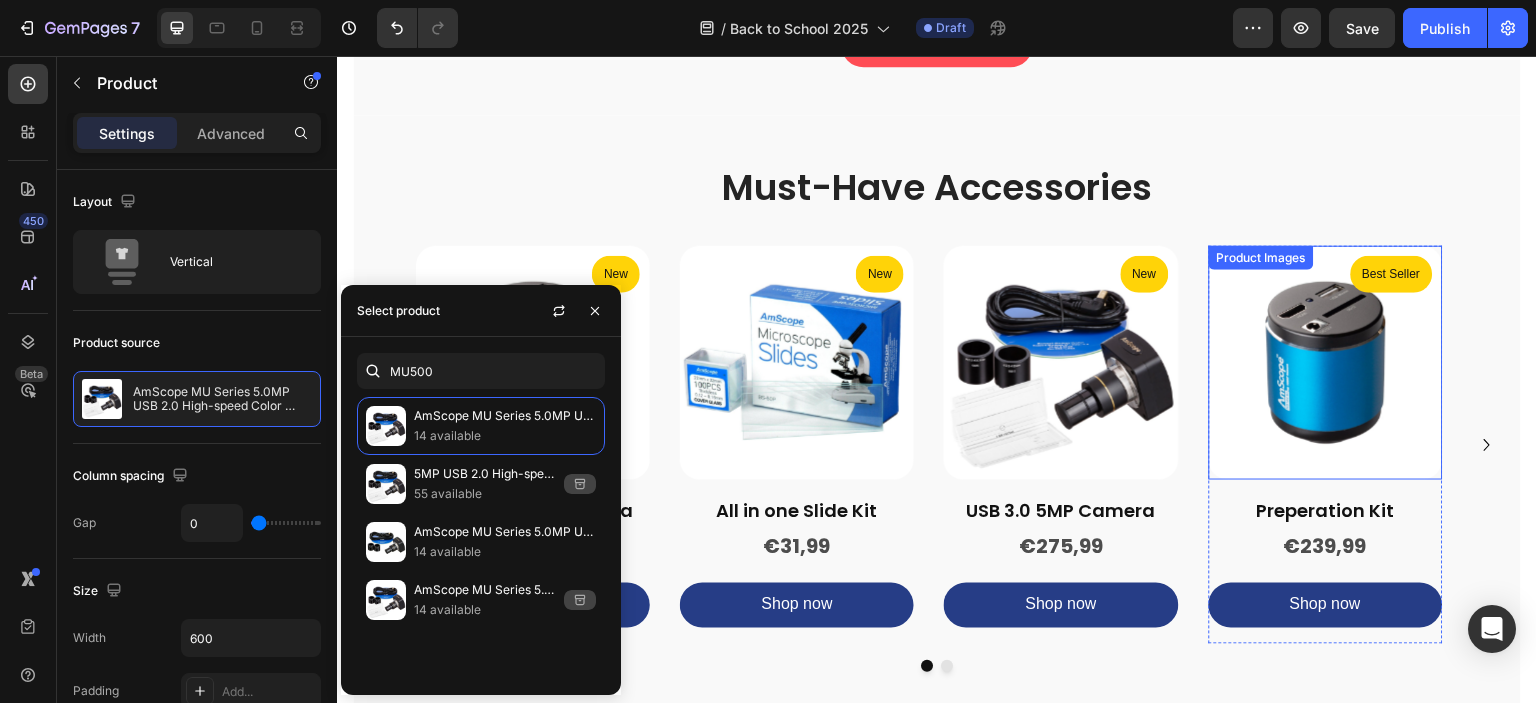 click at bounding box center (1326, 363) 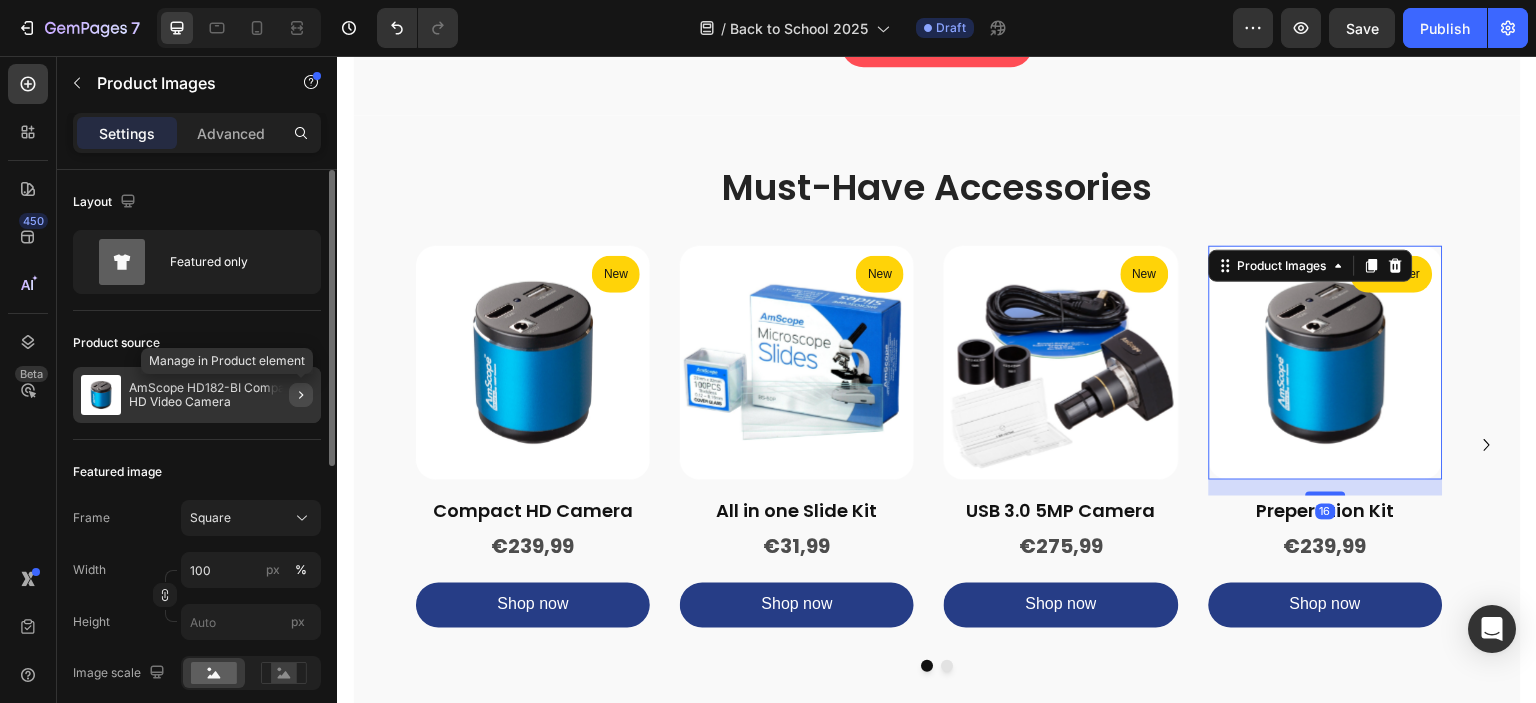click 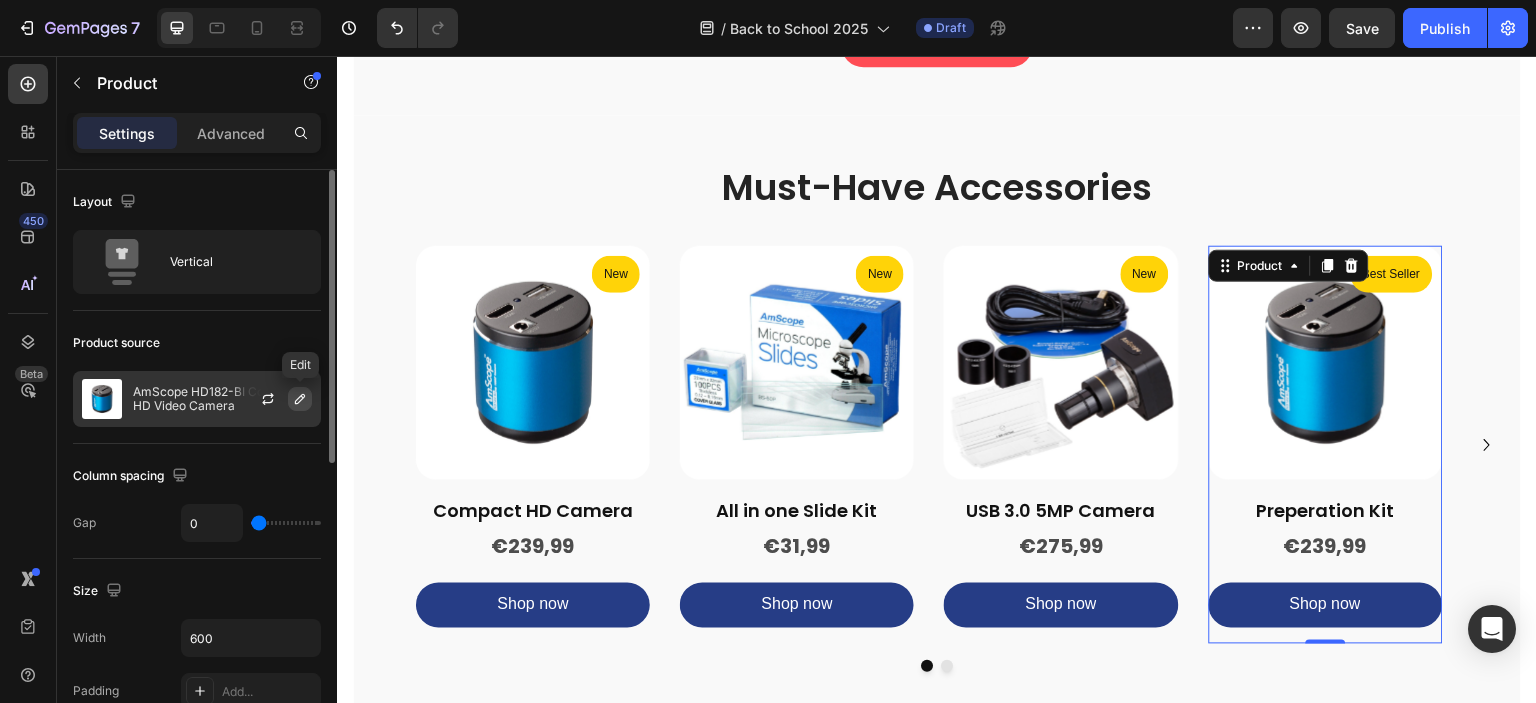 click 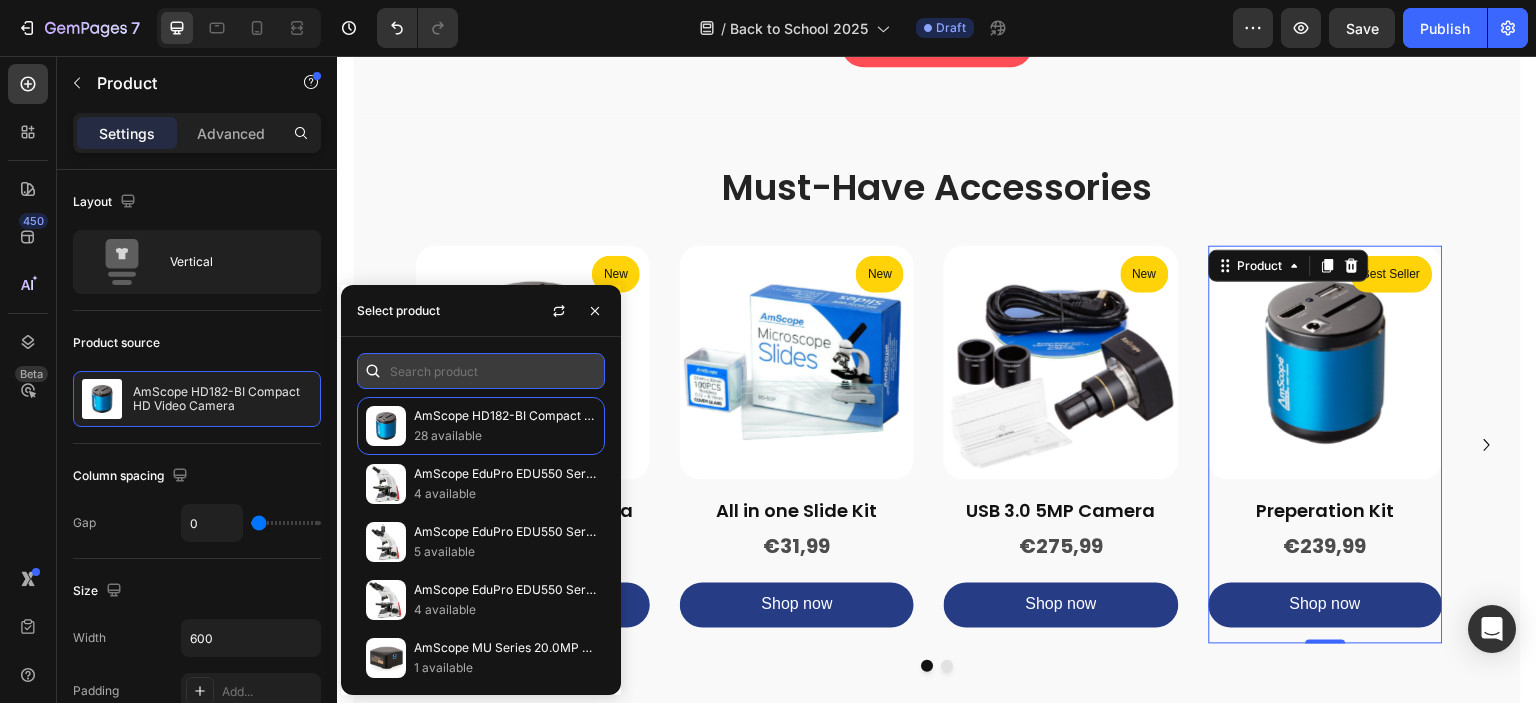 click at bounding box center [481, 371] 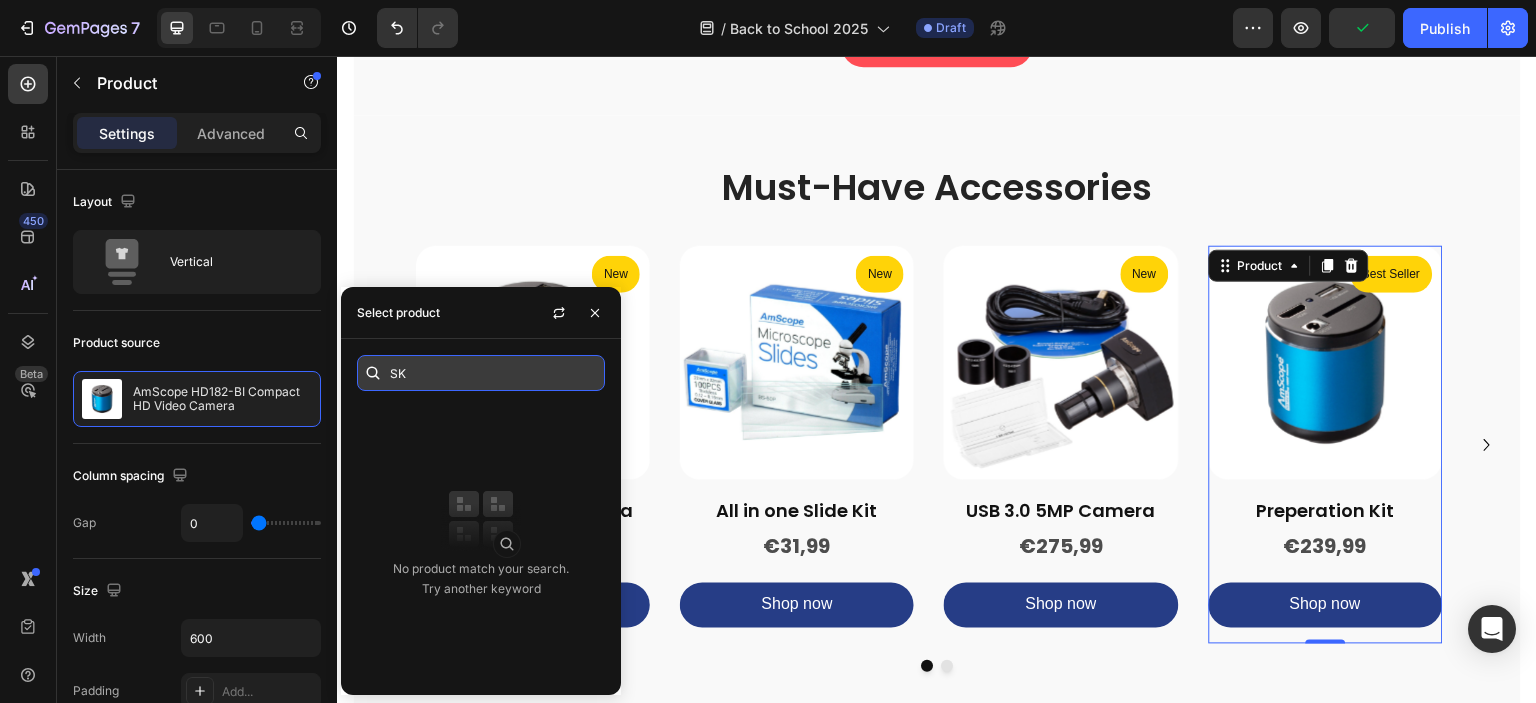 type on "S" 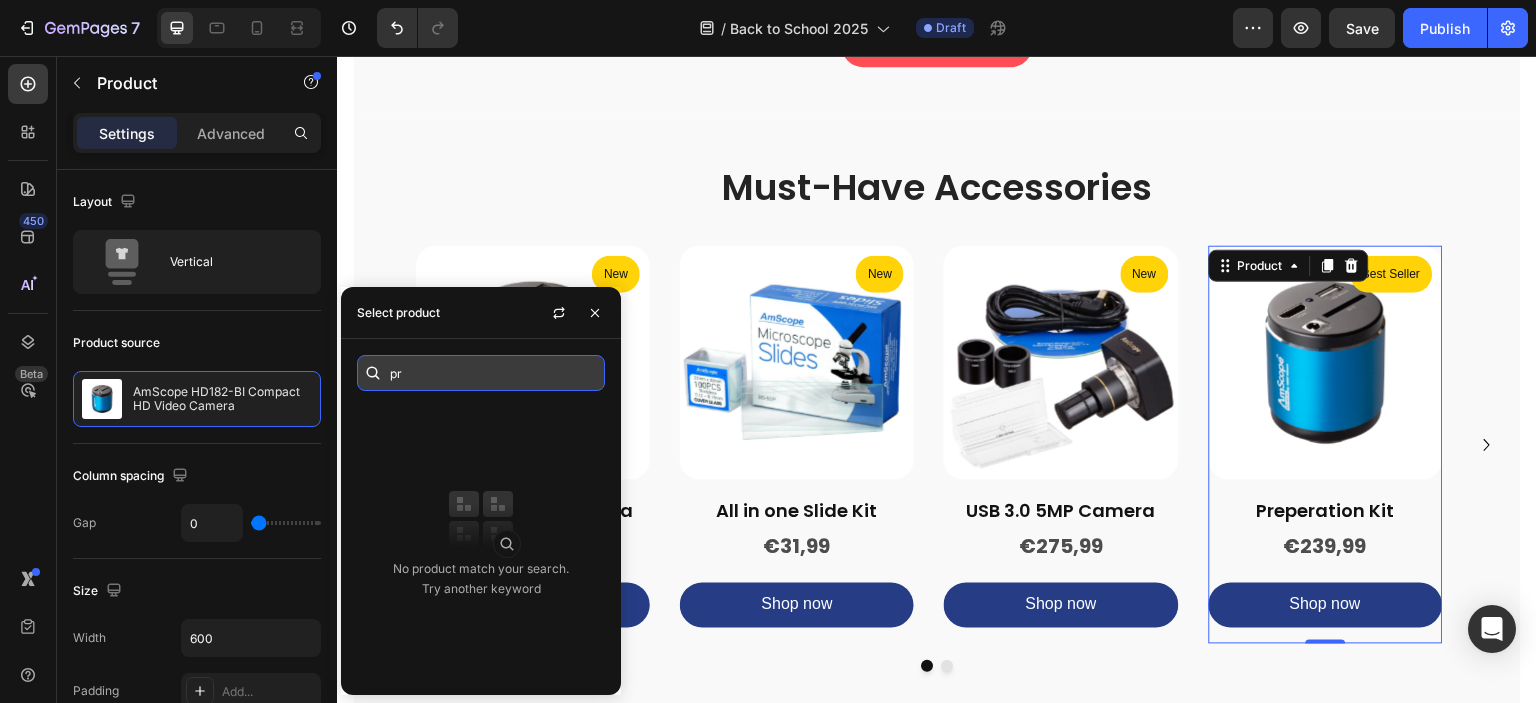 type on "p" 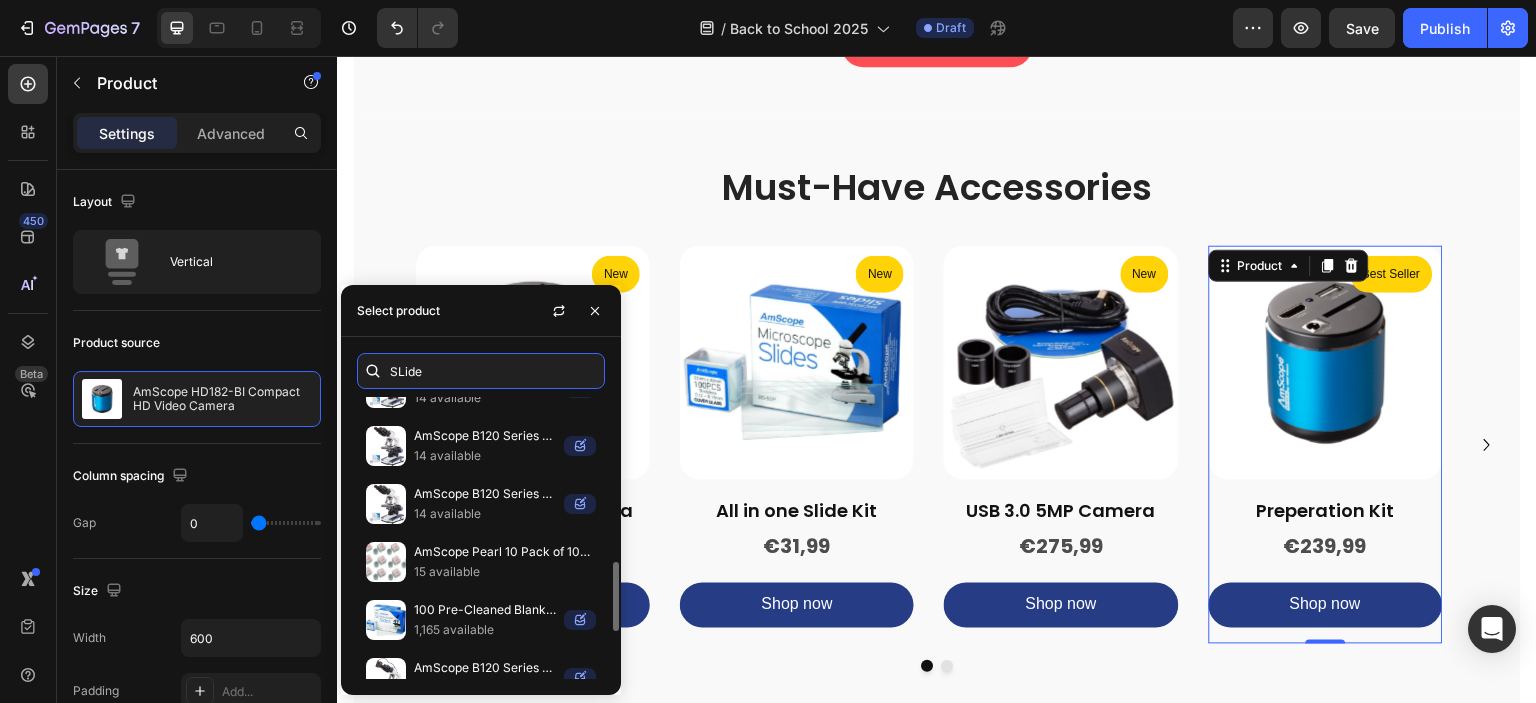 scroll, scrollTop: 678, scrollLeft: 0, axis: vertical 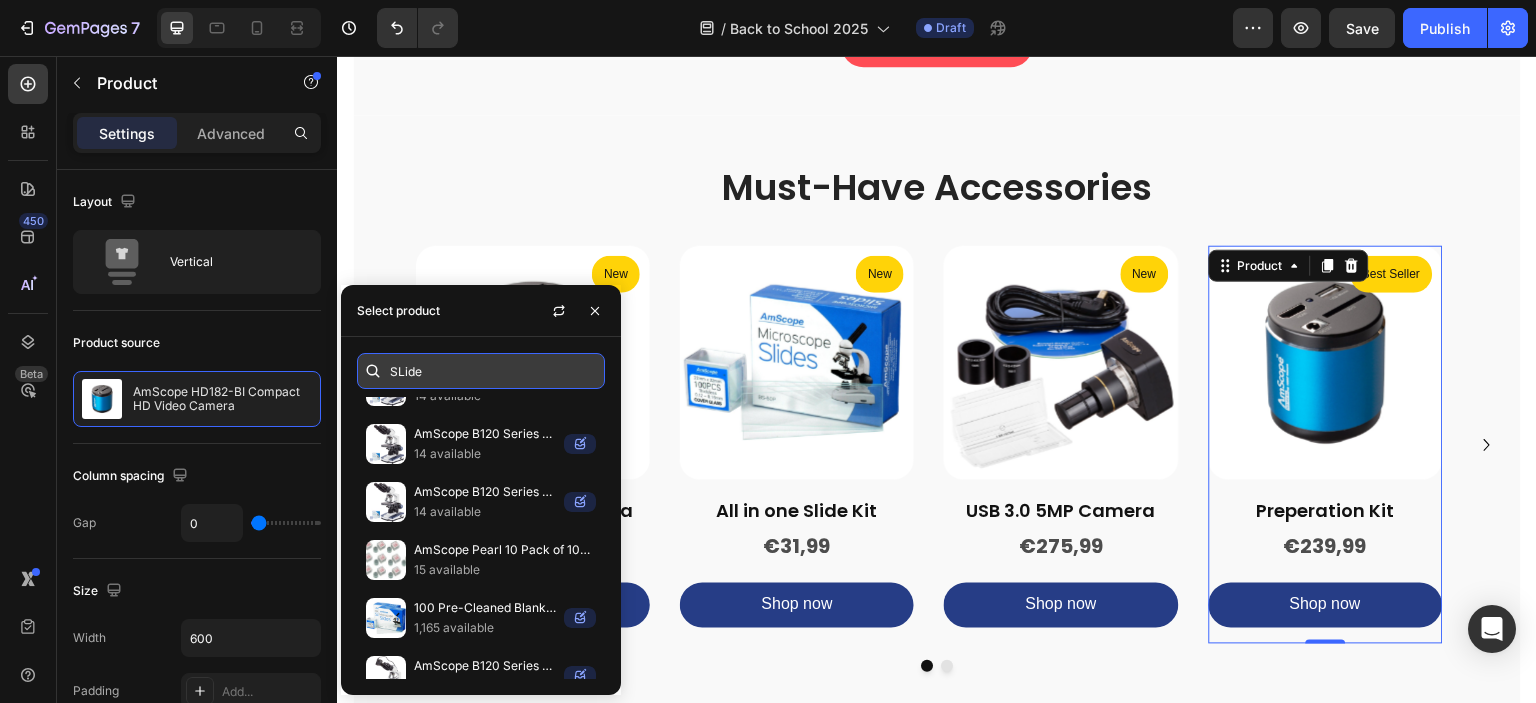 click on "SLide" at bounding box center [481, 371] 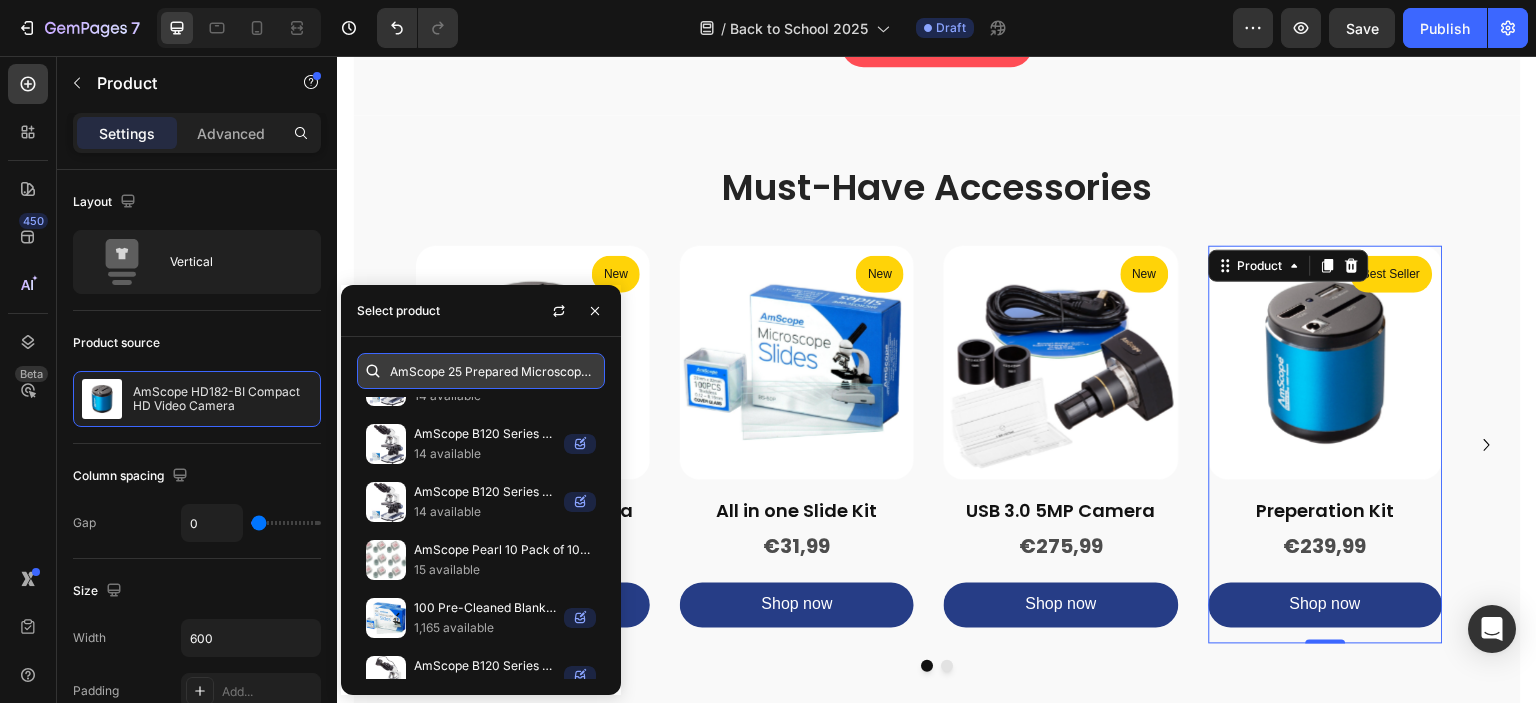 scroll, scrollTop: 0, scrollLeft: 551, axis: horizontal 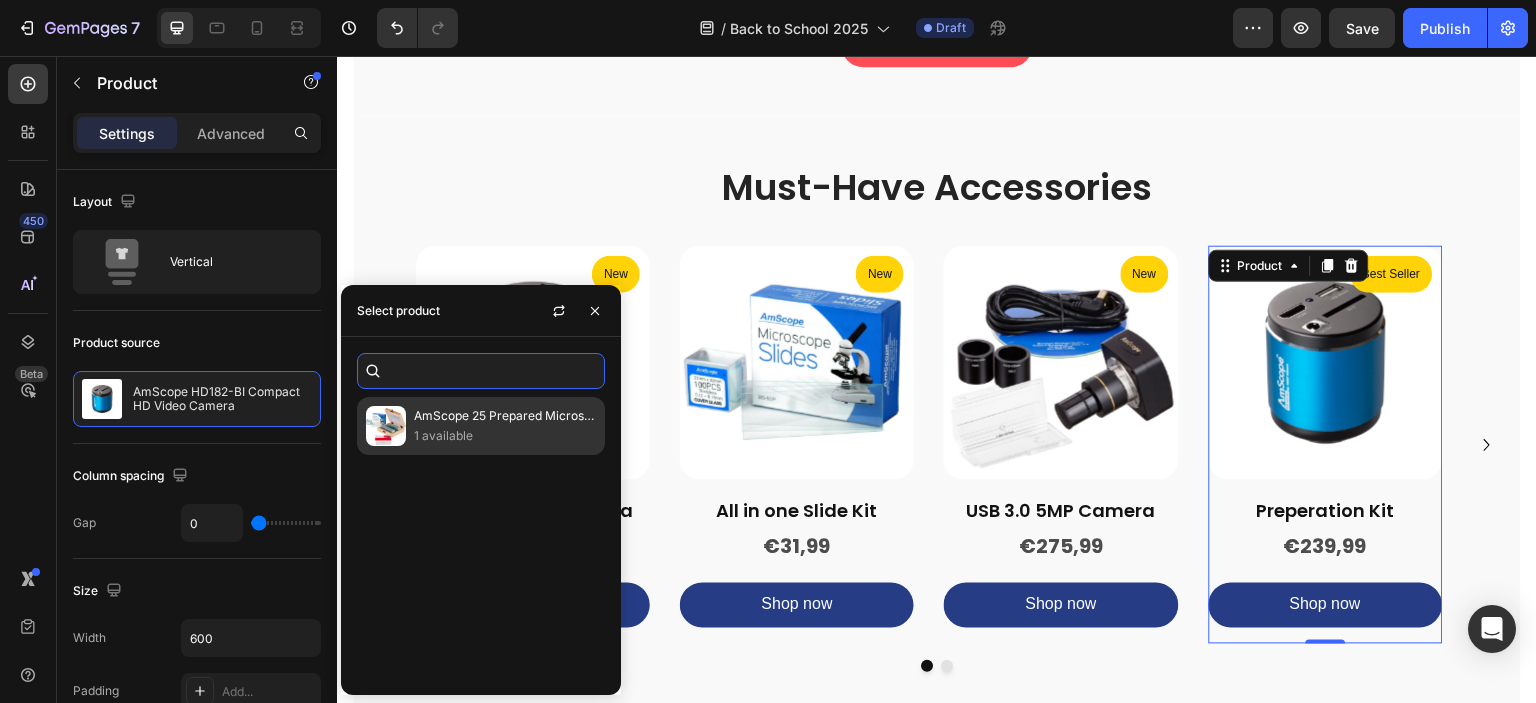 type on "AmScope 25 Prepared Microscope Slides, 50 Pre-Cleaned Blank Plate Slides, 6 Single Depression Concave Slides and 100 Coverslips" 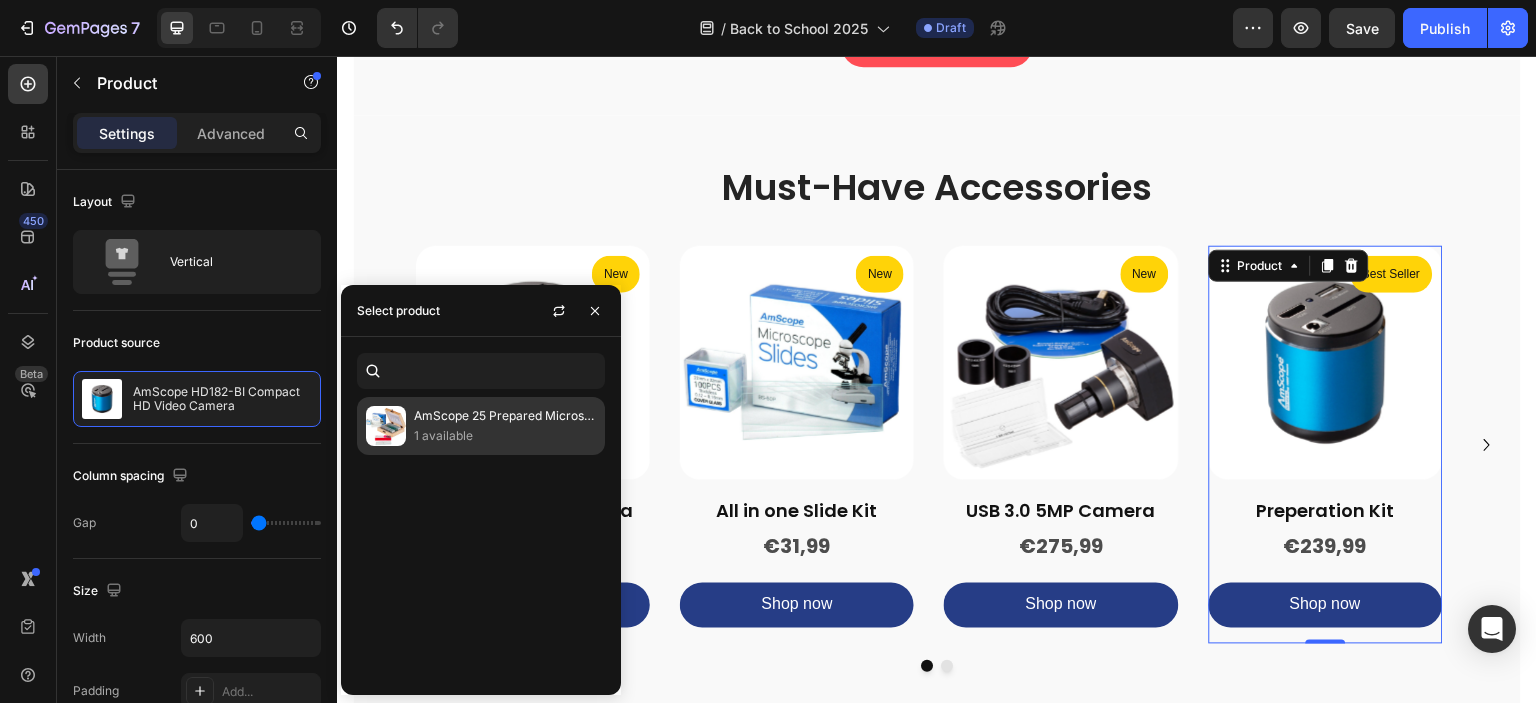 scroll, scrollTop: 0, scrollLeft: 0, axis: both 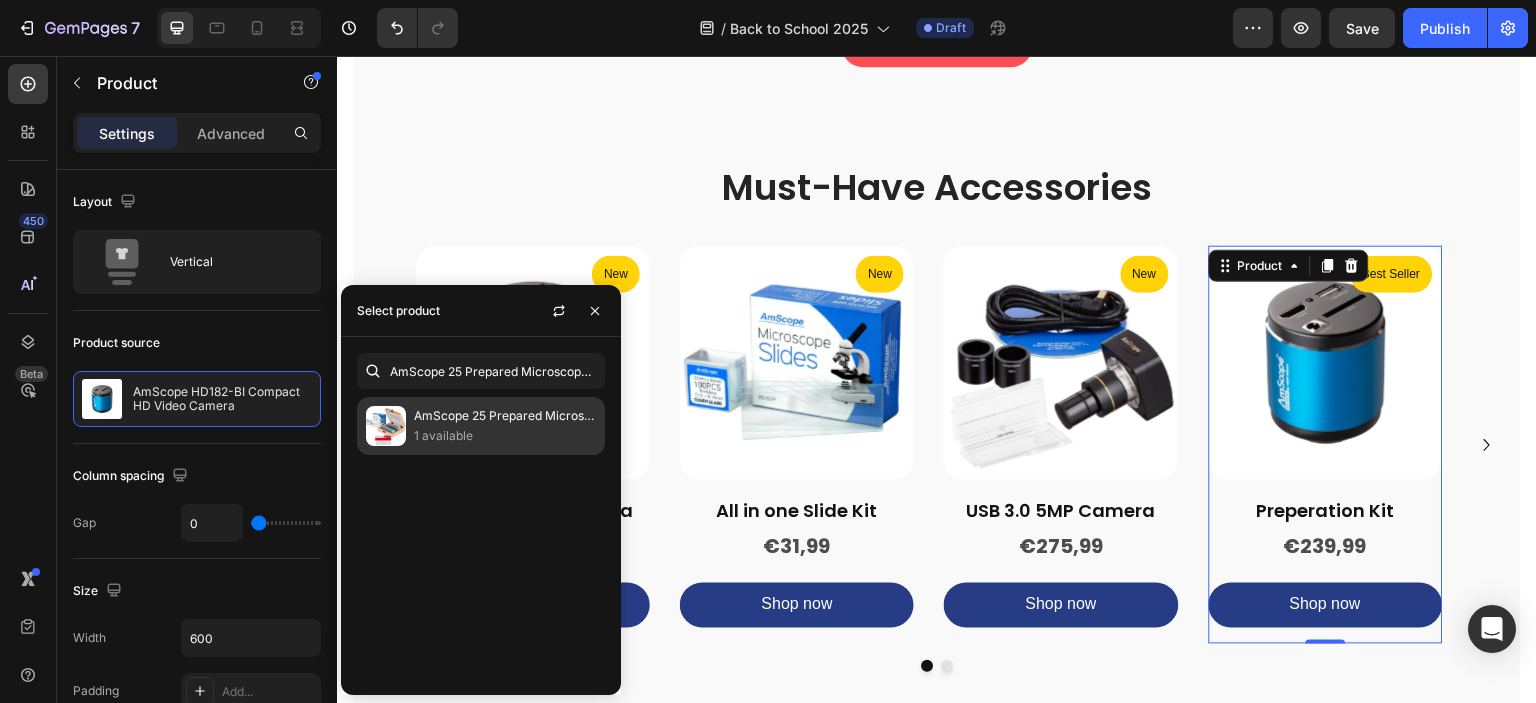 click on "1 available" at bounding box center [505, 436] 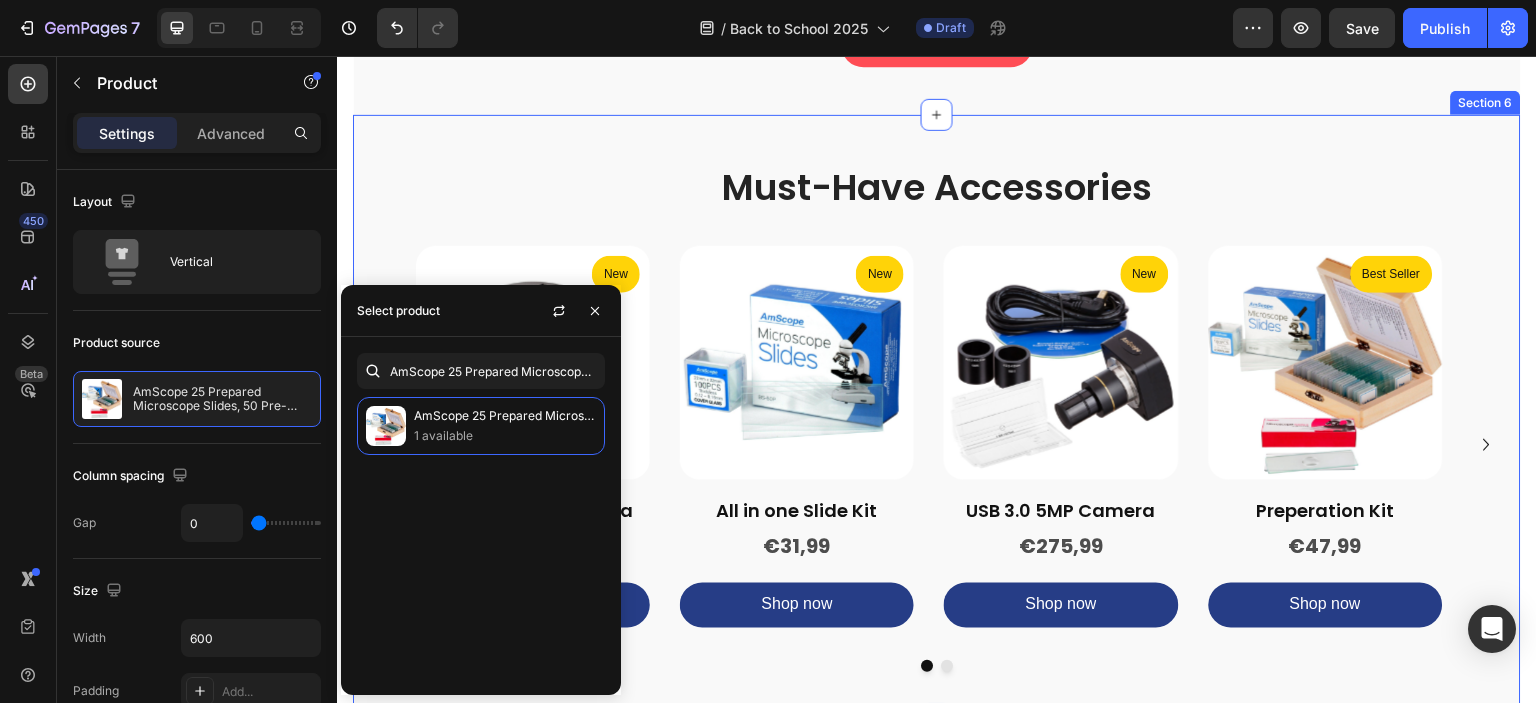 click on "Must-Have Accessories Heading
New Product Badge Product Images Compact HD Camera Heading €239,99 Product Price Product Price Row Shop now Dynamic Checkout Product New Product Badge Product Images All in one Slide Kit Heading €31,99 Product Price Product Price Row Shop now Dynamic Checkout Product New Product Badge Product Images USB 3.0 5MP Camera Heading €275,99 Product Price Product Price Row Shop now Dynamic Checkout Product Best Seller Product Badge Product Images Preperation Kit Heading €47,99 Product Price Product Price Row Shop now Dynamic Checkout Product Best Seller Product Badge Product Images Cleaning Kit Heading €239,99 Product Price Product Price Row Shop now Dynamic Checkout Product
Carousel Row Section 6" at bounding box center (937, 417) 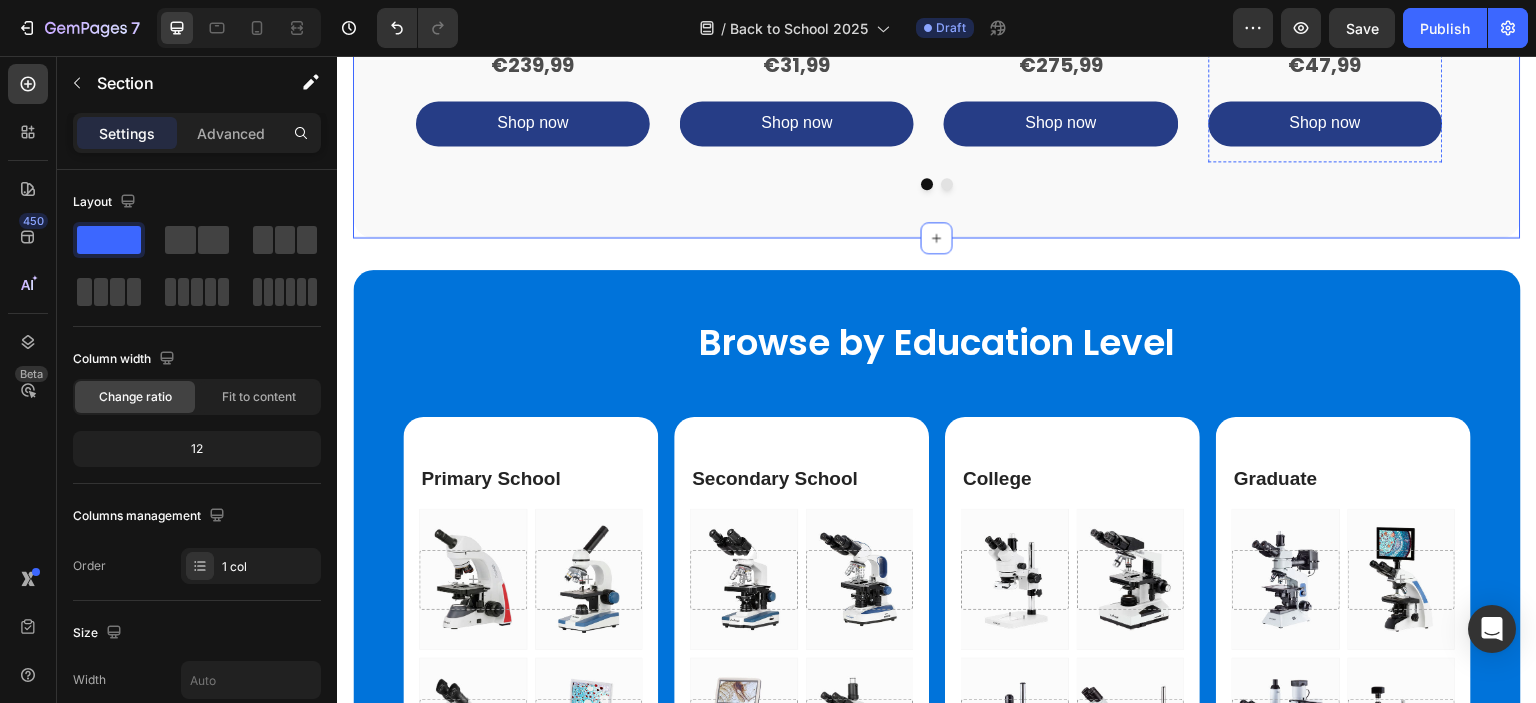 scroll, scrollTop: 2729, scrollLeft: 0, axis: vertical 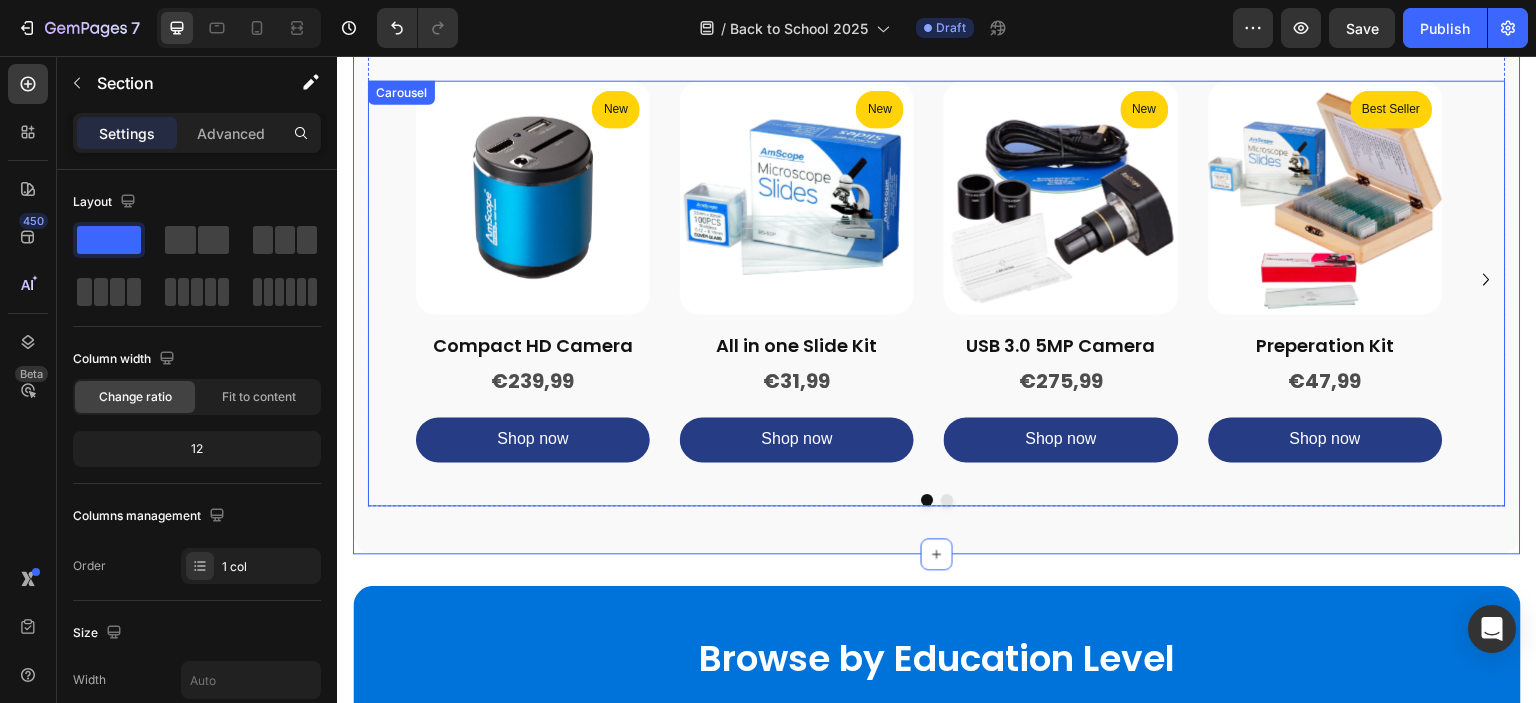 click 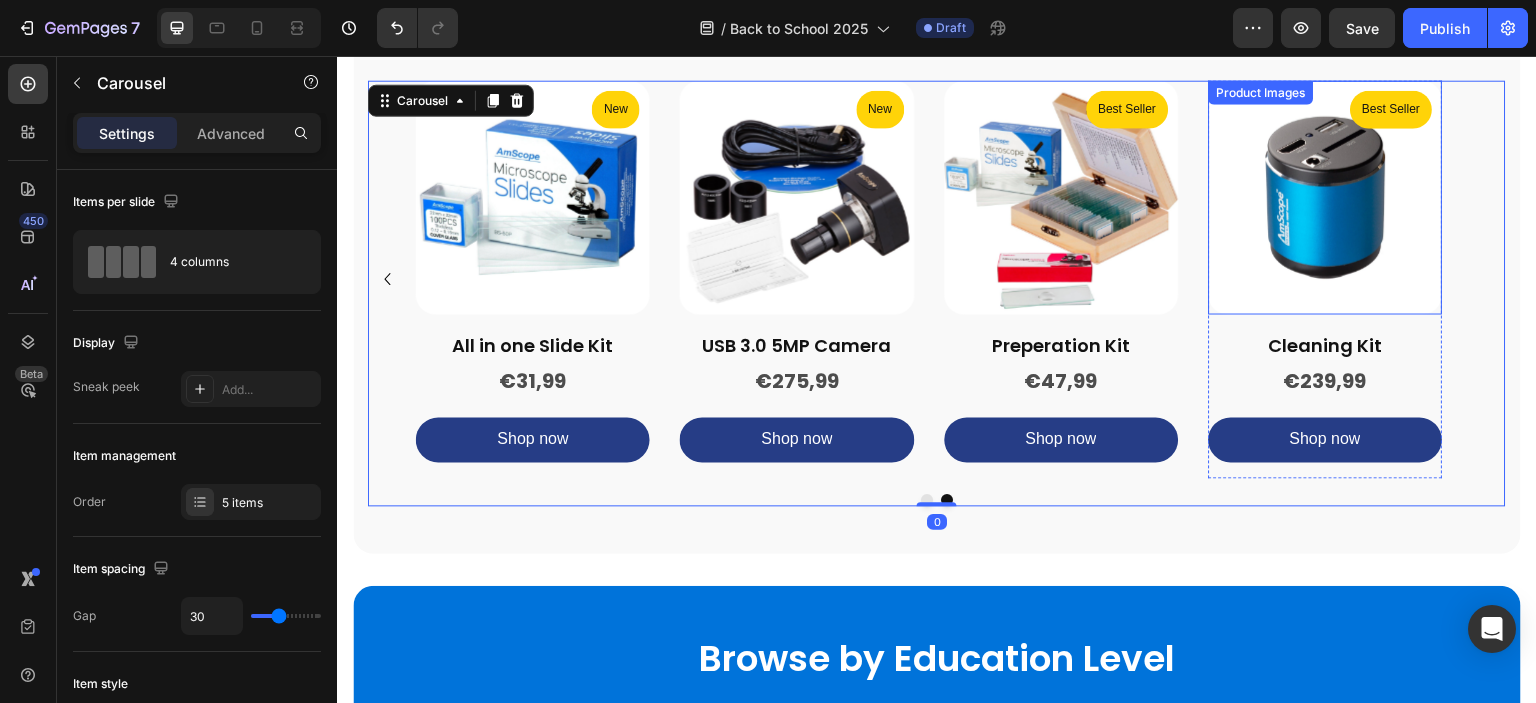 click at bounding box center (1326, 197) 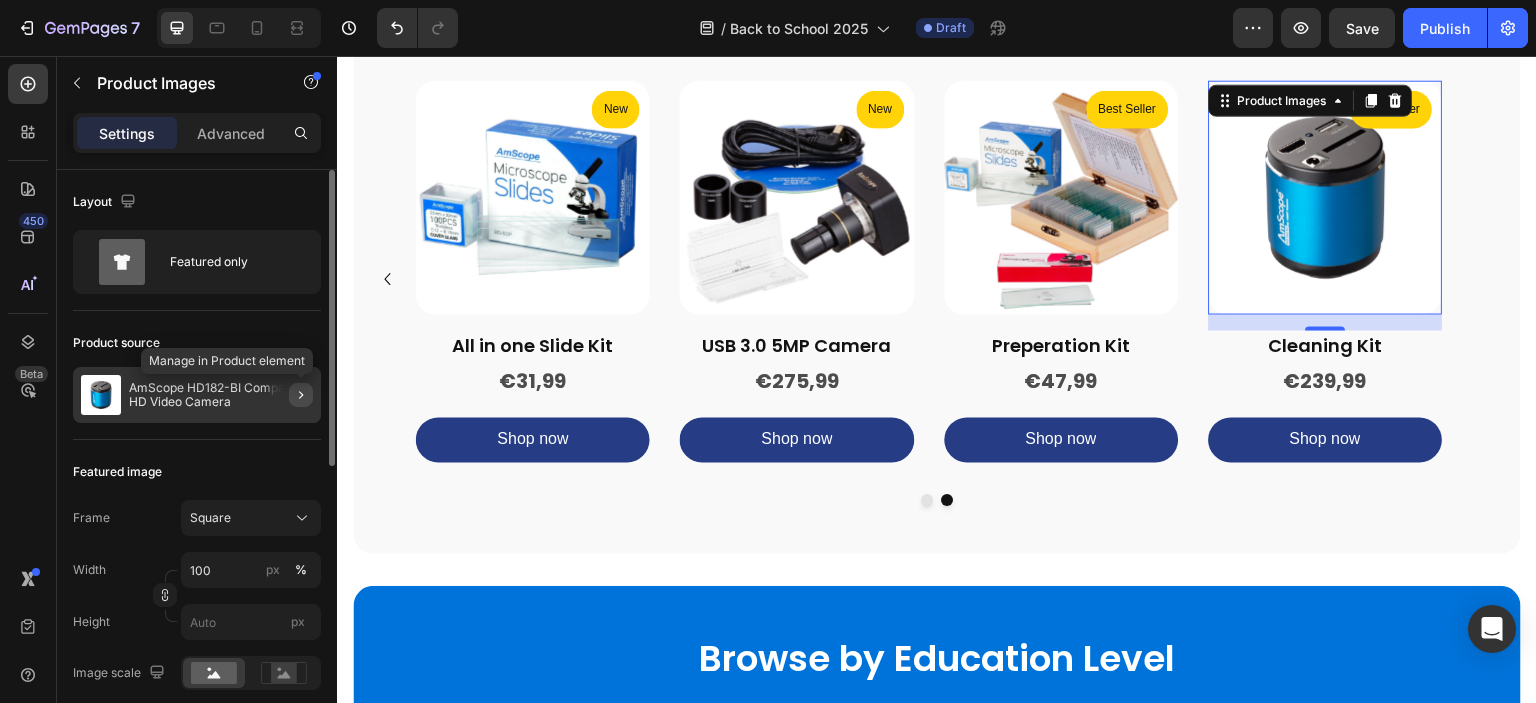 click 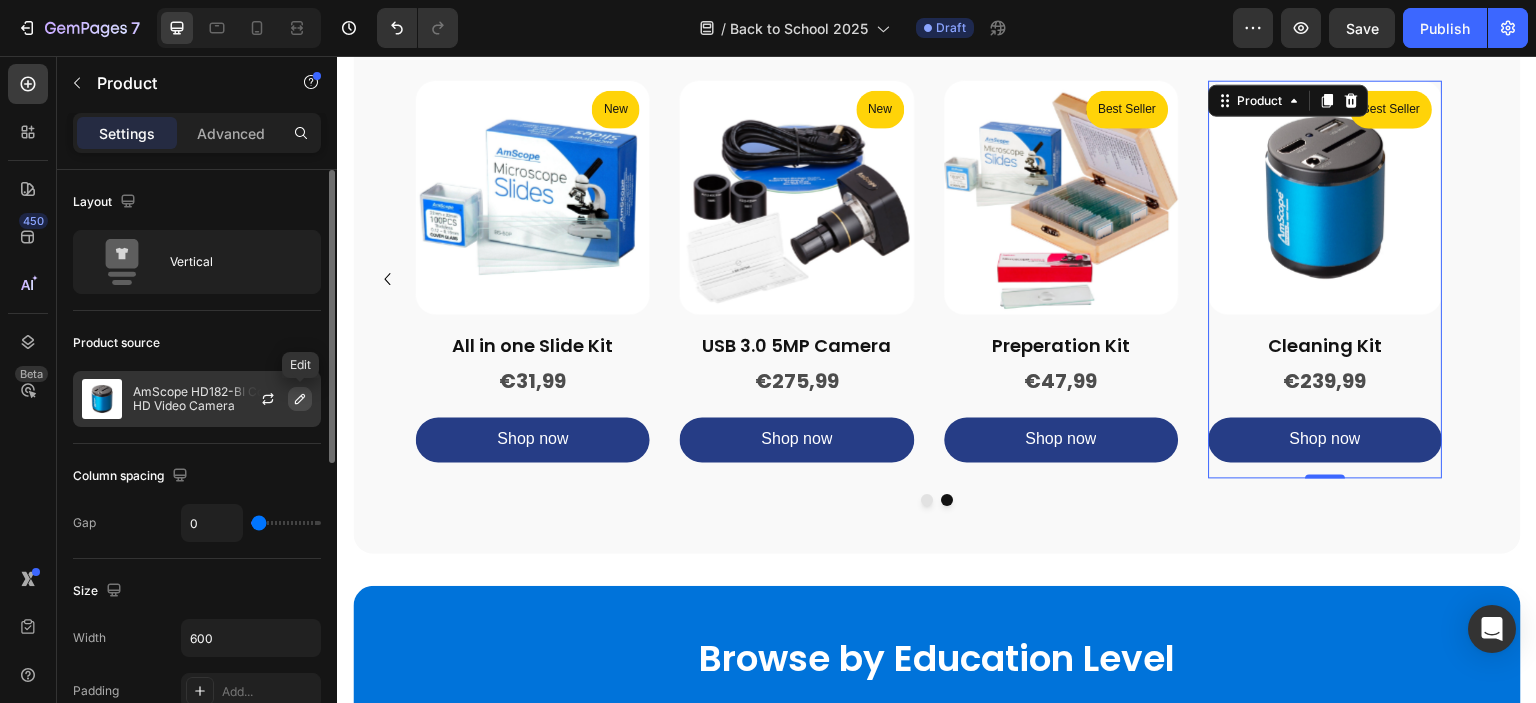 click 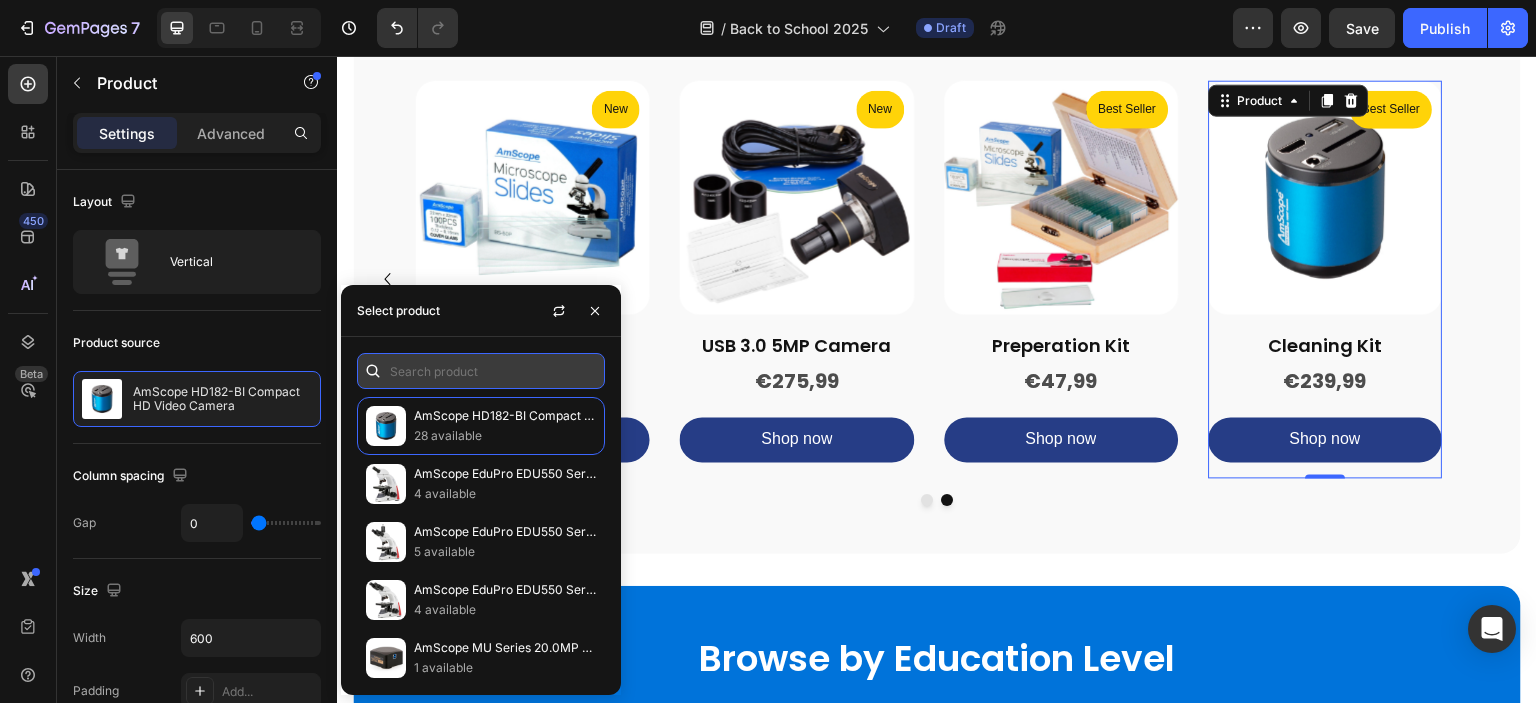 click at bounding box center (481, 371) 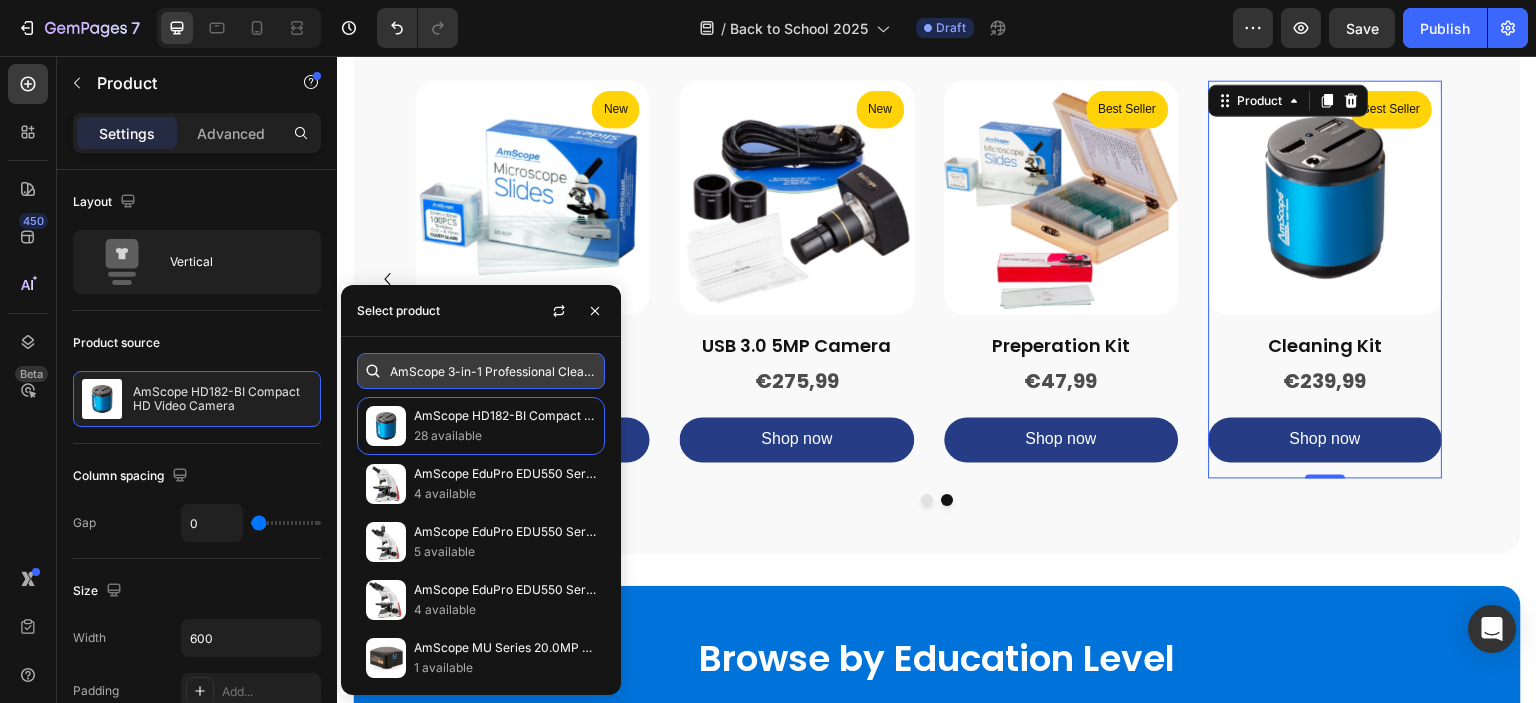 scroll, scrollTop: 0, scrollLeft: 340, axis: horizontal 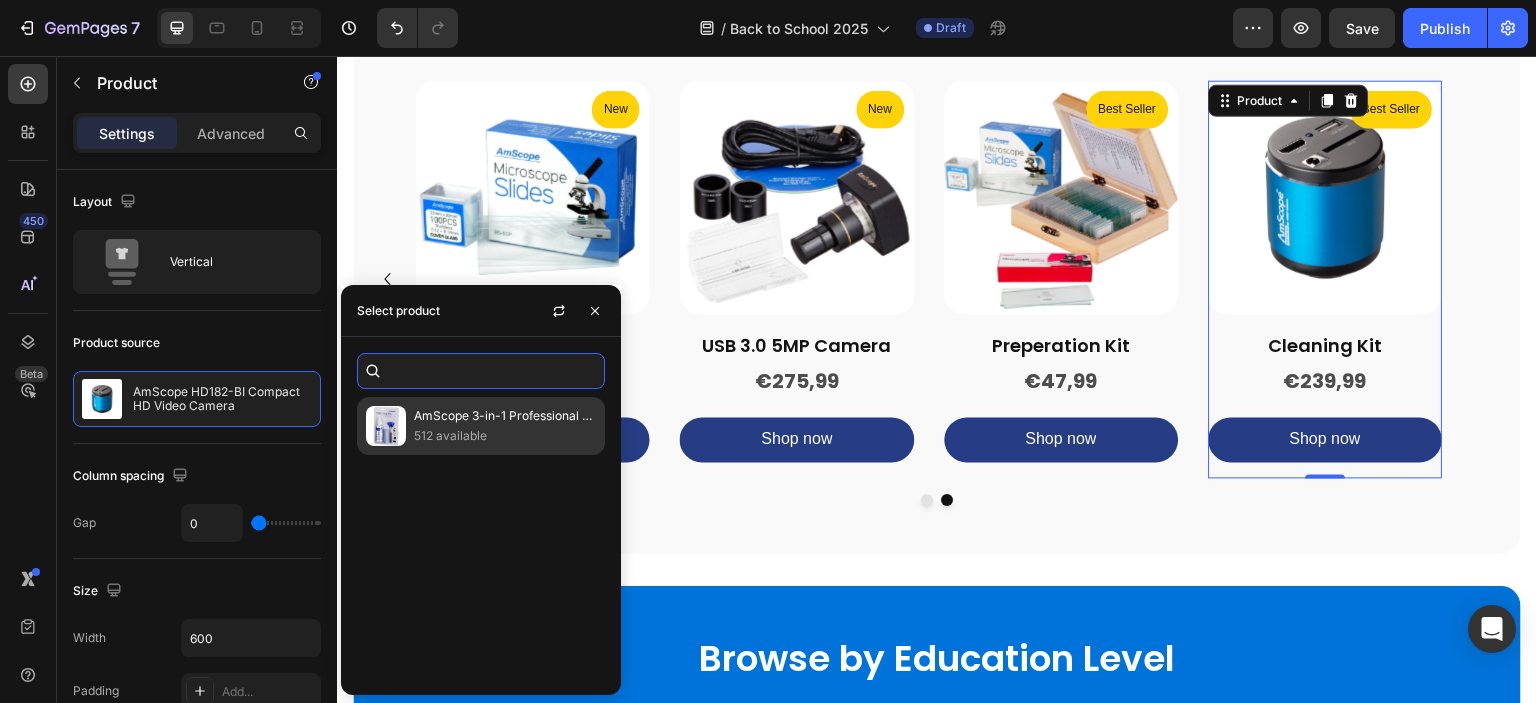 type on "AmScope 3-in-1 Professional Cleaning Kit for Microscopes, Cameras, Laptops, and LCD Screens" 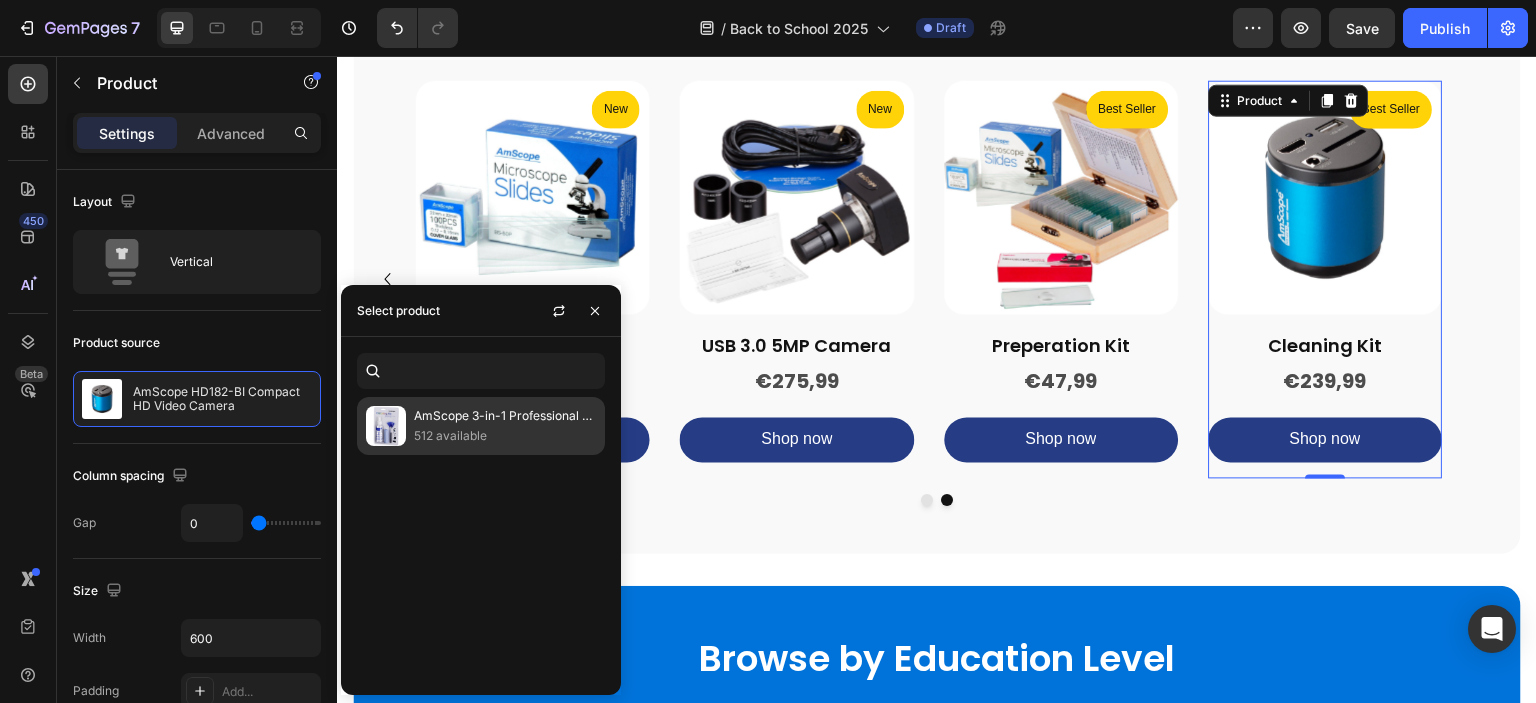 scroll, scrollTop: 0, scrollLeft: 0, axis: both 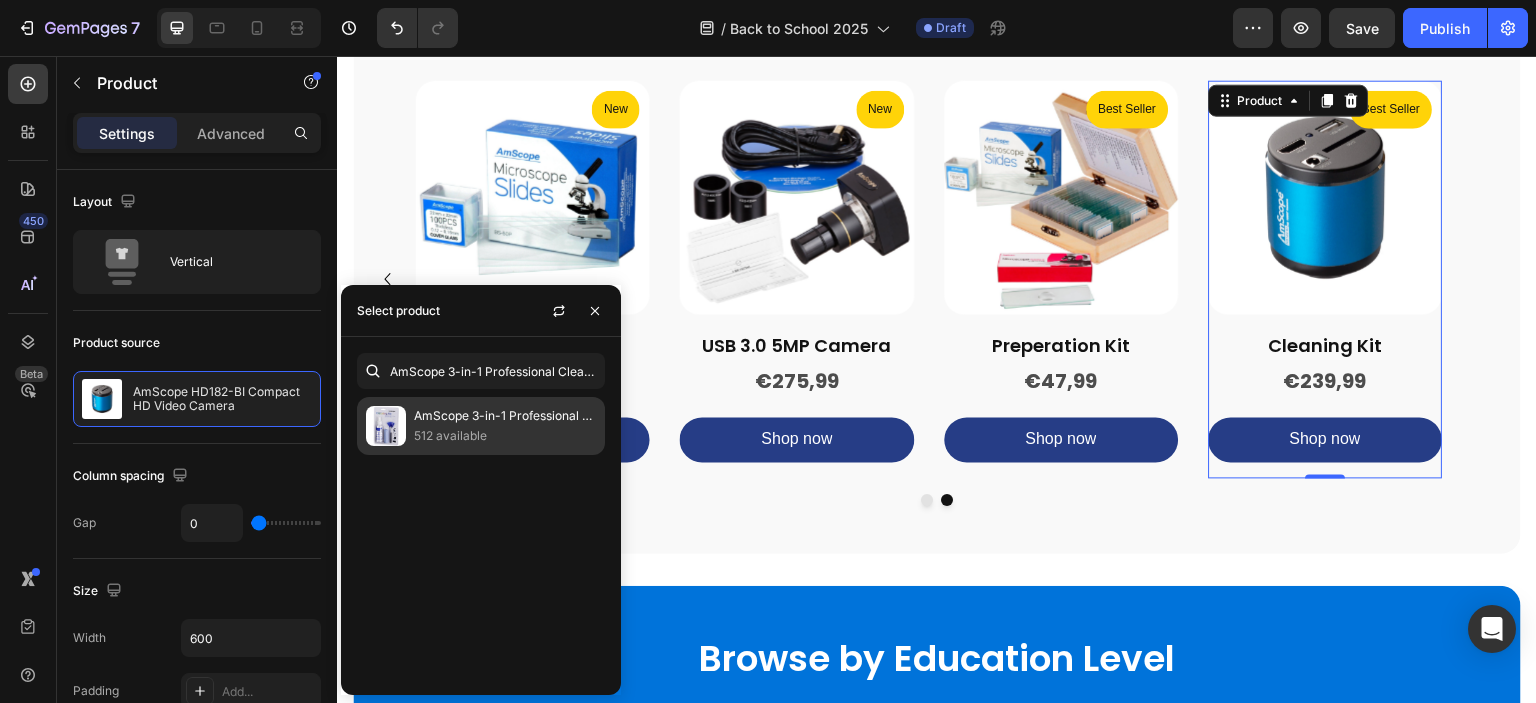 click on "AmScope 3-in-1 Professional Cleaning Kit for Microscopes, Cameras, Laptops, and LCD Screens" at bounding box center [505, 416] 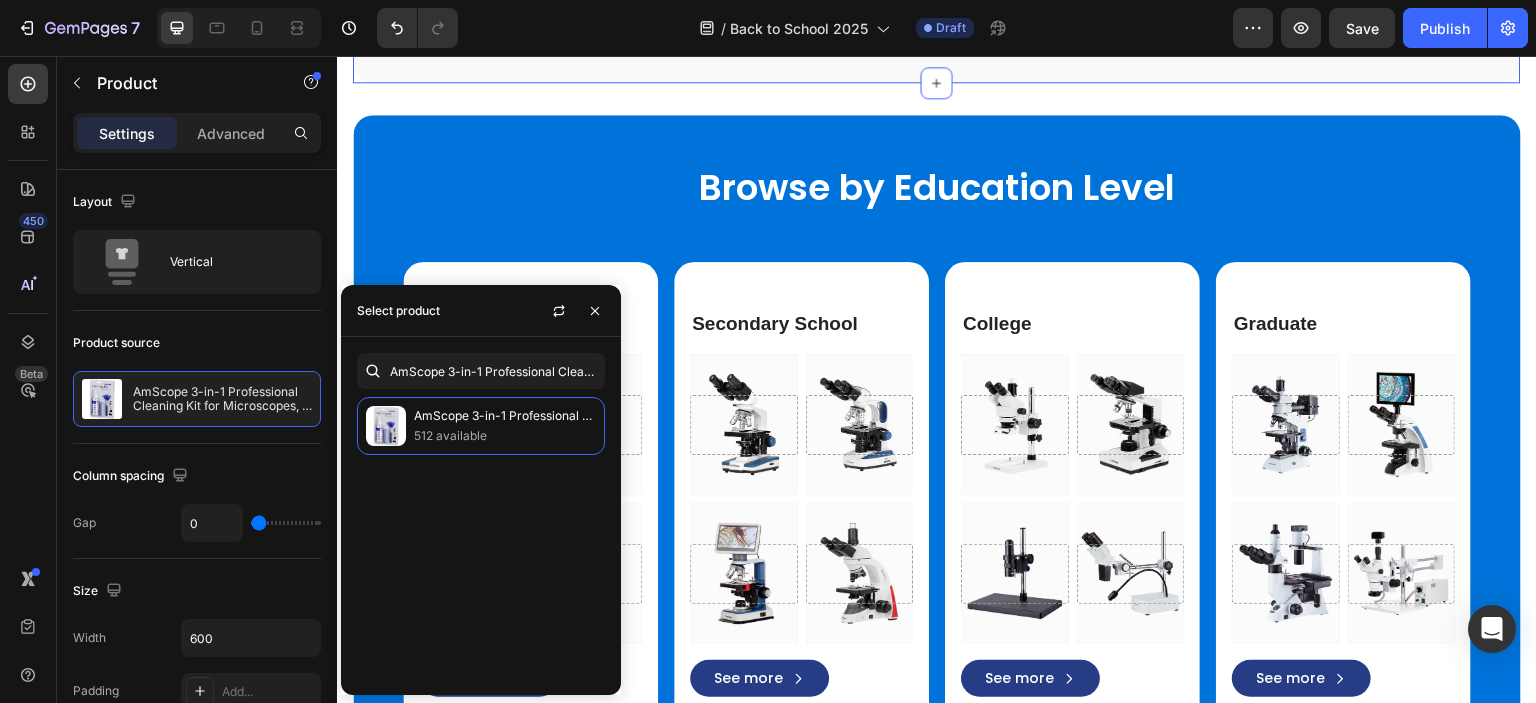 scroll, scrollTop: 3201, scrollLeft: 0, axis: vertical 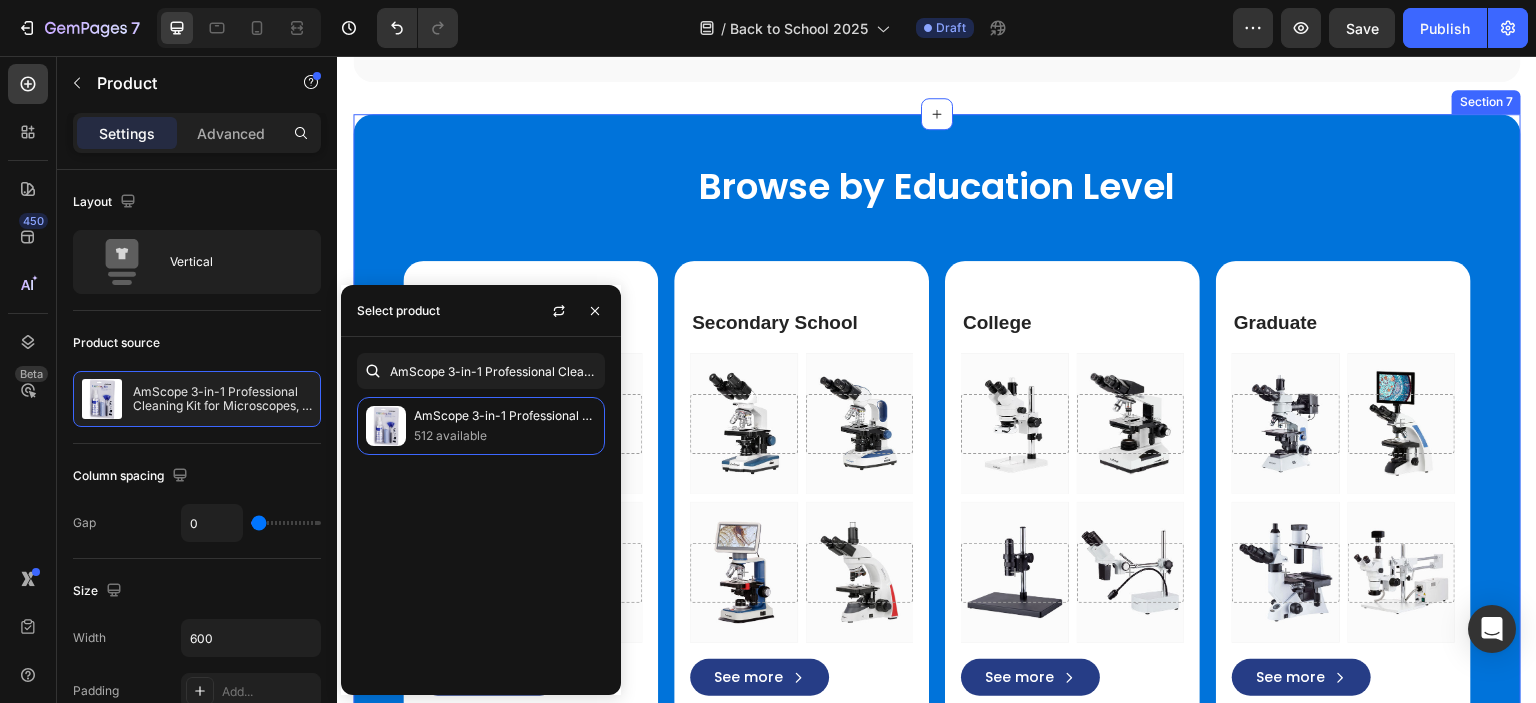 click on "Browse by Education Level Heading Row Primary School Heading
Hero Banner
Hero Banner Row
Hero Banner
Hero Banner Row
See more Button Row Secondary School Heading
Hero Banner
Hero Banner Row
Hero Banner
Hero Banner Row
See more Button Row College Heading
Hero Banner
Hero Banner Row
Hero Banner
Hero Banner Row
See more Button Row Graduate Heading
Hero Banner
Hero Banner Row
Hero Banner
Hero Banner Row
See more Button Row Row Section 7" at bounding box center [937, 453] 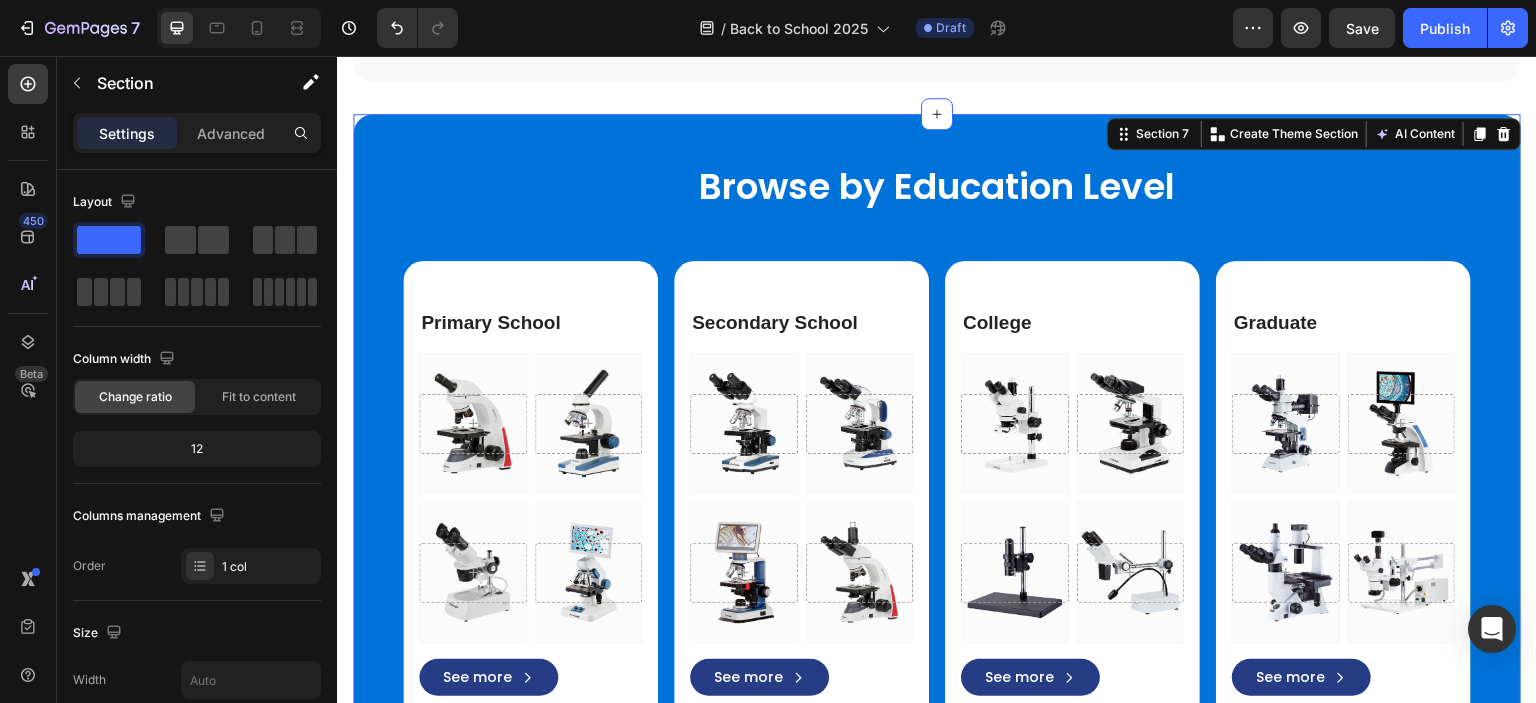 scroll, scrollTop: 3396, scrollLeft: 0, axis: vertical 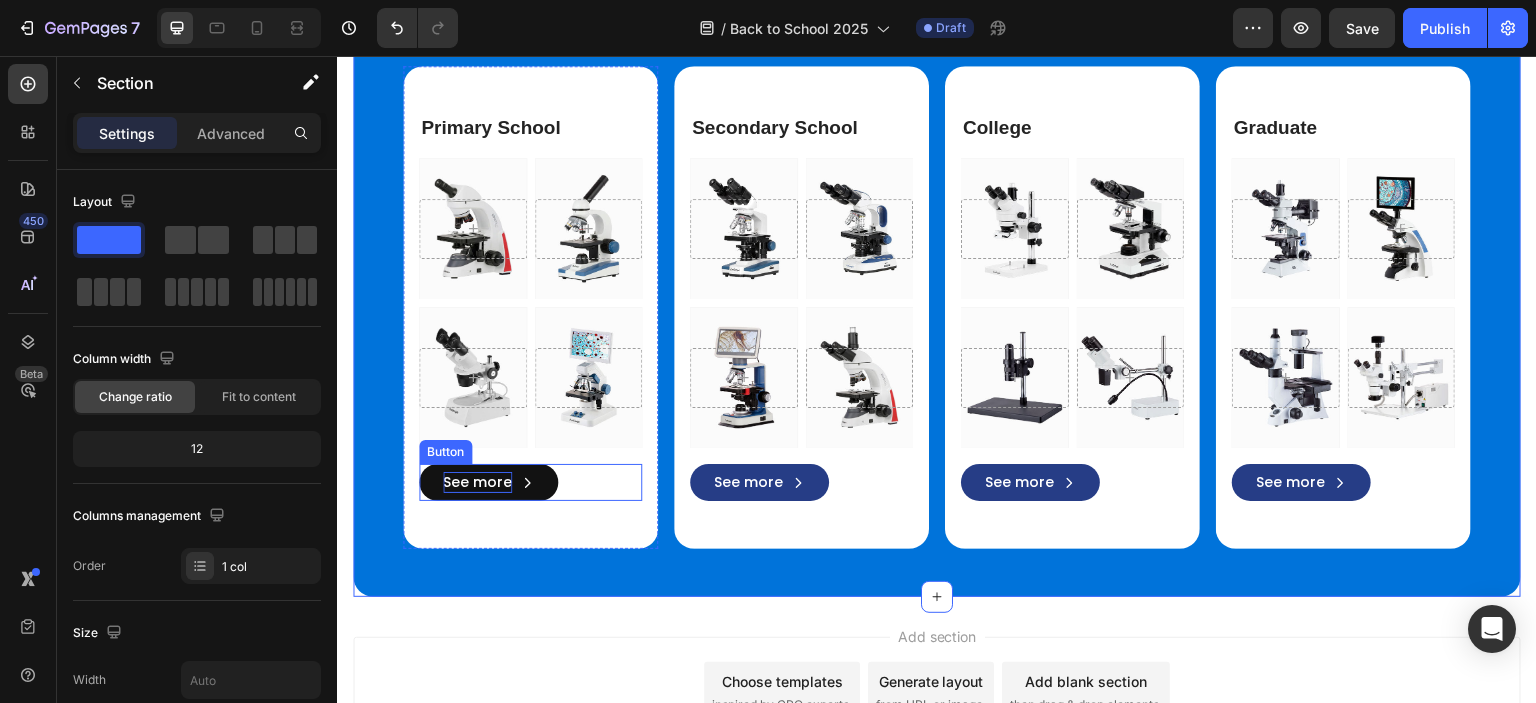 click on "See more" at bounding box center [477, 482] 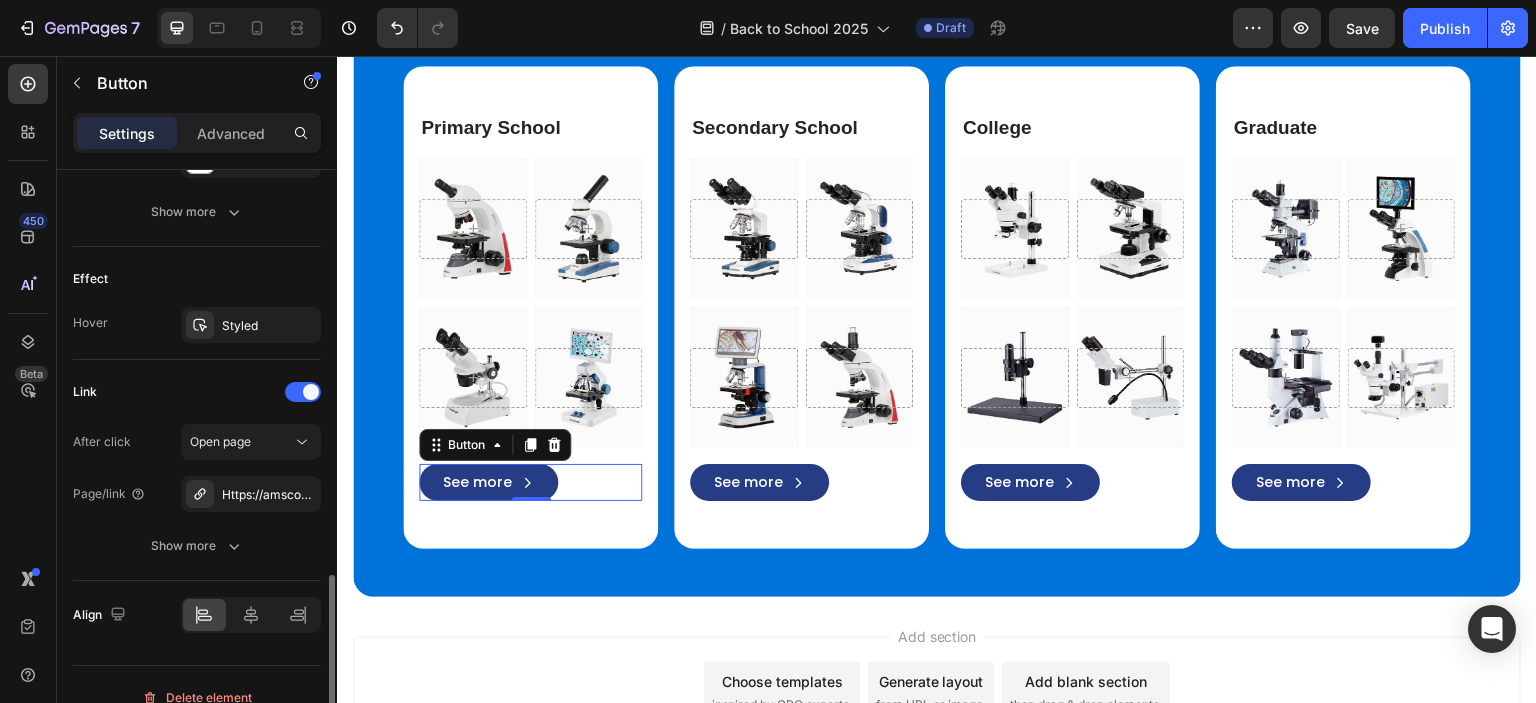 scroll, scrollTop: 1154, scrollLeft: 0, axis: vertical 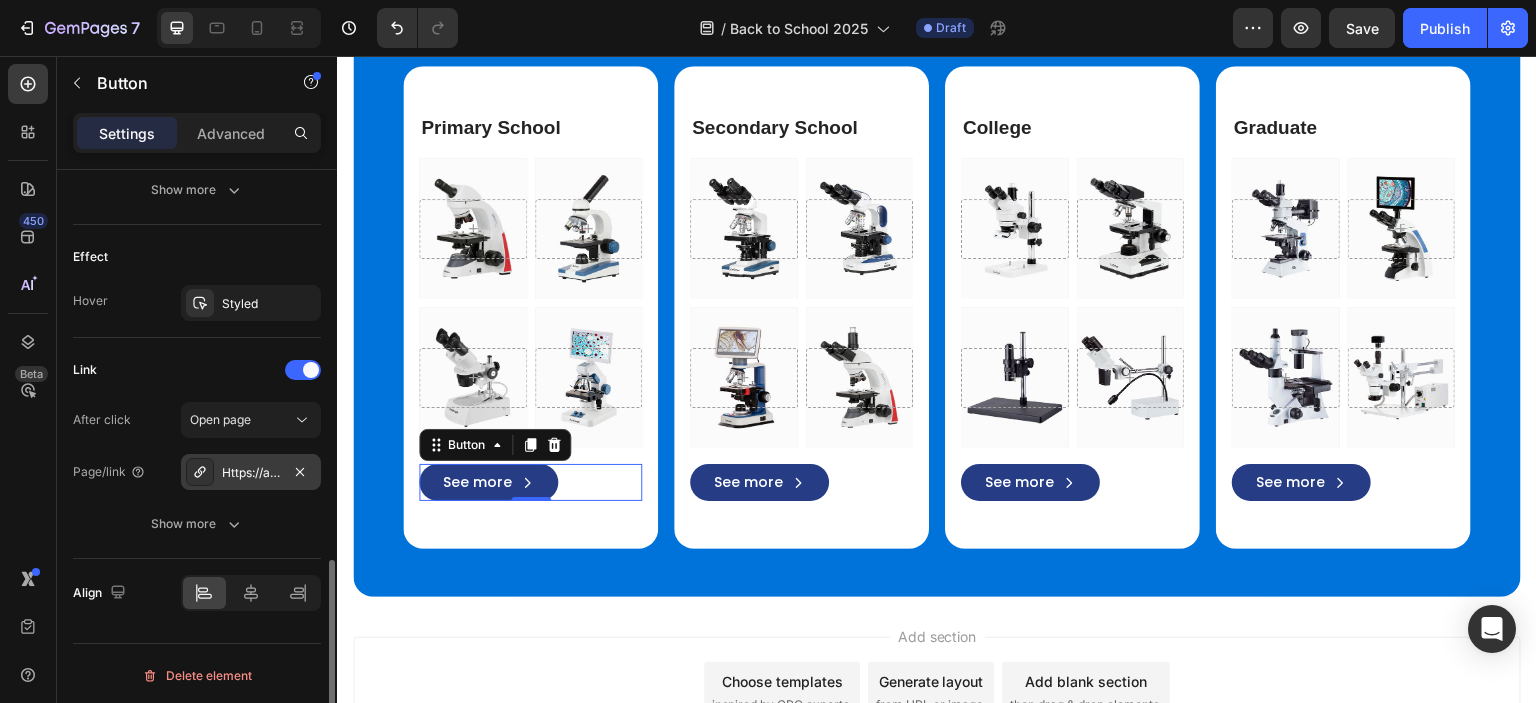 click on "Https://amscope.Co.Uk/elementary-student-microscopes" at bounding box center [251, 472] 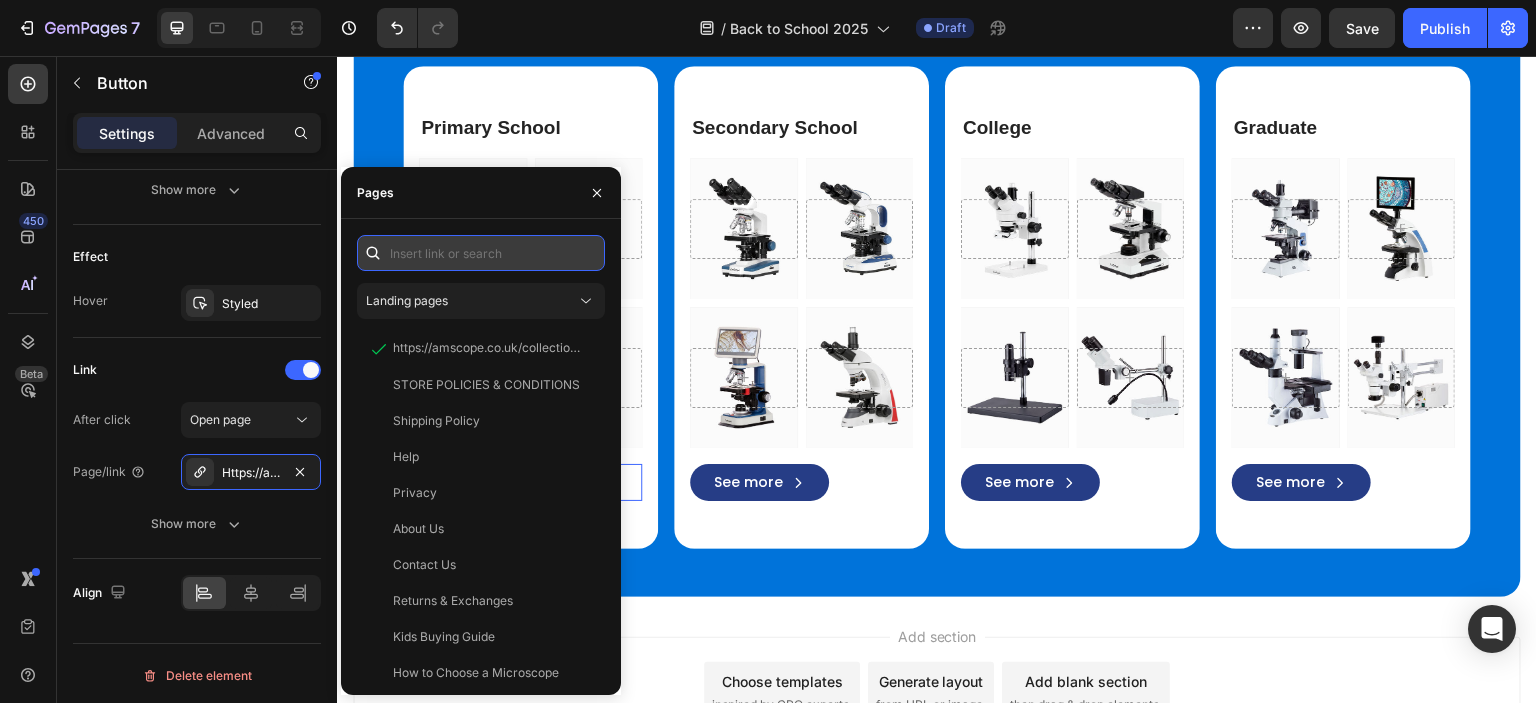 click at bounding box center (481, 253) 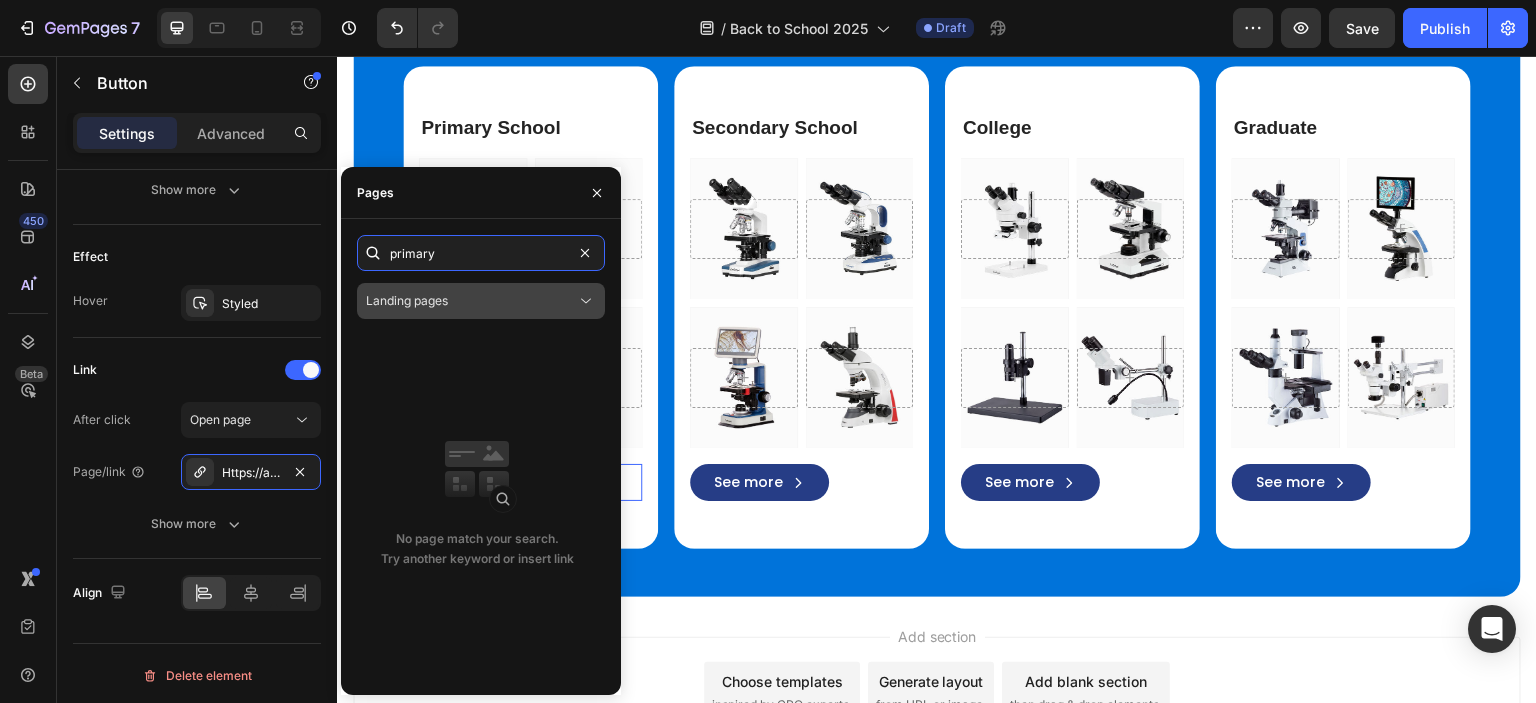 type on "primary" 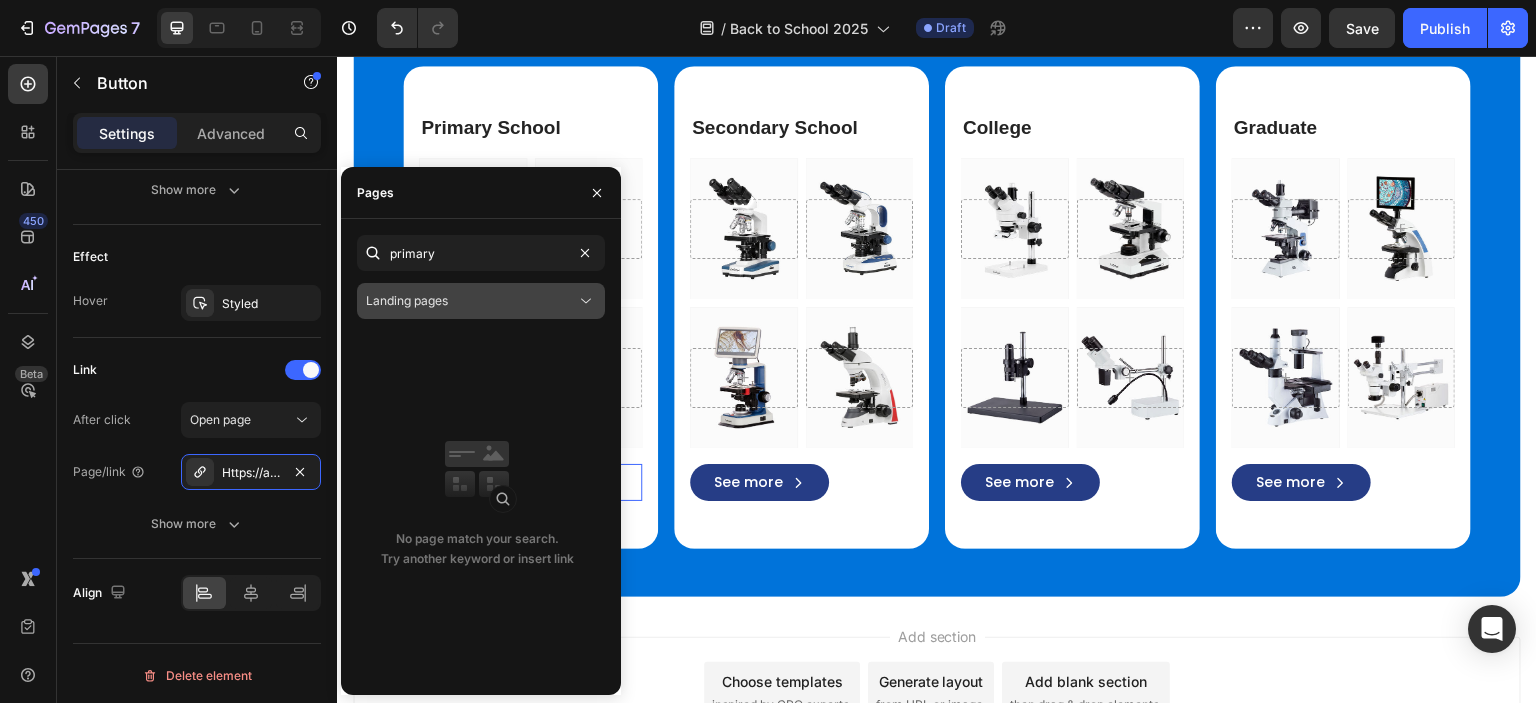 click on "Landing pages" at bounding box center [471, 301] 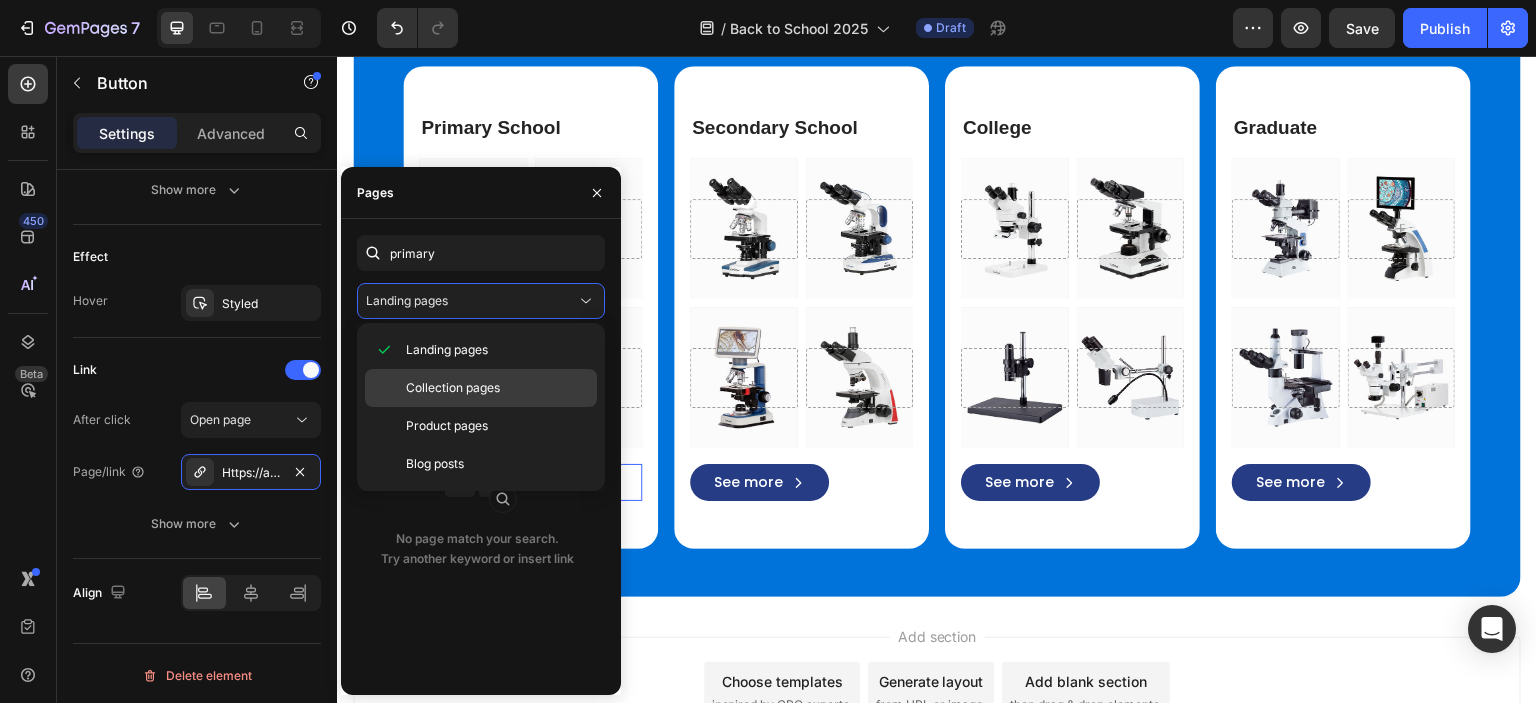 click on "Collection pages" 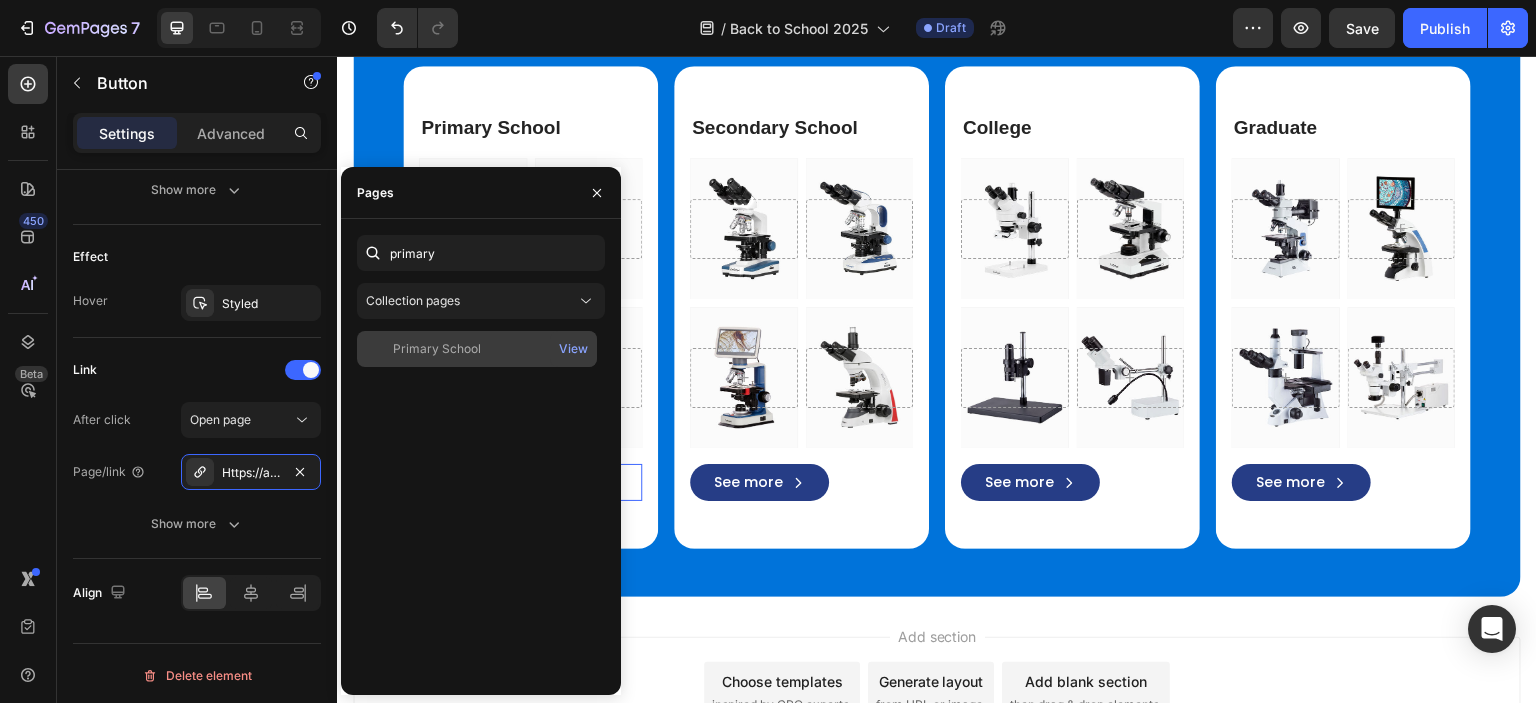 click on "Primary School   View" 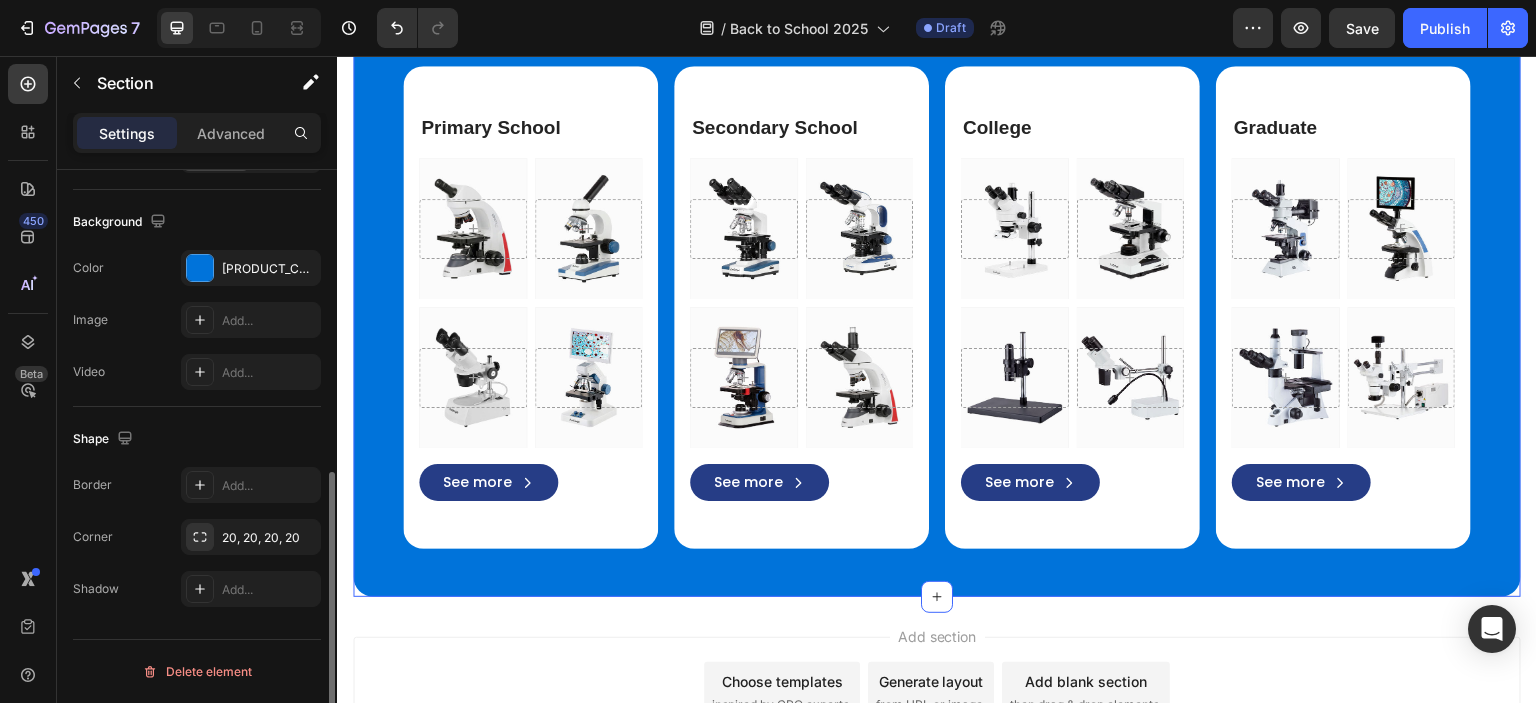 click on "Browse by Education Level Heading Row Primary School Heading
Hero Banner
Hero Banner Row
Hero Banner
Hero Banner Row
See more Button Row Secondary School Heading
Hero Banner
Hero Banner Row
Hero Banner
Hero Banner Row
See more Button Row College Heading
Hero Banner
Hero Banner Row
Hero Banner
Hero Banner Row
See more Button Row Graduate Heading
Hero Banner
Hero Banner Row
Hero Banner
Hero Banner Row
See more Button Row Row Section 7   You can create reusable sections Create Theme Section AI Content Write with GemAI What would you like to describe here? Tone and Voice Persuasive Product Show more Generate" at bounding box center (937, 258) 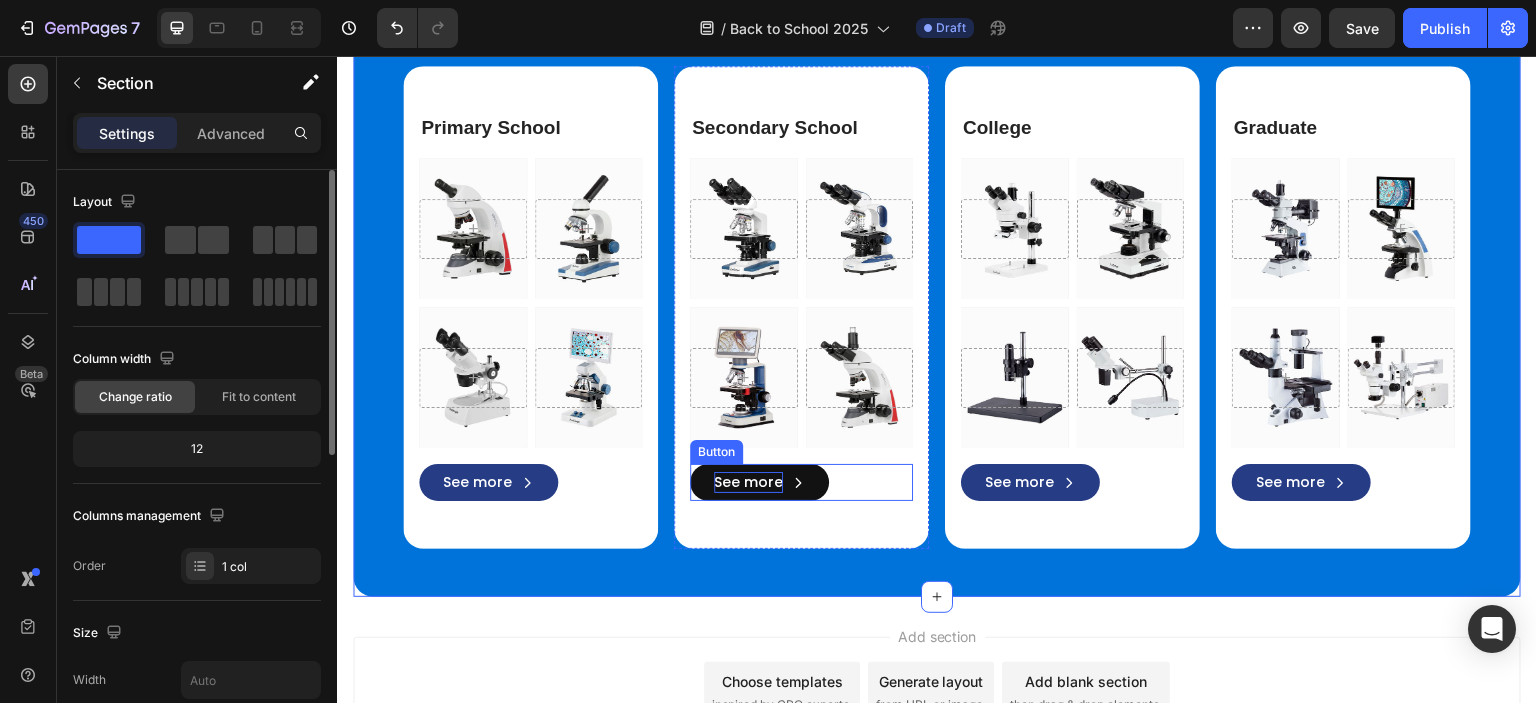 click on "See more" at bounding box center [748, 482] 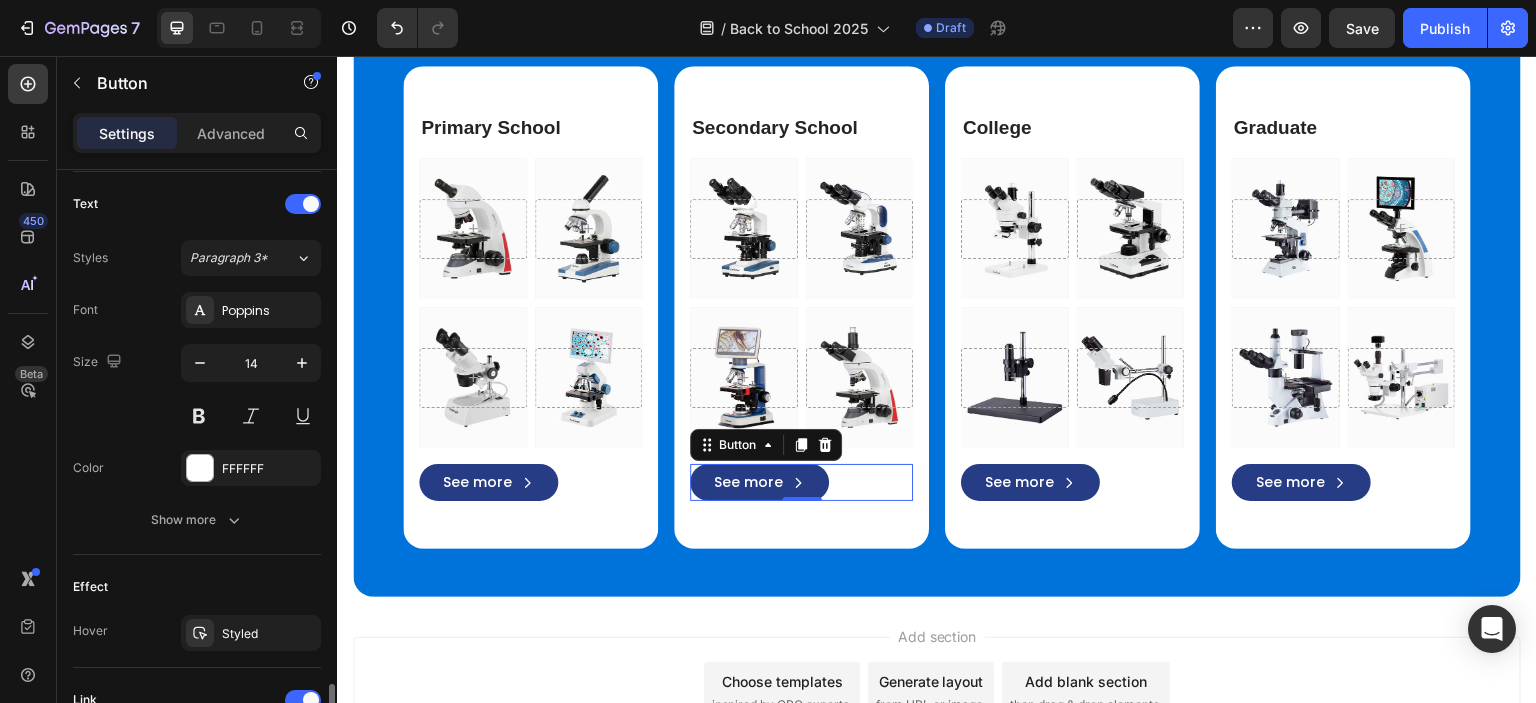 scroll, scrollTop: 1105, scrollLeft: 0, axis: vertical 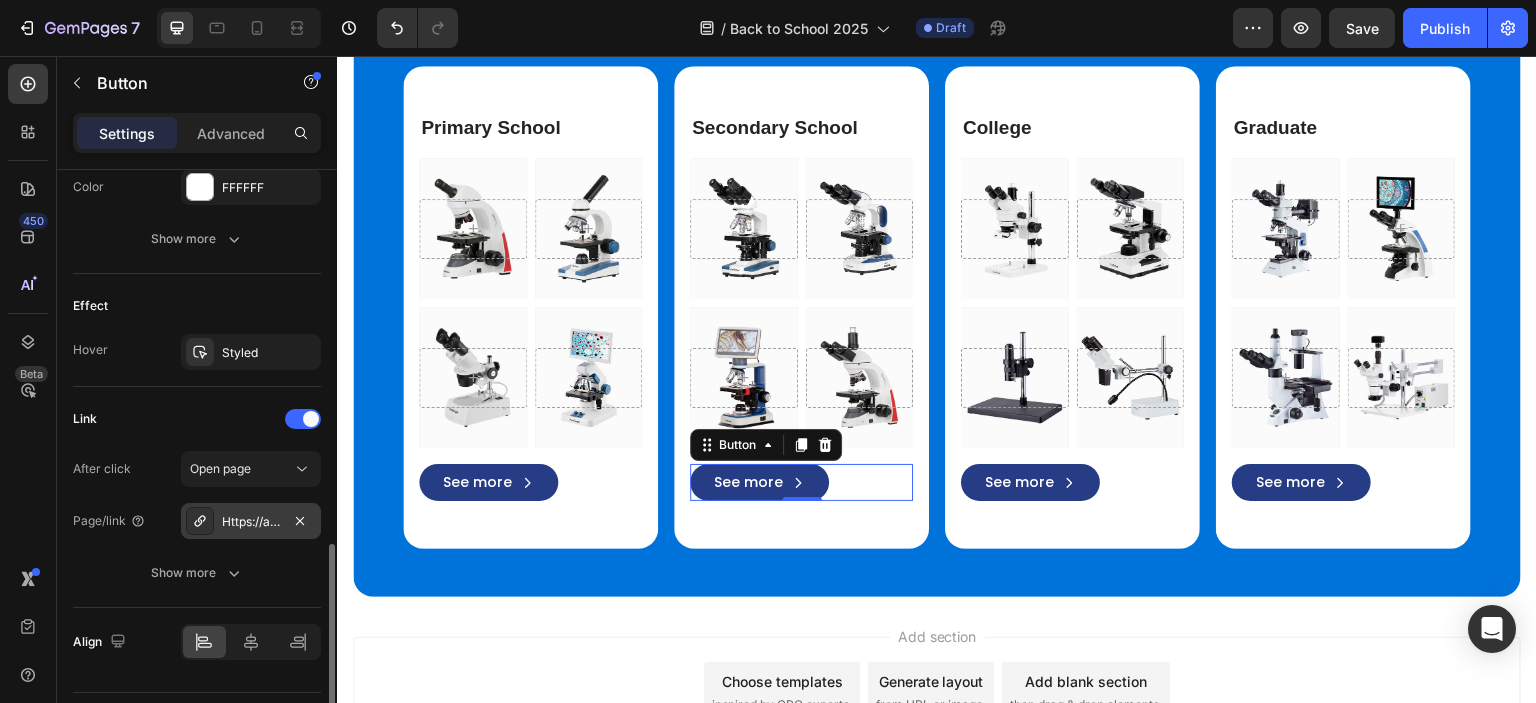 click on "Https://amscope.Co.Uk/secondary-school-microscopes" at bounding box center (251, 522) 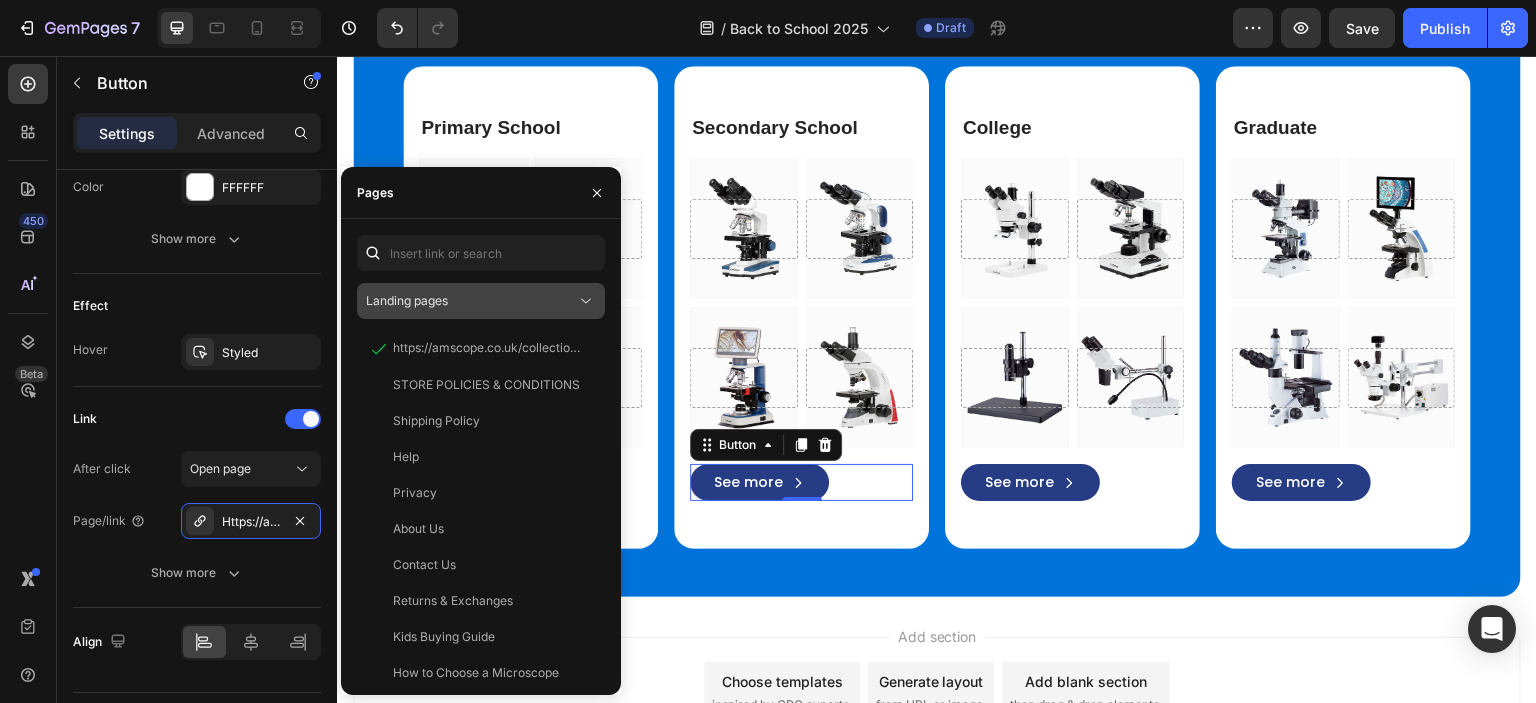 click on "Landing pages" at bounding box center [407, 300] 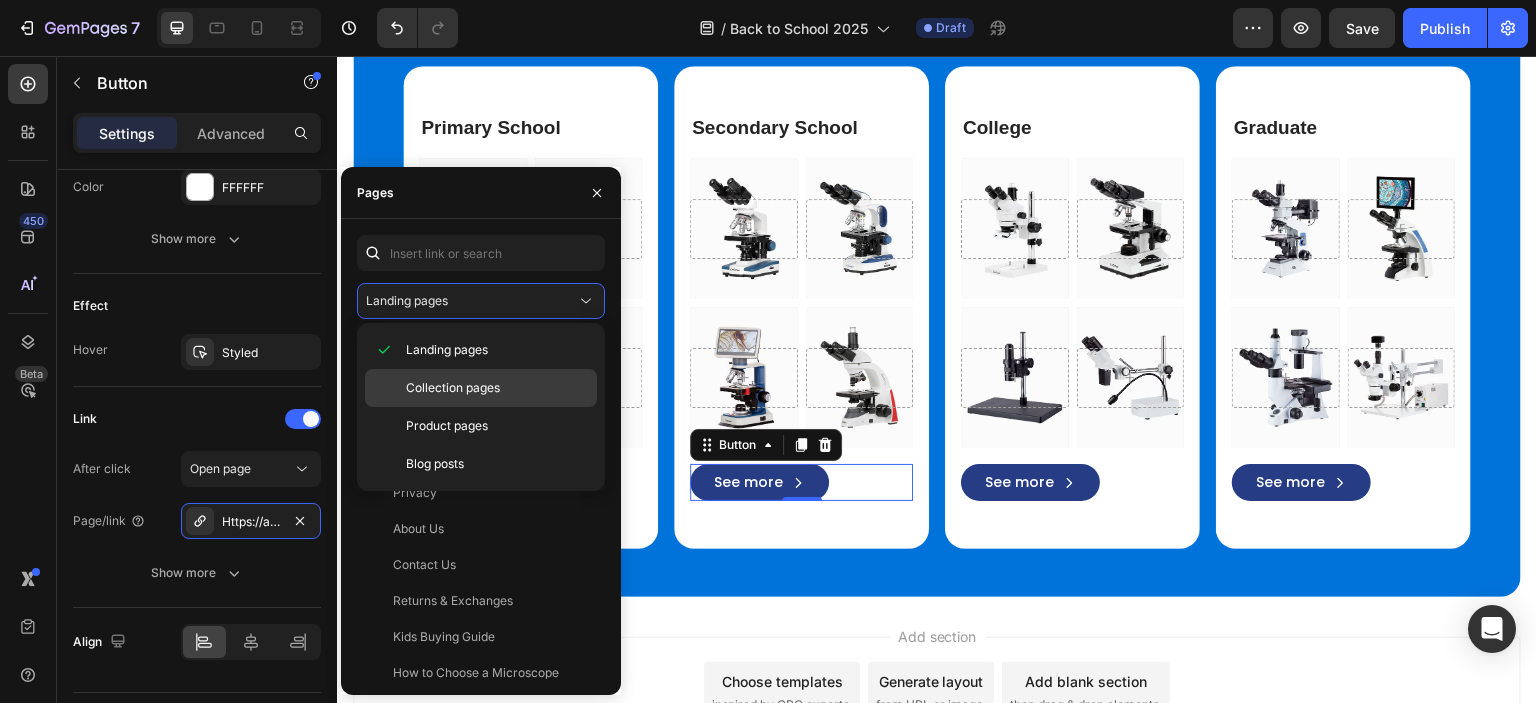 click on "Collection pages" at bounding box center (453, 388) 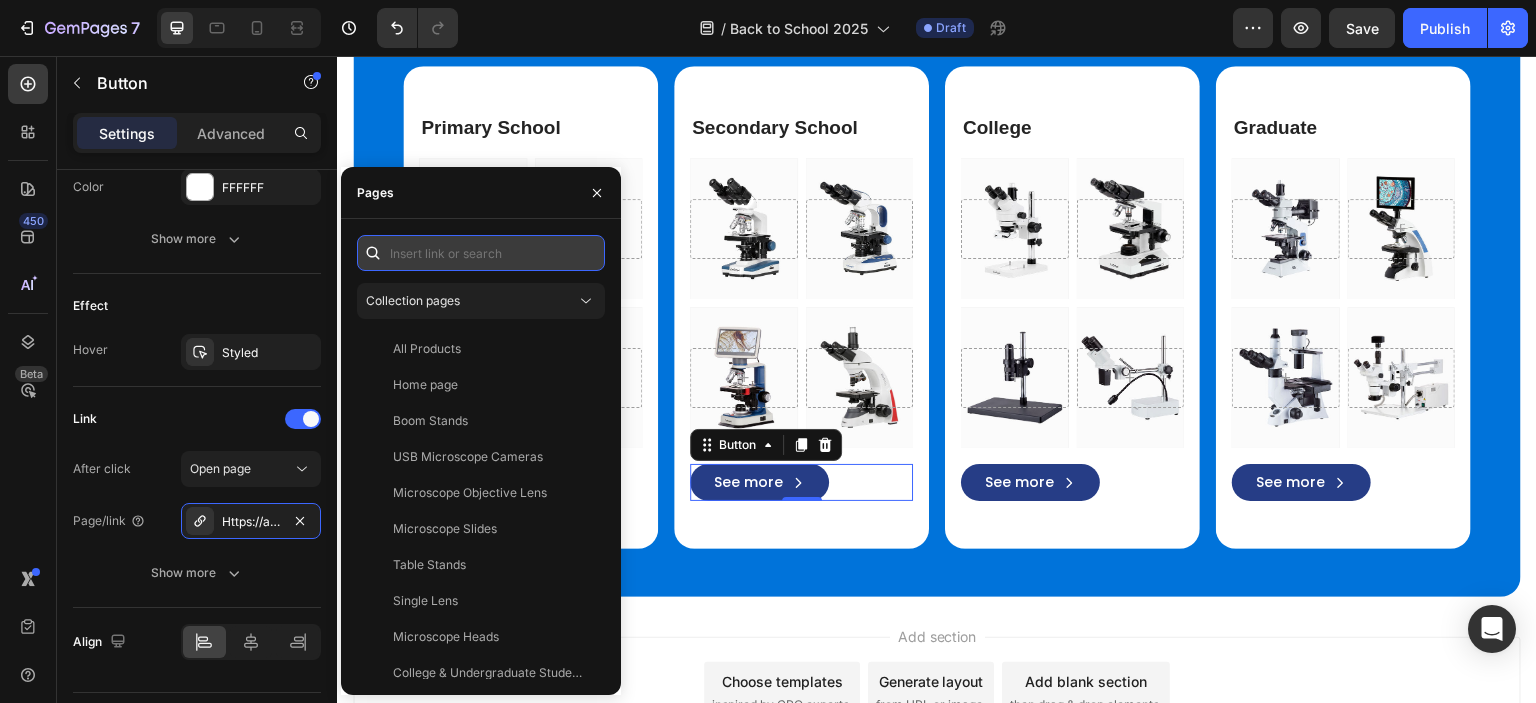 click at bounding box center (481, 253) 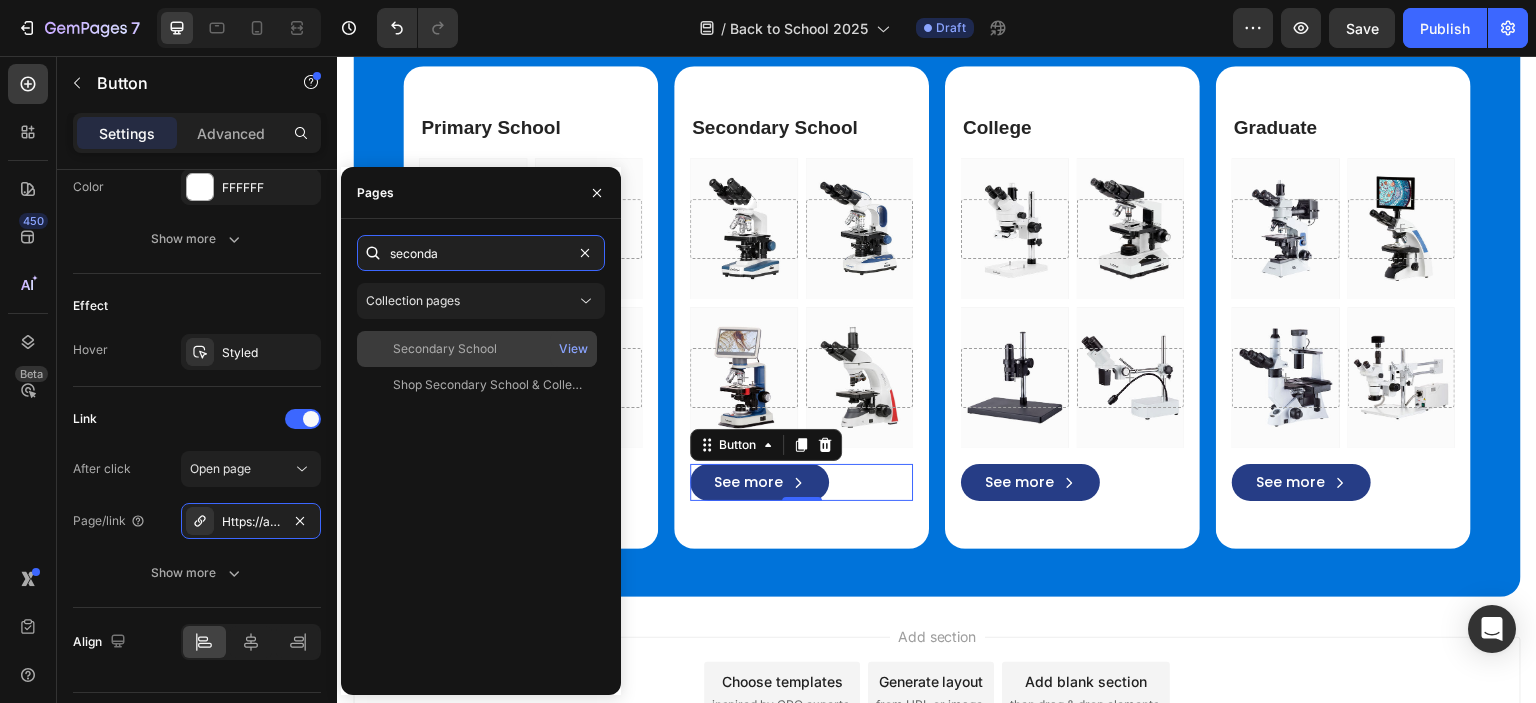 type on "seconda" 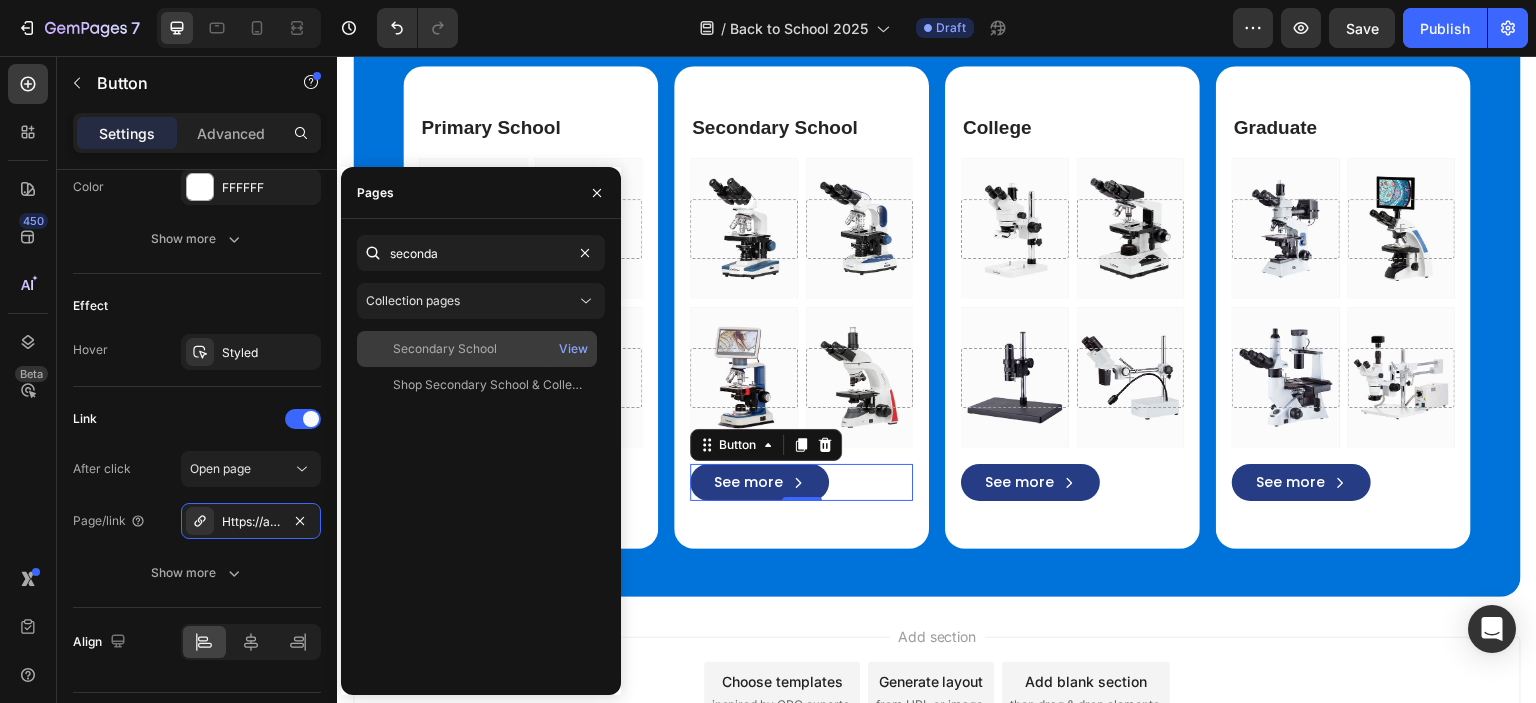 click on "Secondary School   View" 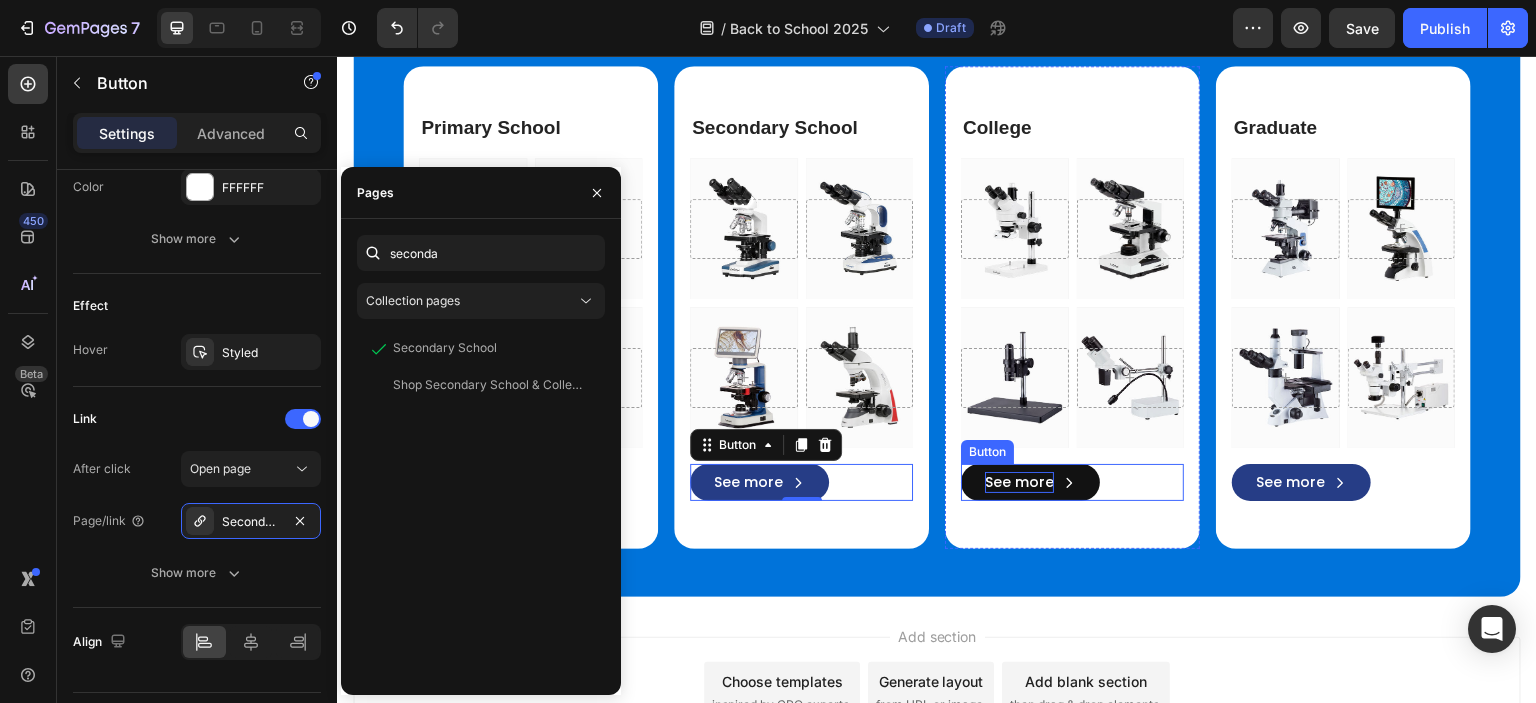 click on "See more" at bounding box center (1019, 482) 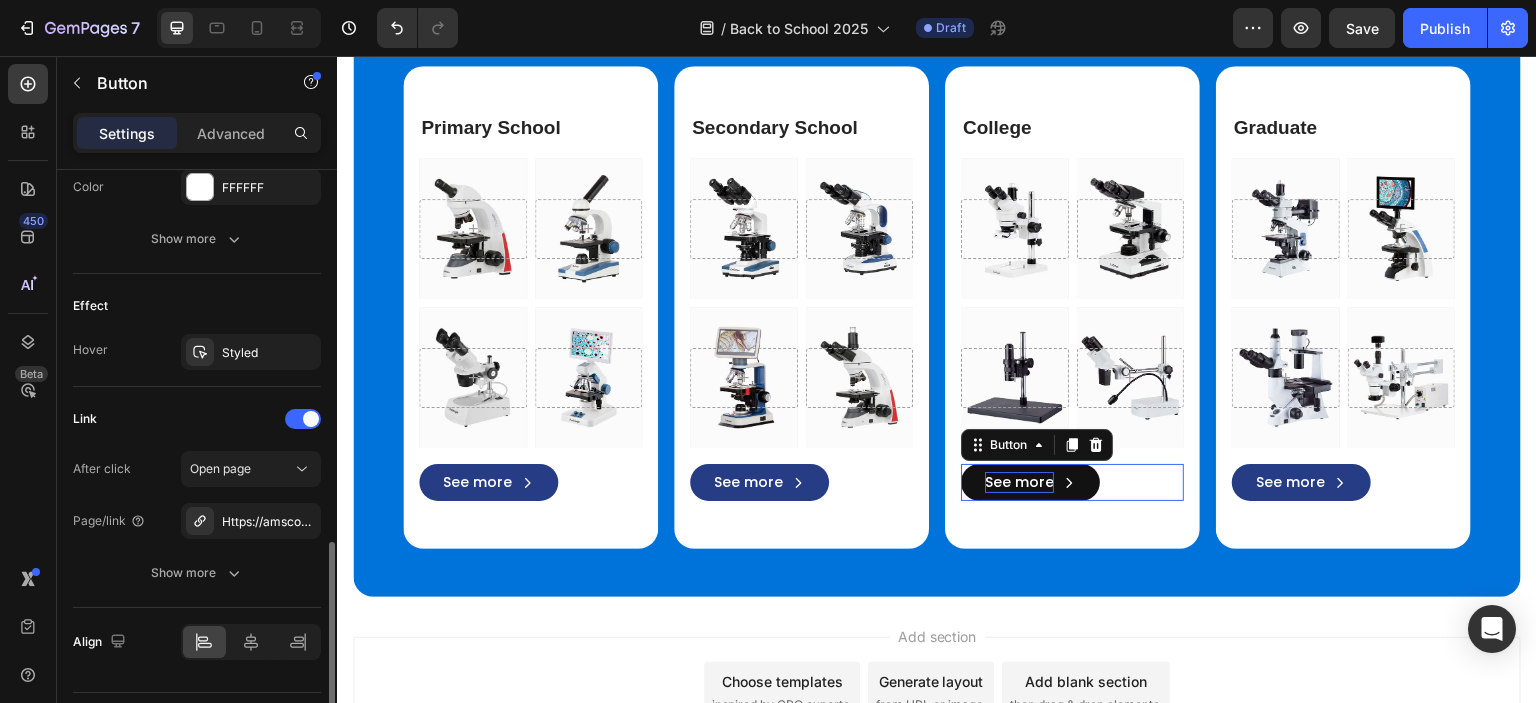 scroll, scrollTop: 1104, scrollLeft: 0, axis: vertical 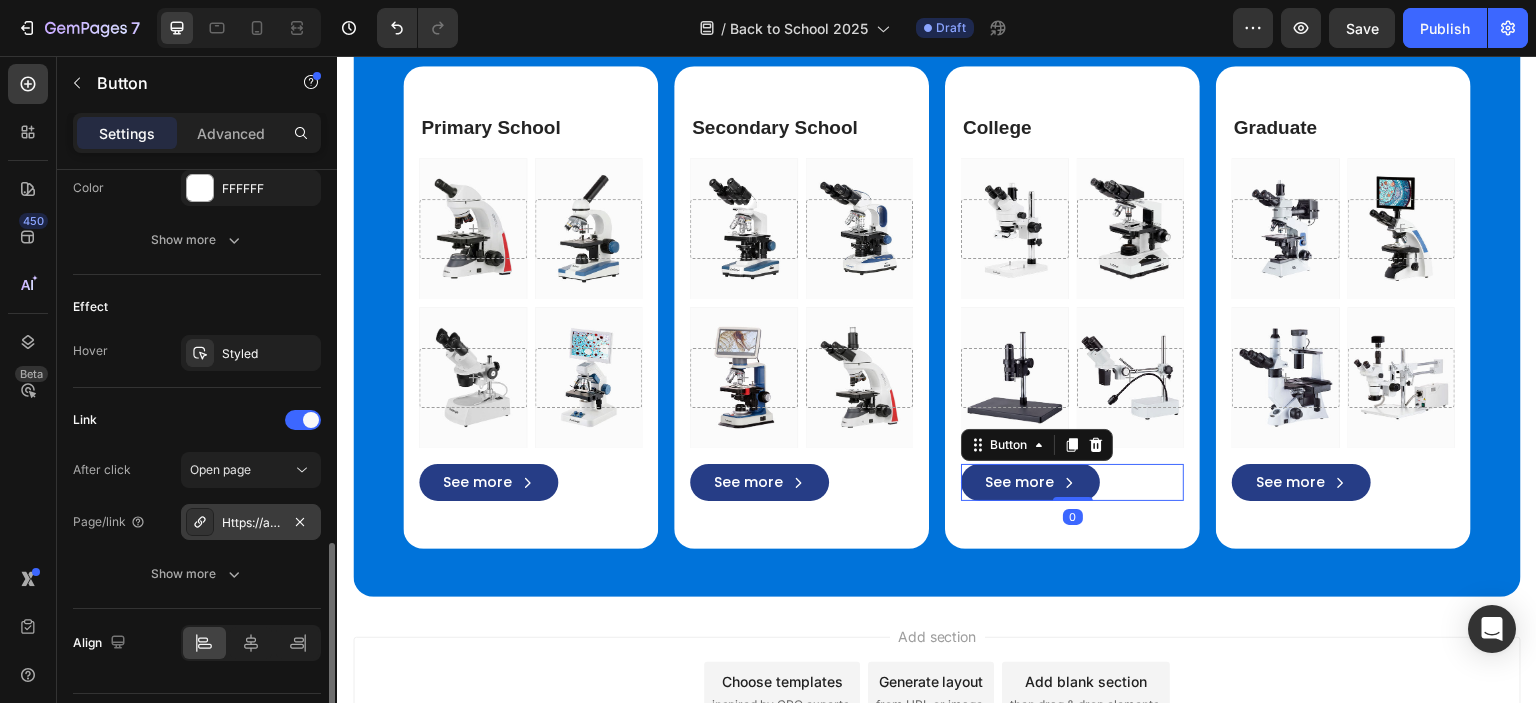 click on "Https://amscope.Co.Uk/college-undergraduate-student-microscopes-1" at bounding box center [251, 522] 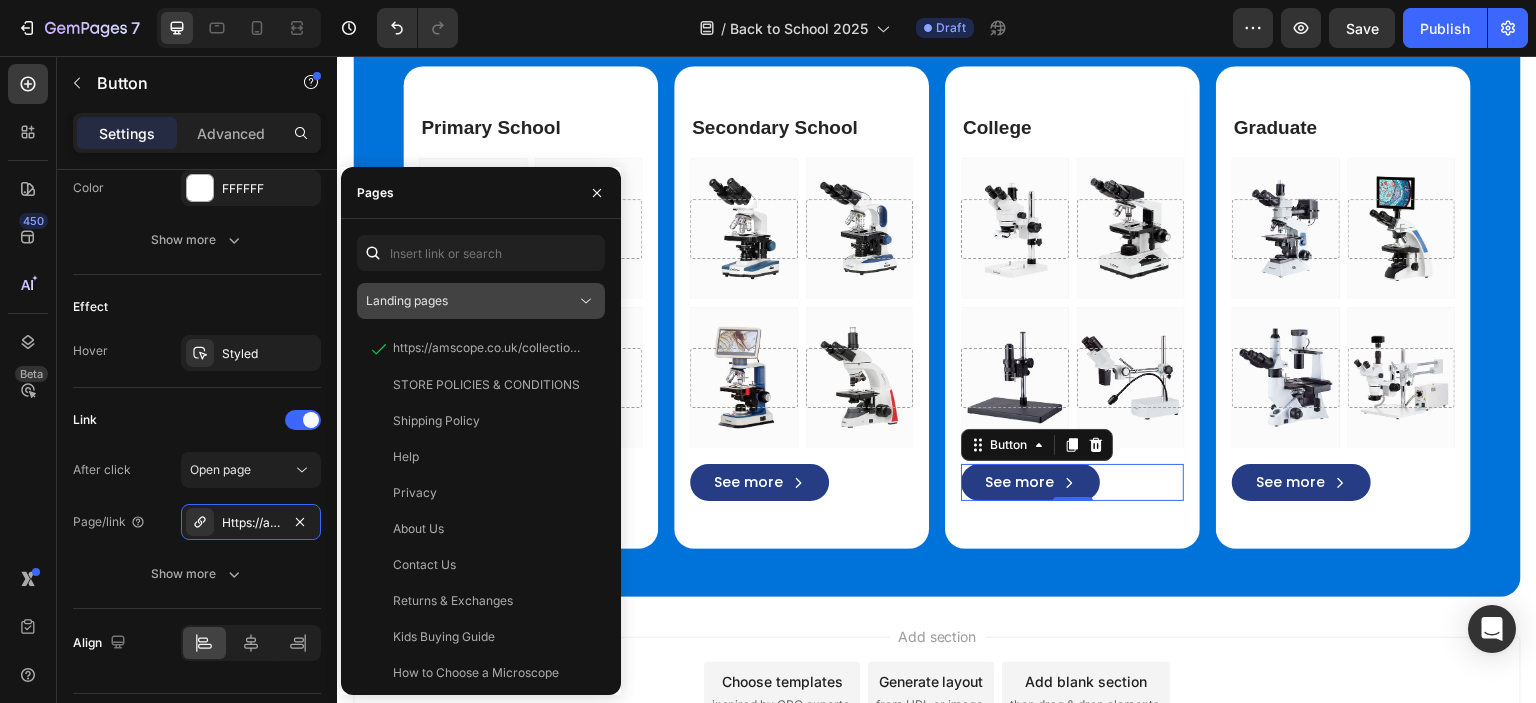 click on "Landing pages" at bounding box center (471, 301) 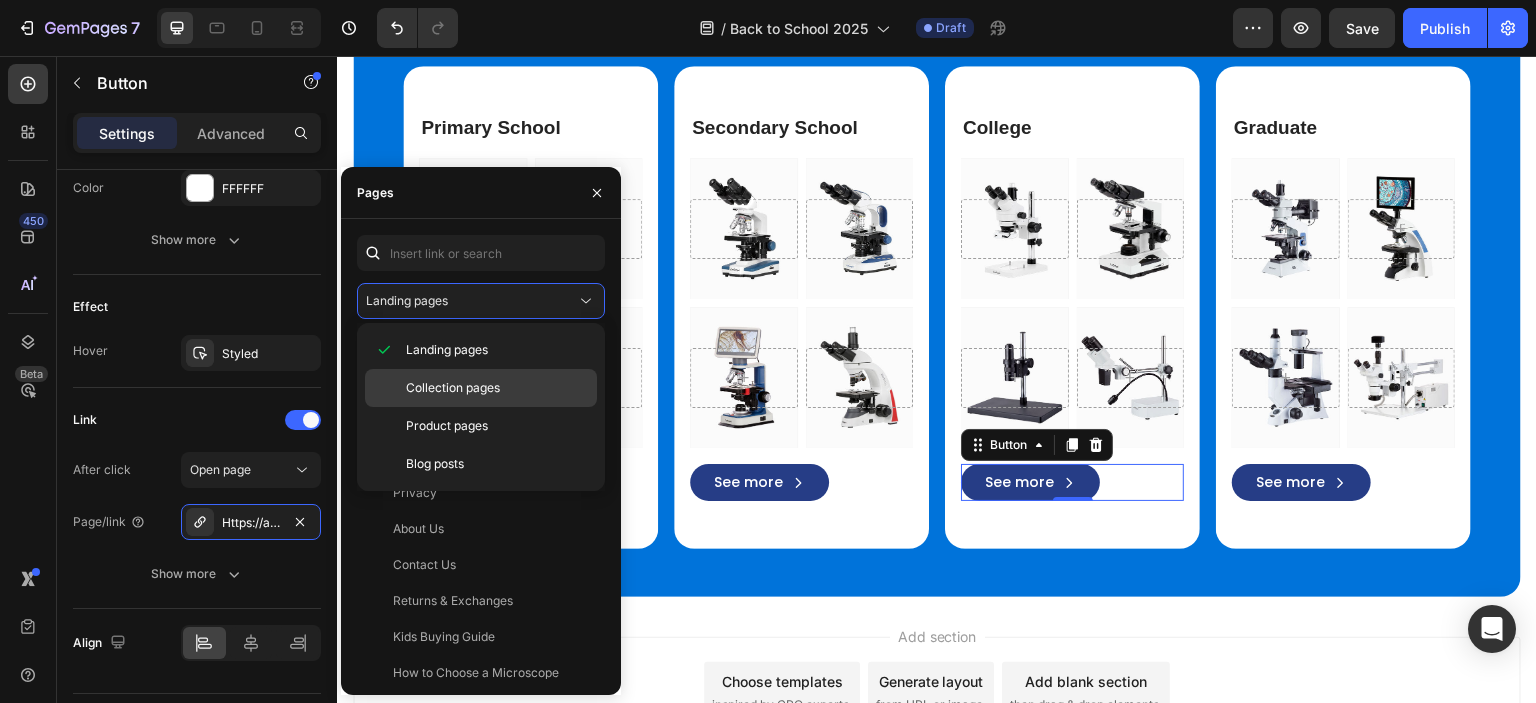 click on "Collection pages" at bounding box center (453, 388) 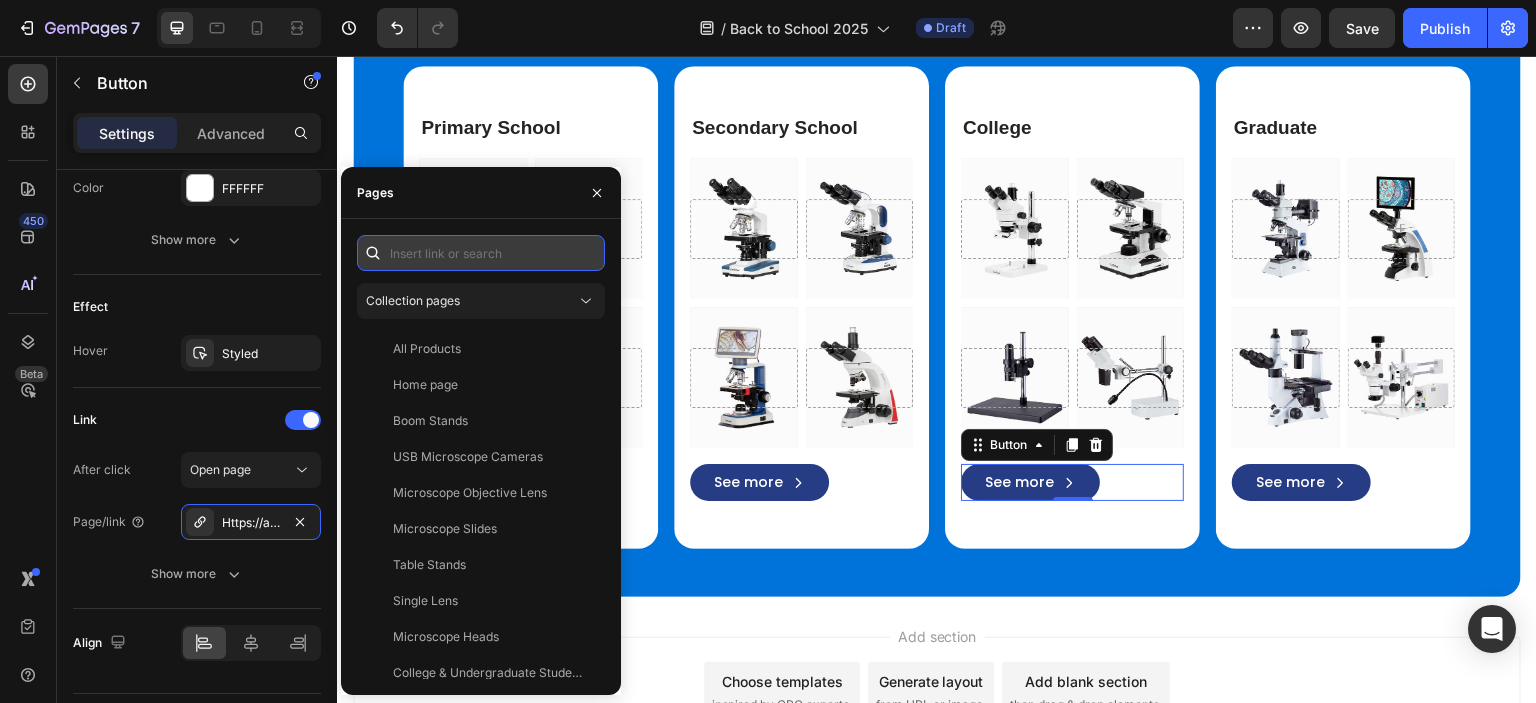 click at bounding box center [481, 253] 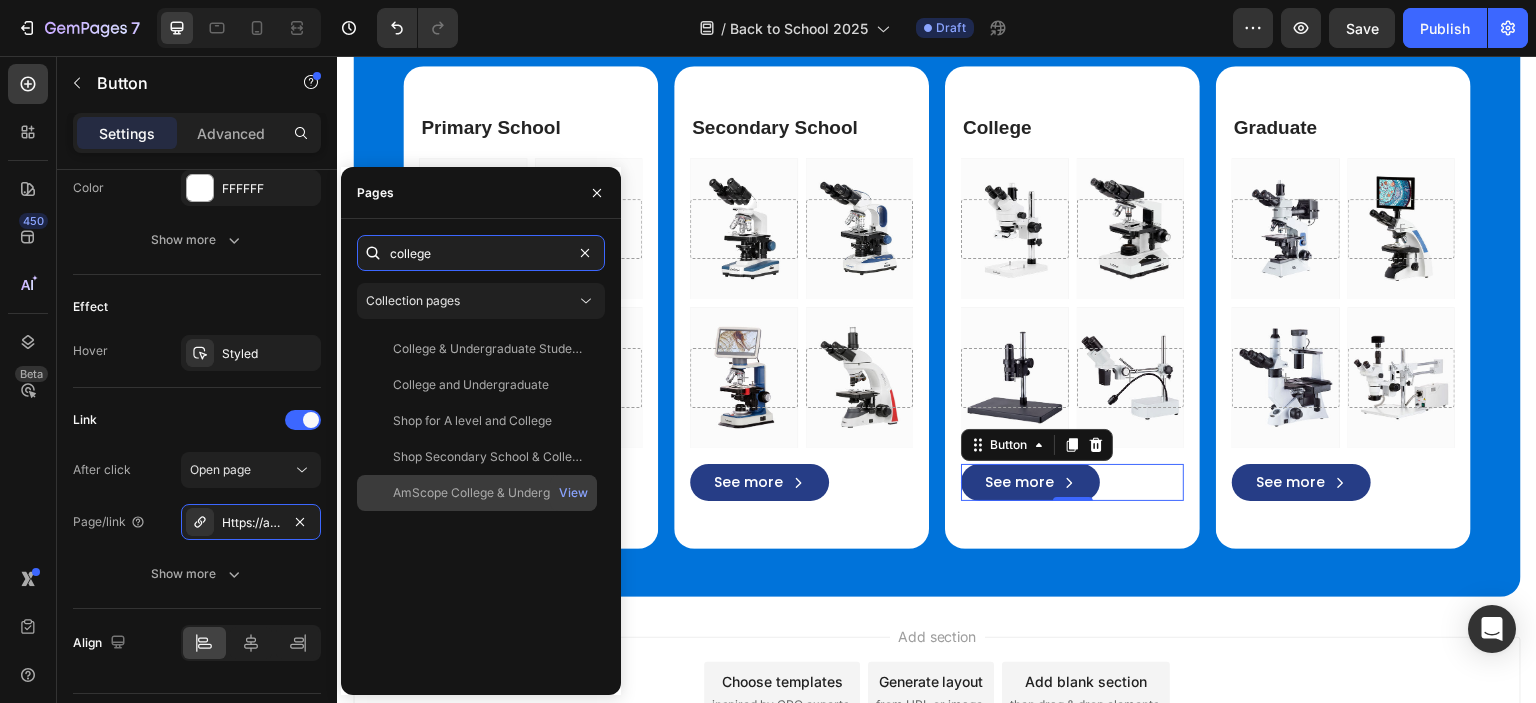 type on "college" 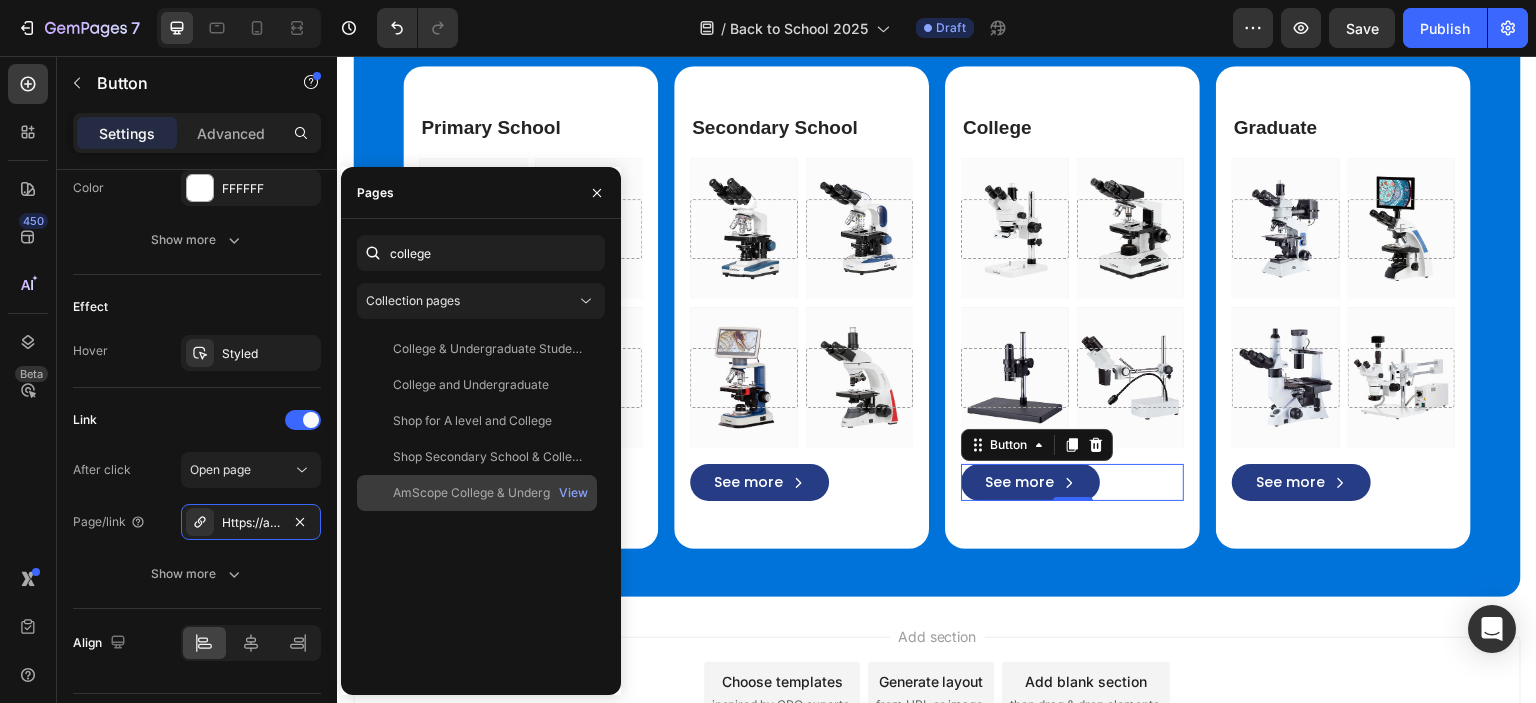 click on "AmScope College & Undergraduate Student Microscopes" 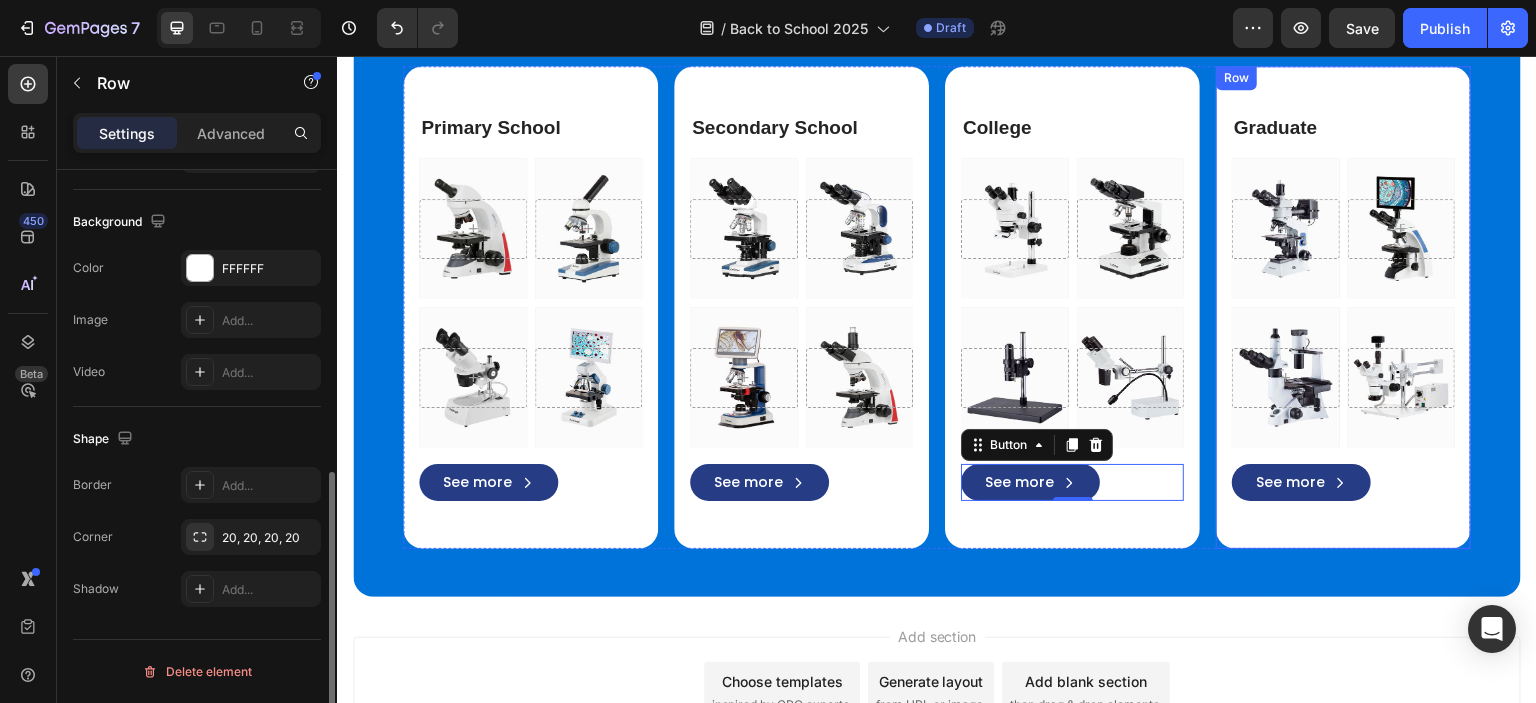 click on "Graduate Heading
Hero Banner
Hero Banner Row
Hero Banner
Hero Banner Row
See more Button Row" at bounding box center [1343, 308] 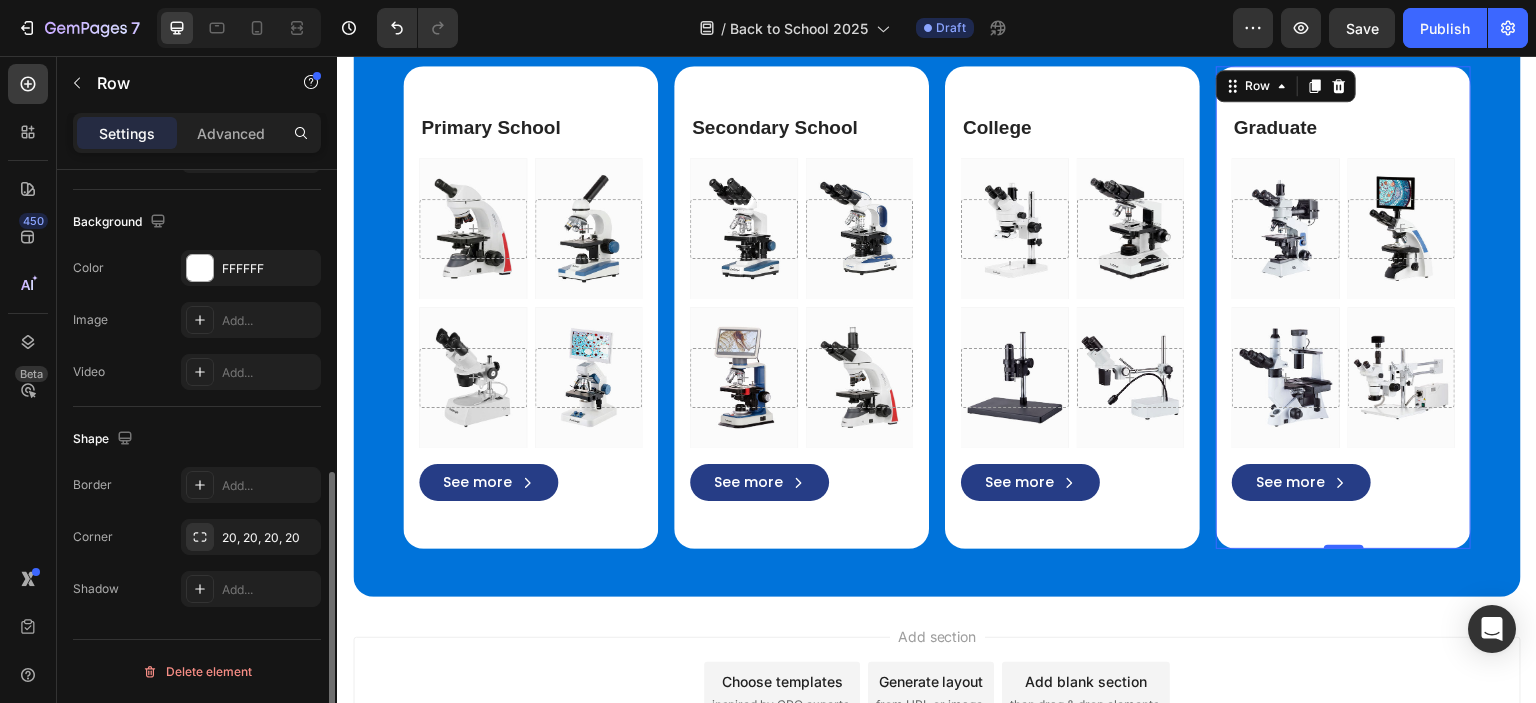scroll, scrollTop: 0, scrollLeft: 0, axis: both 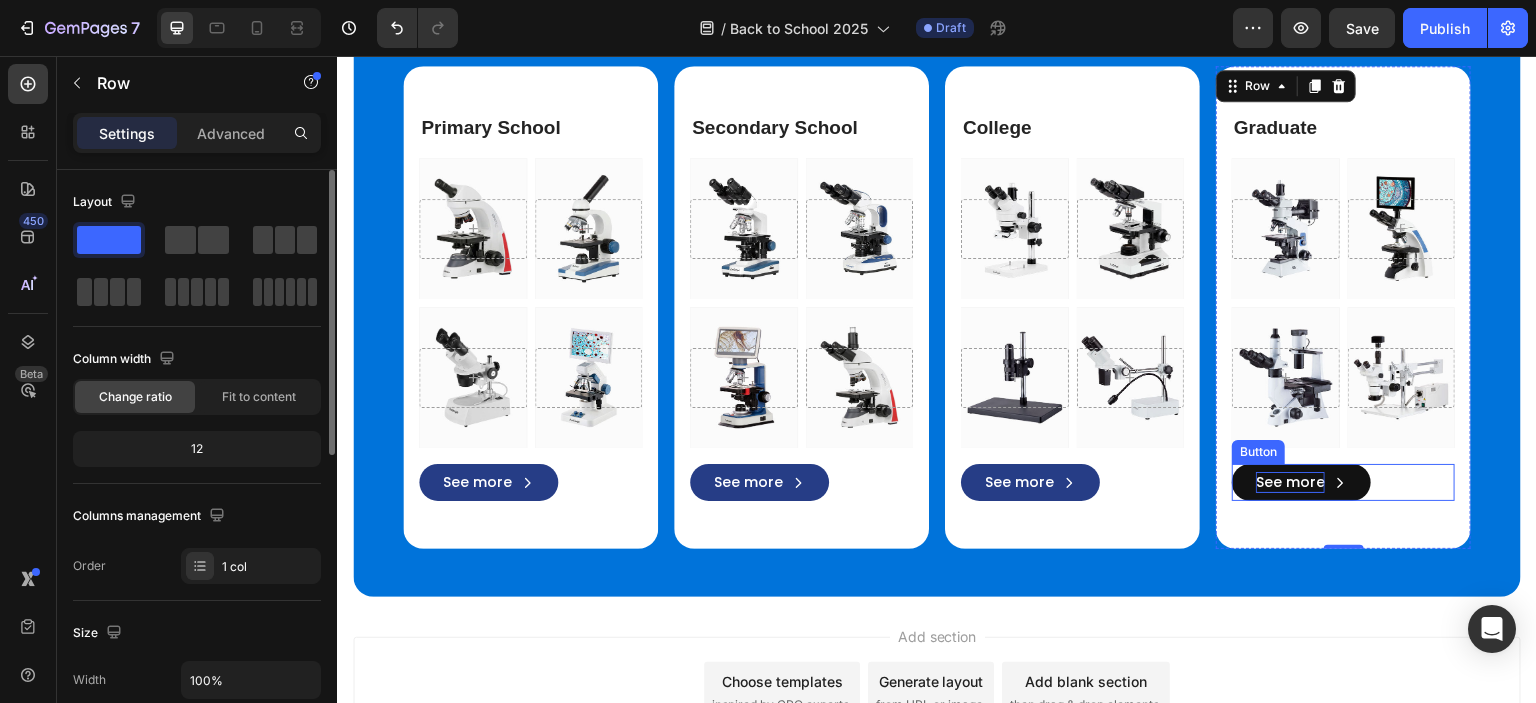 click on "See more" at bounding box center [1290, 482] 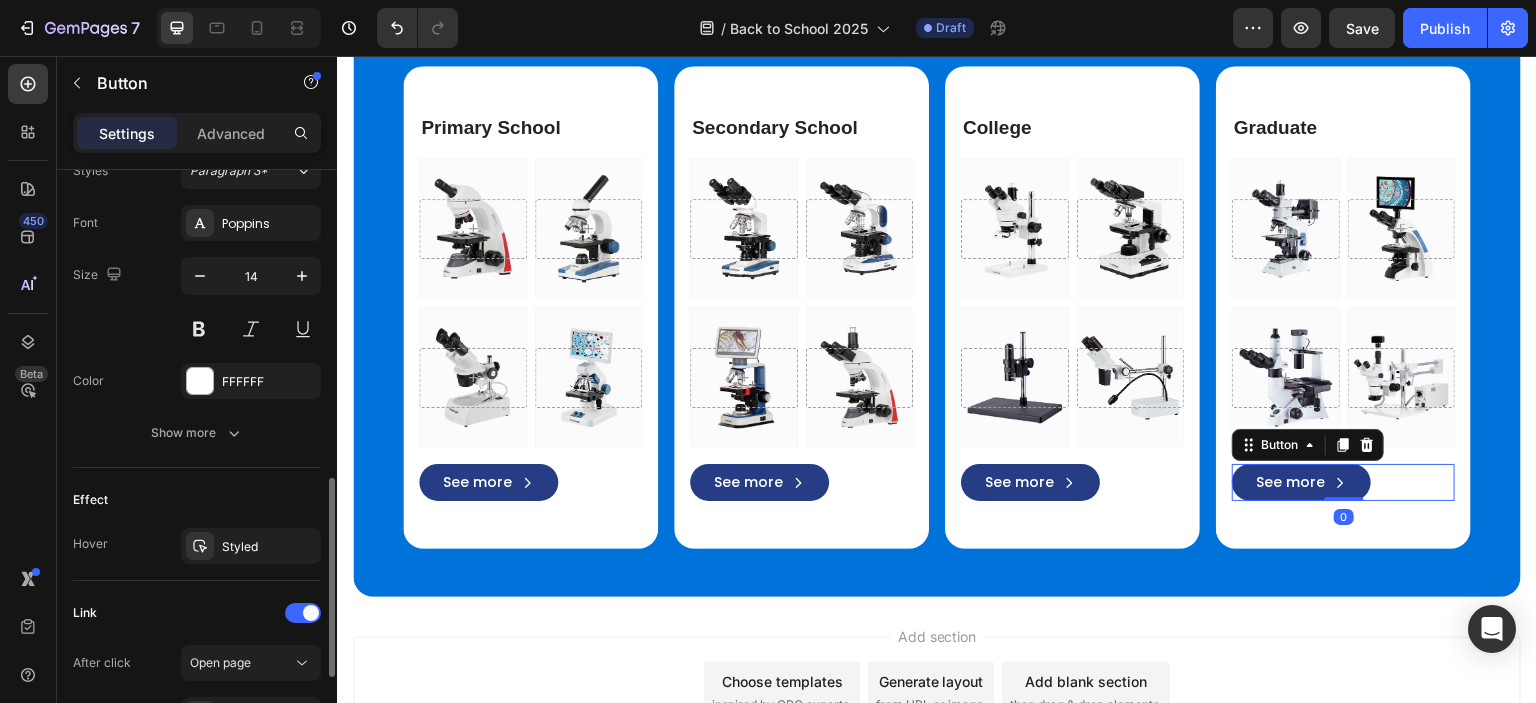 scroll, scrollTop: 1154, scrollLeft: 0, axis: vertical 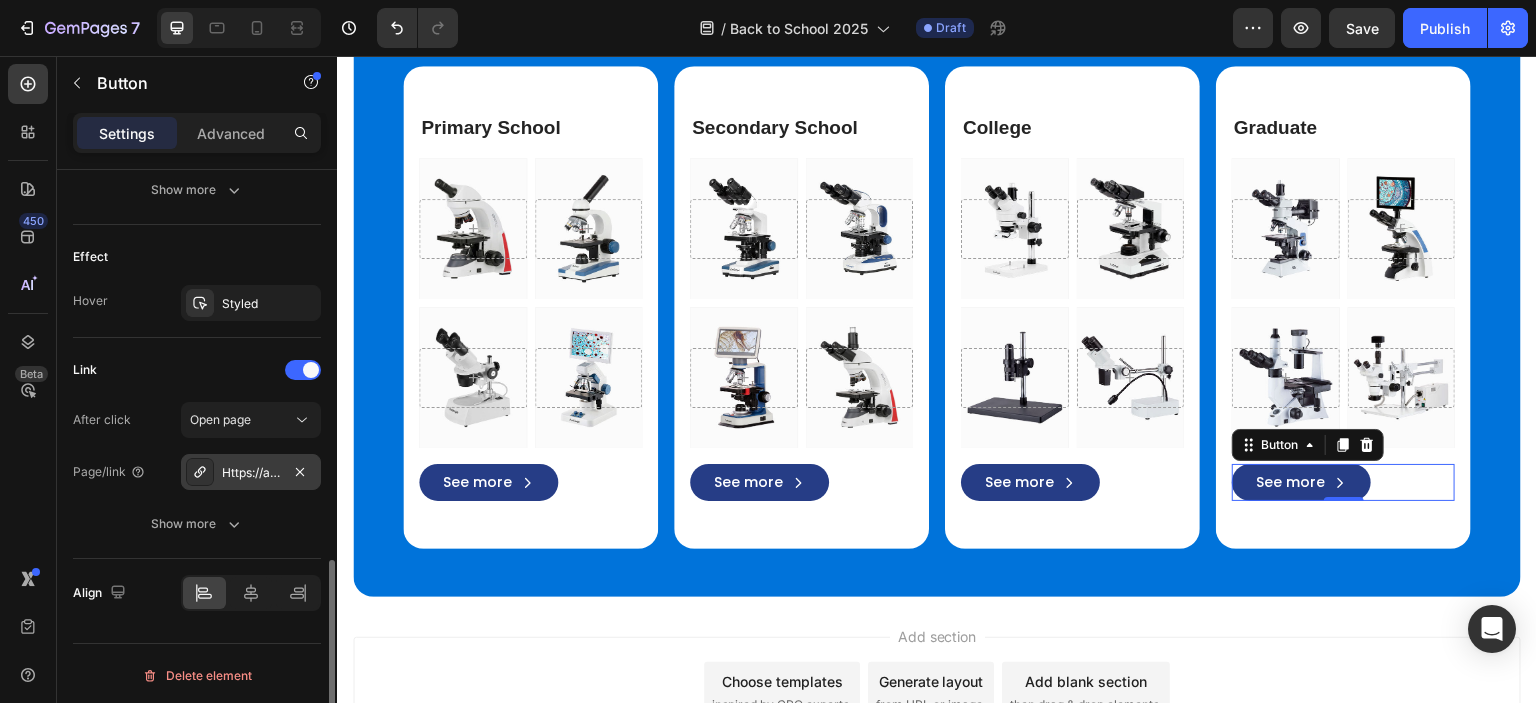 click on "Https://amscope.Co.Uk/graduate-microscopes" at bounding box center (251, 473) 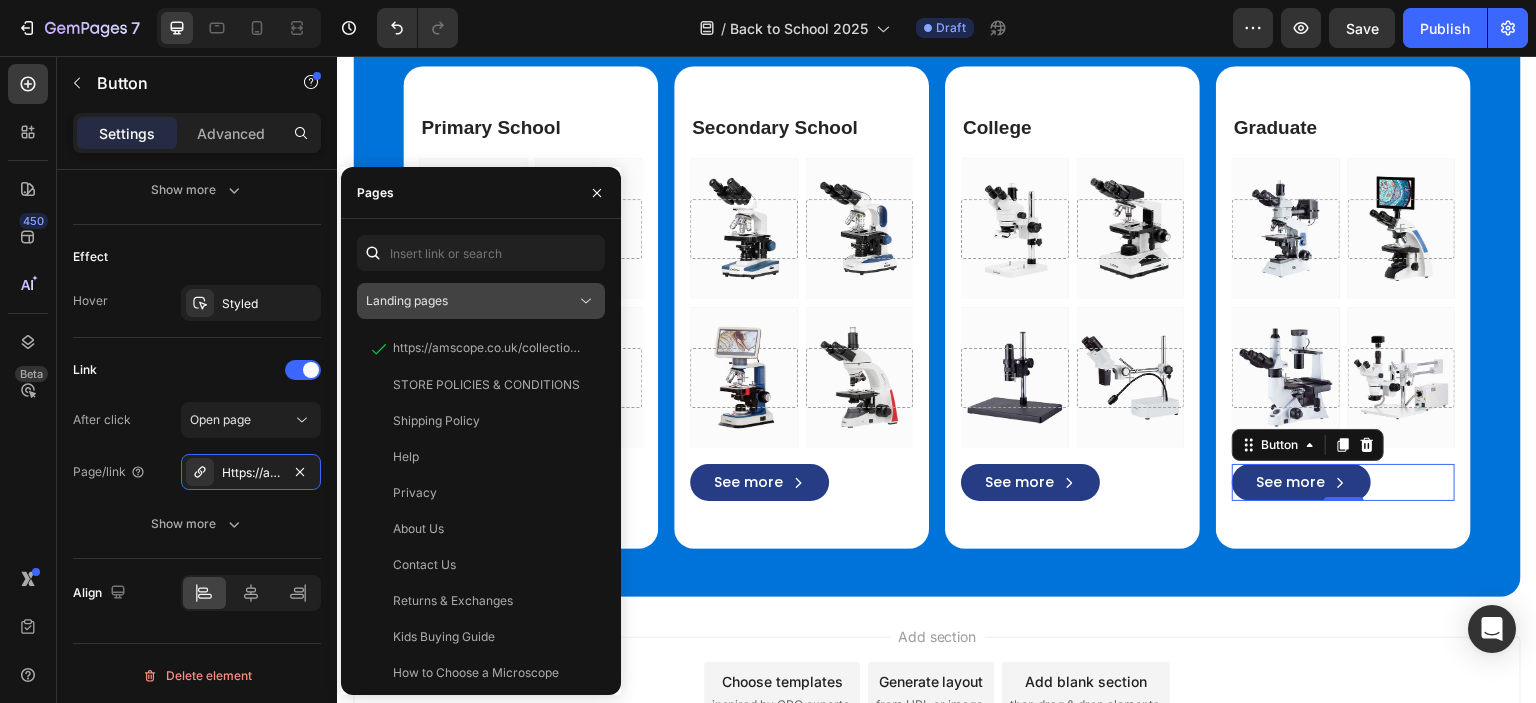 click on "Landing pages" at bounding box center [471, 301] 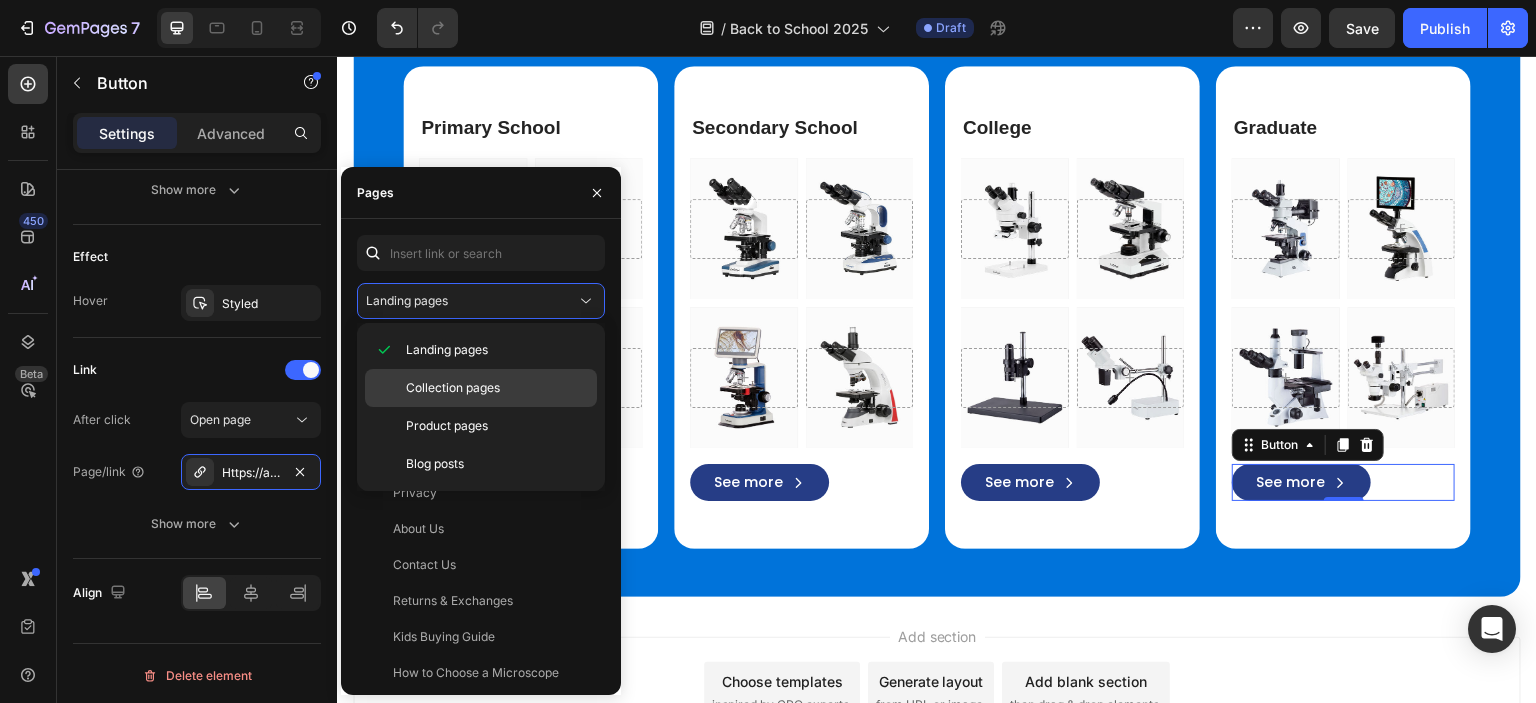click on "Collection pages" 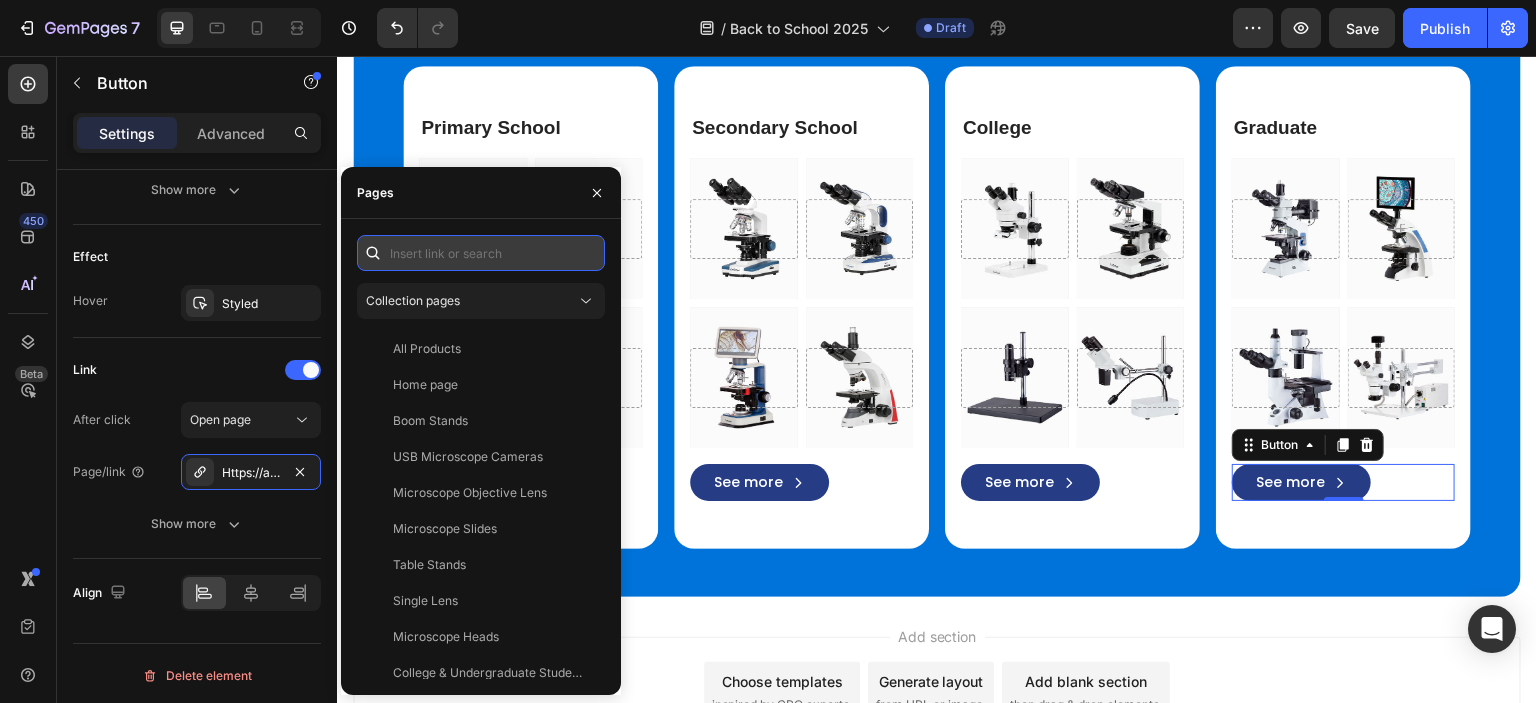 click at bounding box center (481, 253) 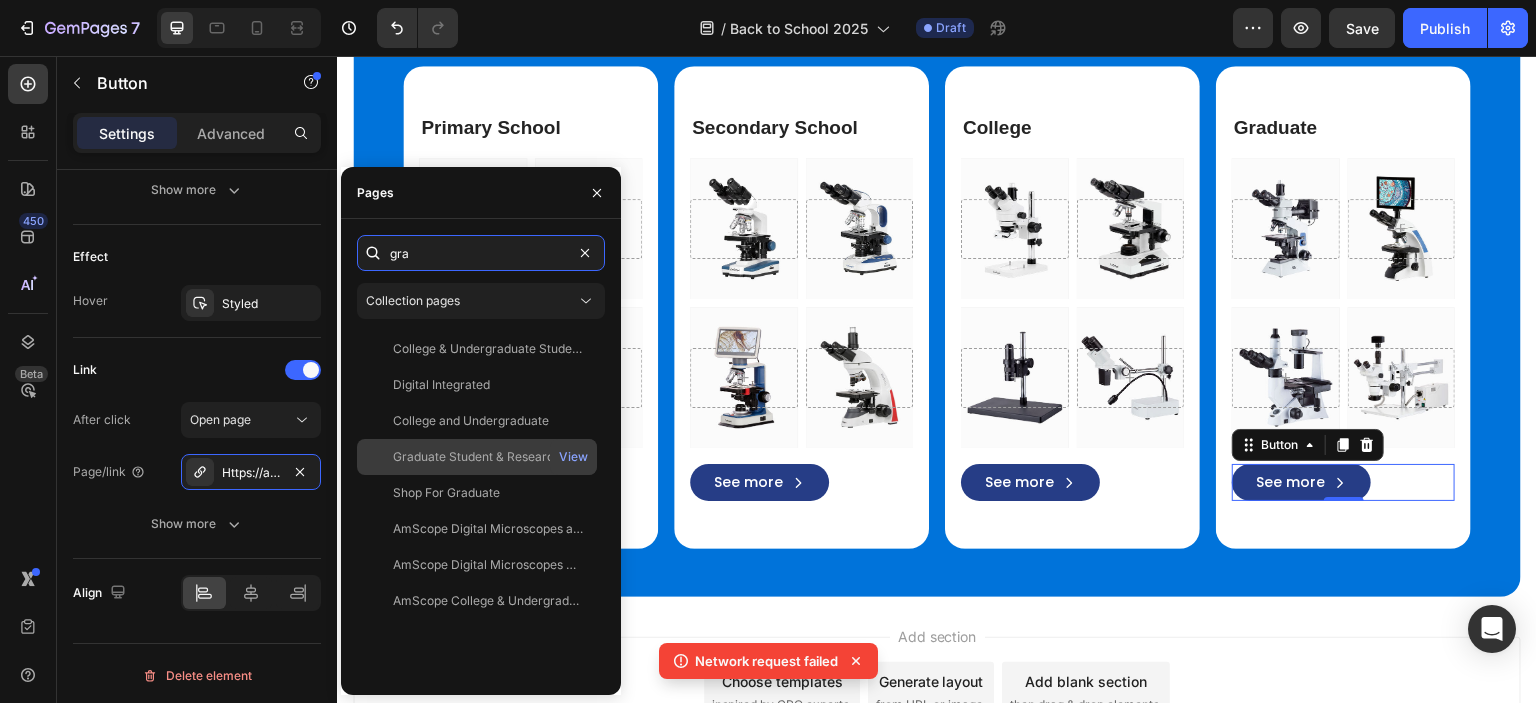 type on "gra" 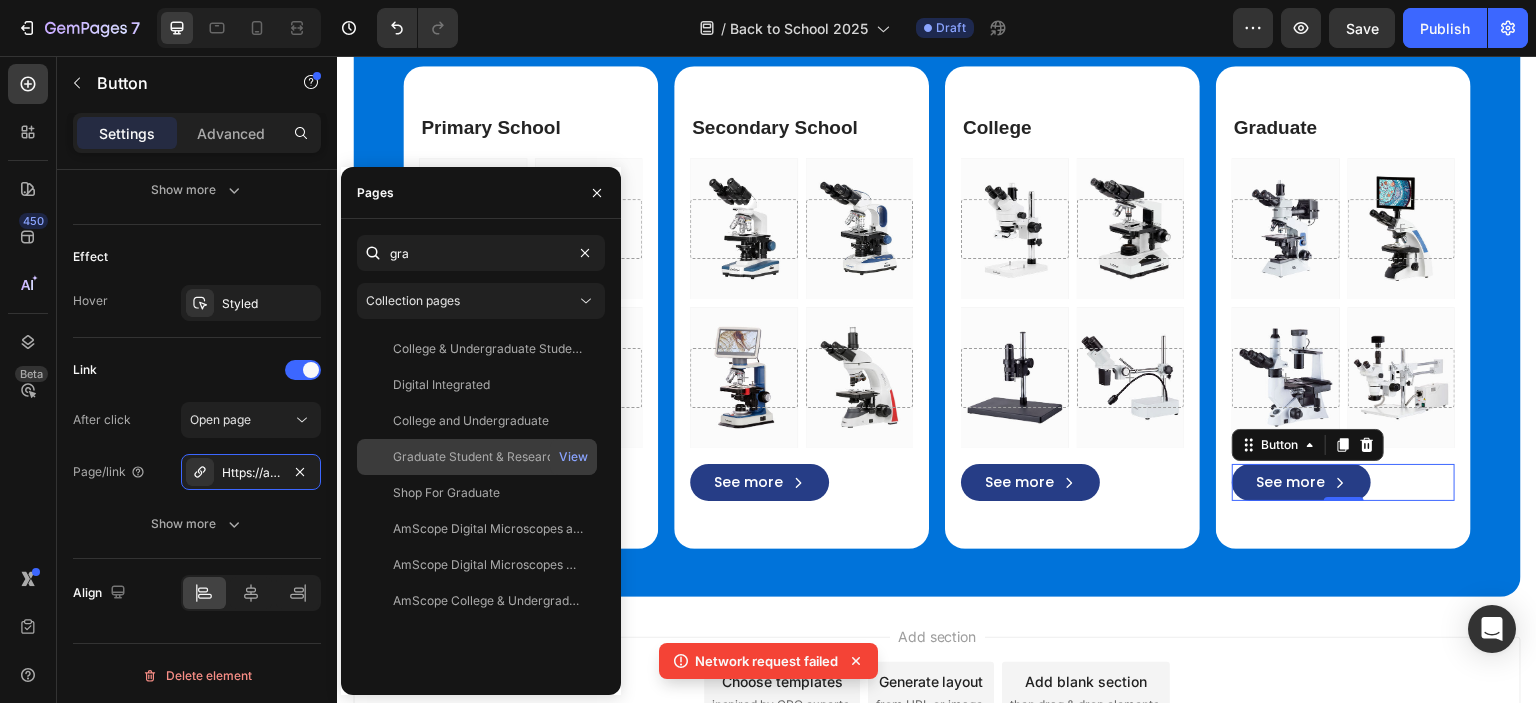 click on "Graduate Student & Research Microscopes   View" 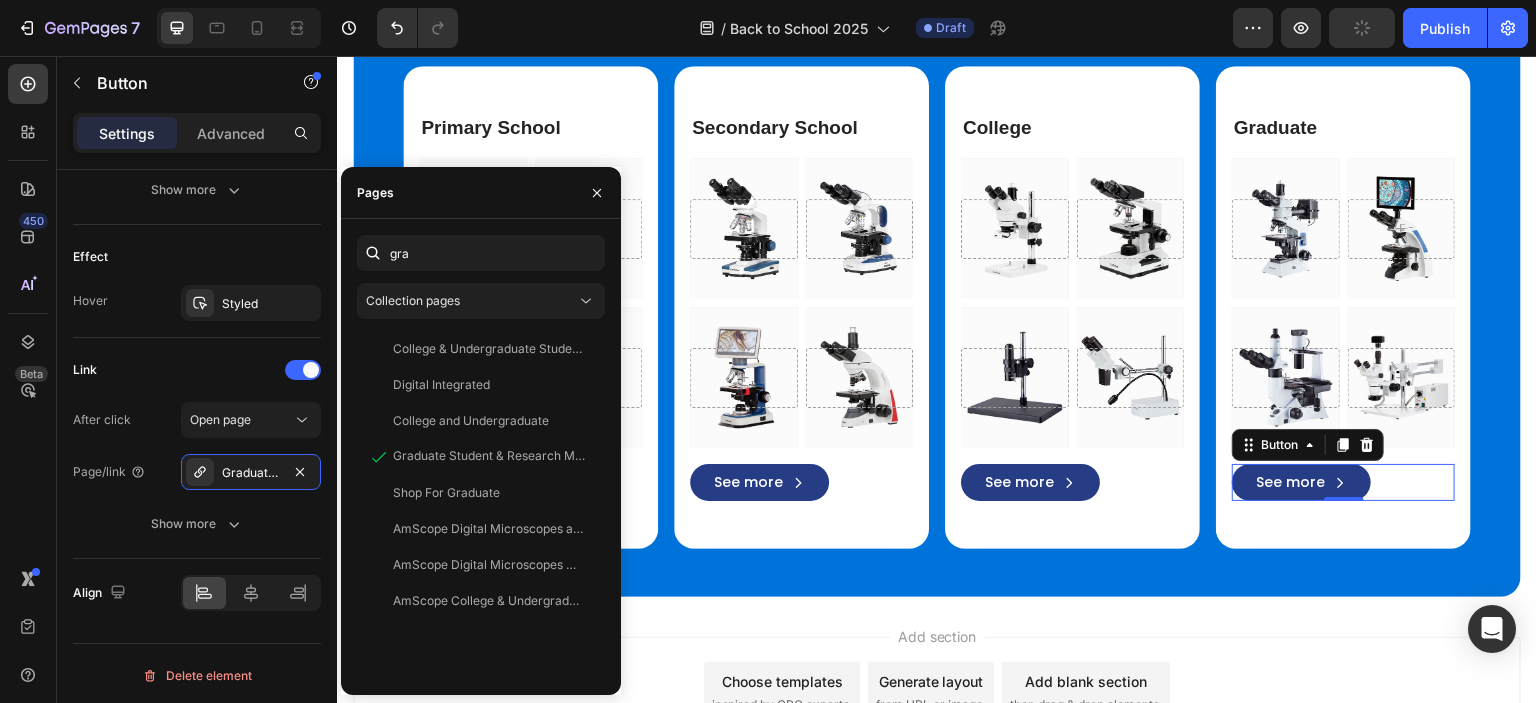 click on "Add section Choose templates inspired by CRO experts Generate layout from URL or image Add blank section then drag & drop elements" at bounding box center (937, 696) 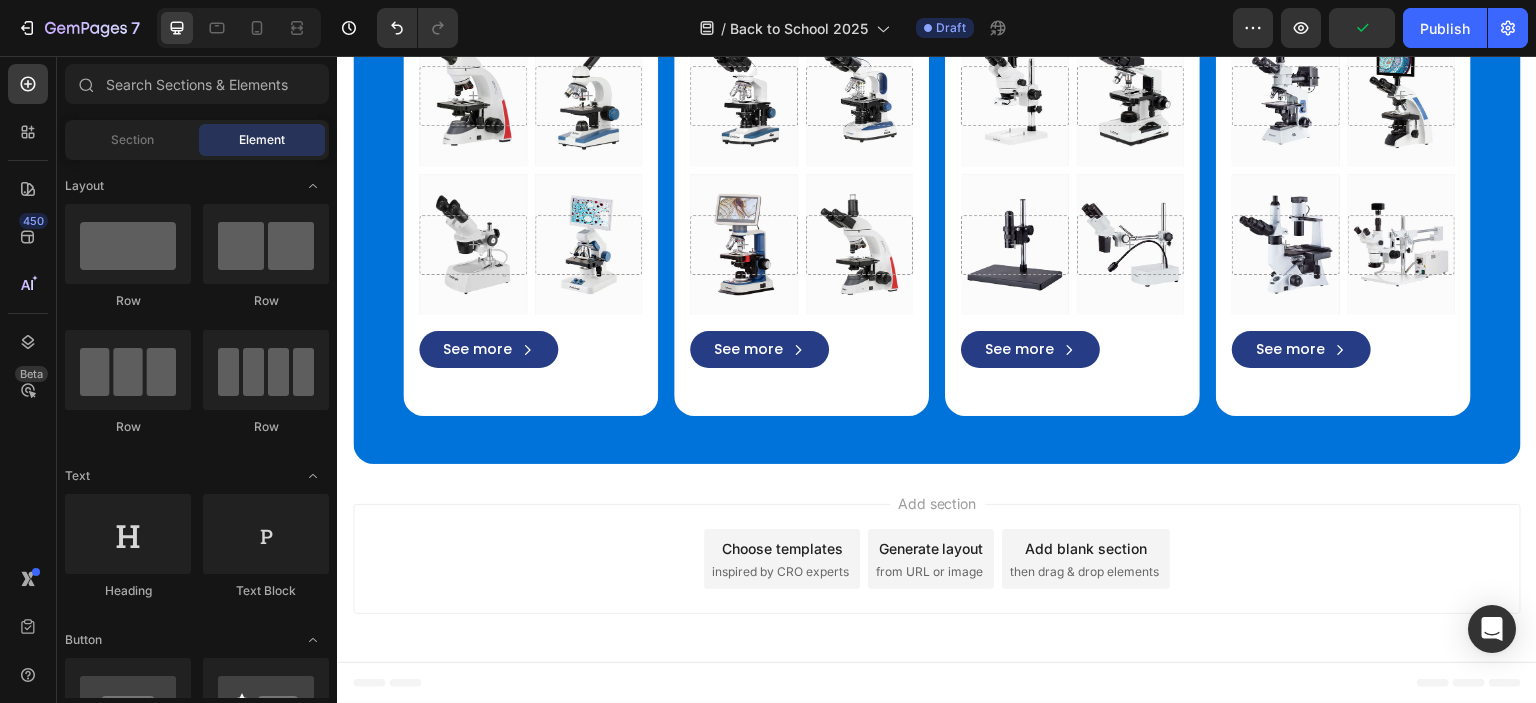 scroll, scrollTop: 3528, scrollLeft: 0, axis: vertical 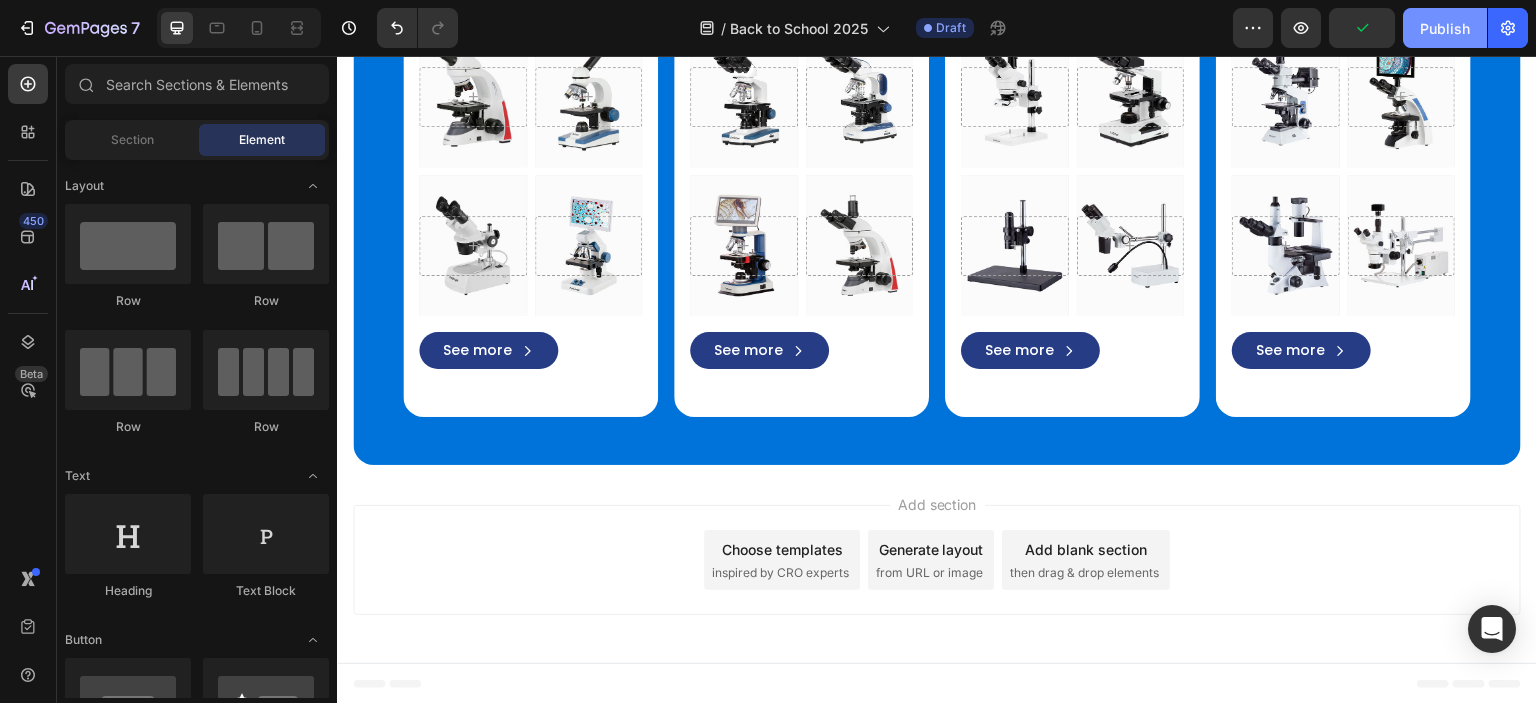 click on "Publish" at bounding box center [1445, 28] 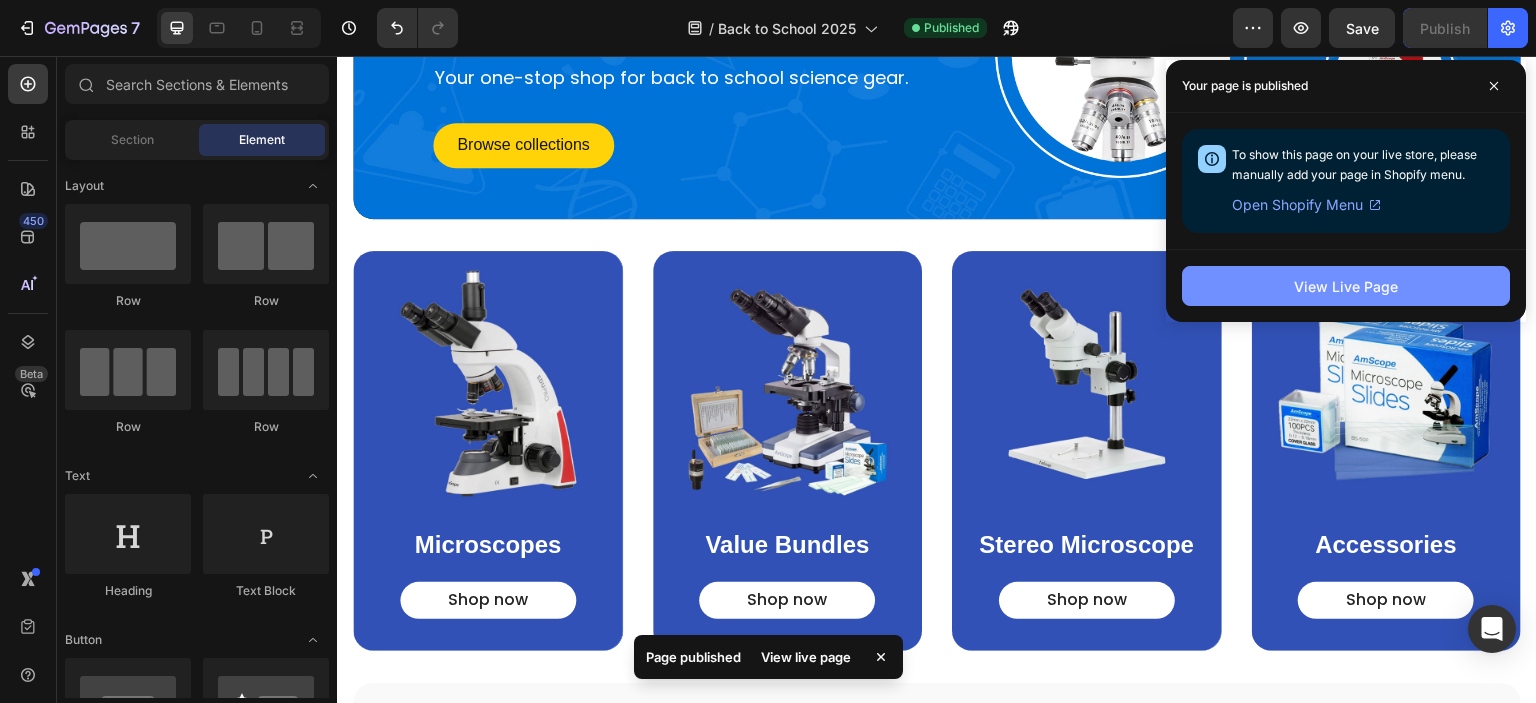 scroll, scrollTop: 320, scrollLeft: 0, axis: vertical 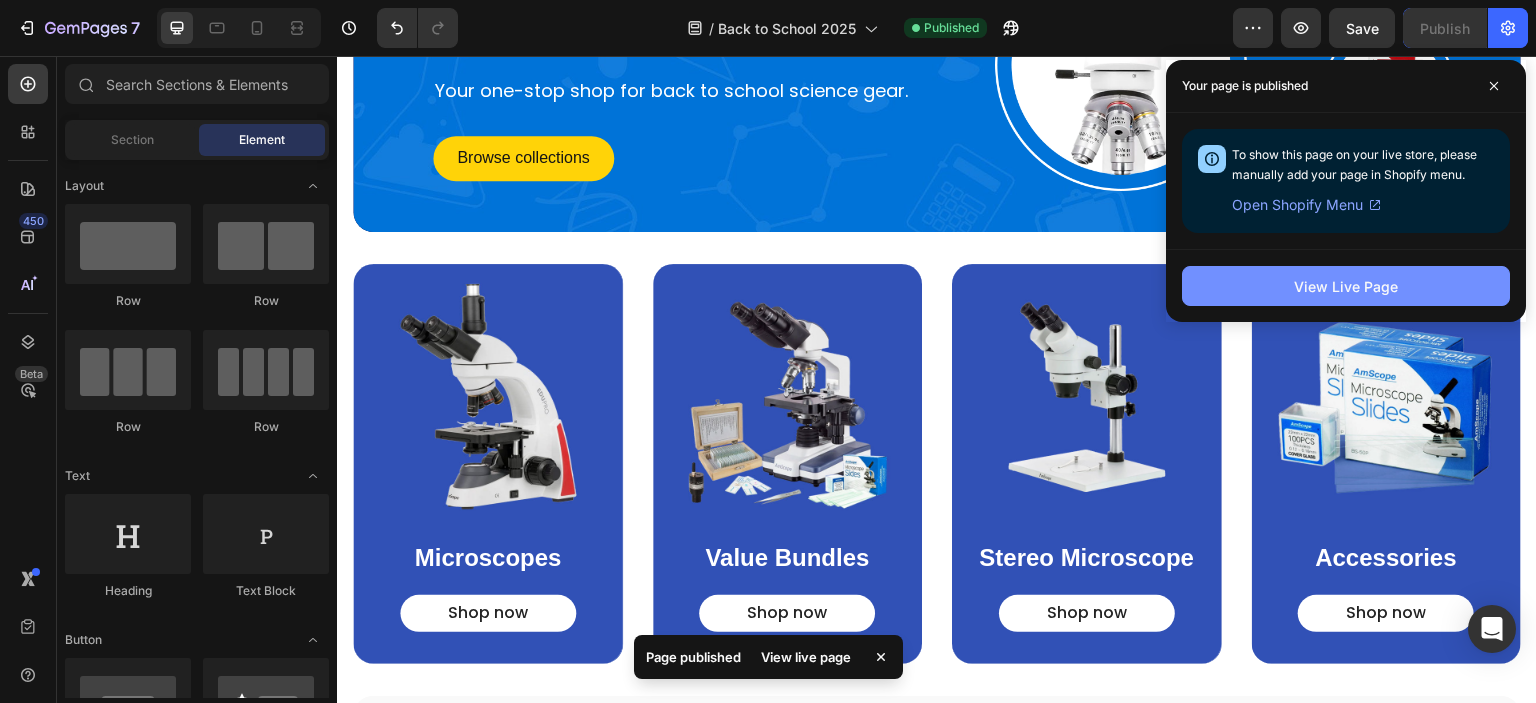 click on "View Live Page" at bounding box center (1346, 286) 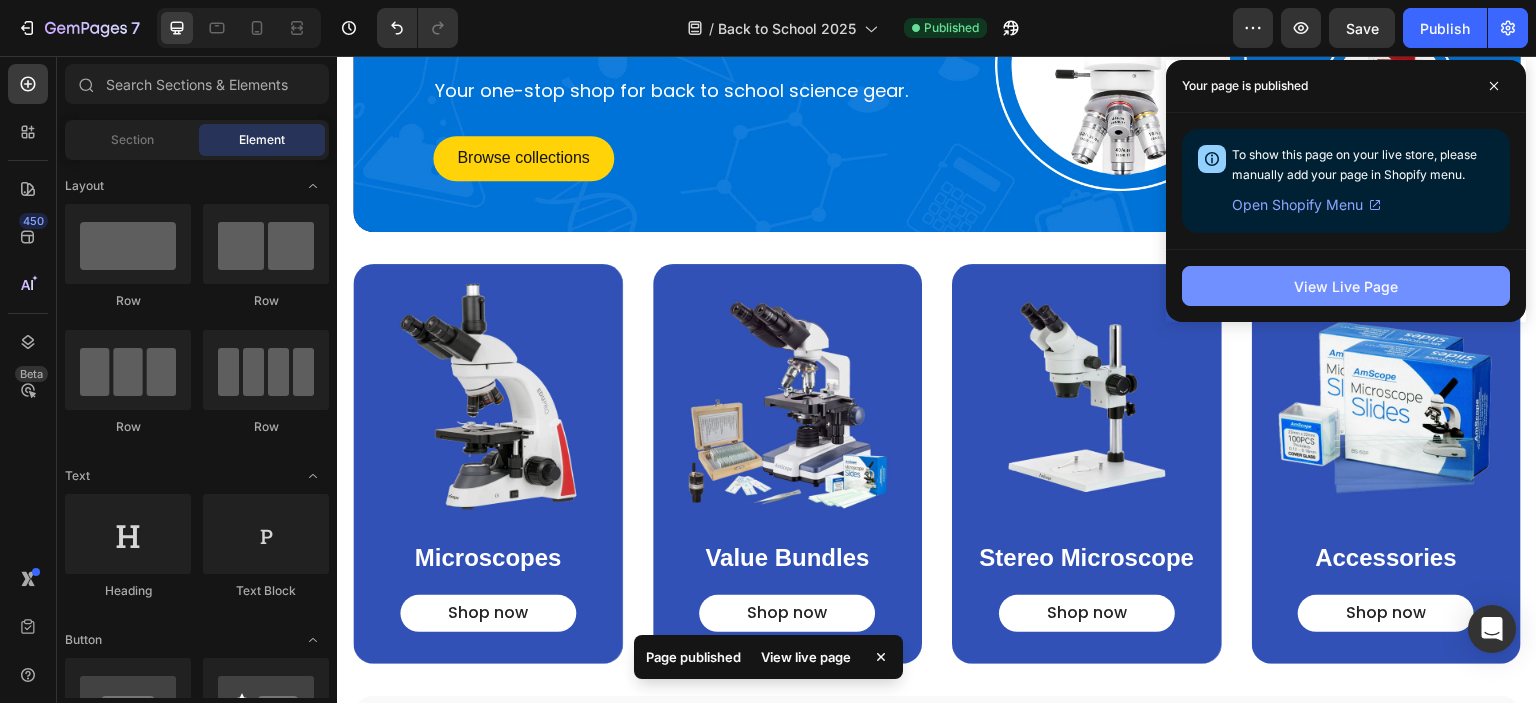 scroll, scrollTop: 316, scrollLeft: 0, axis: vertical 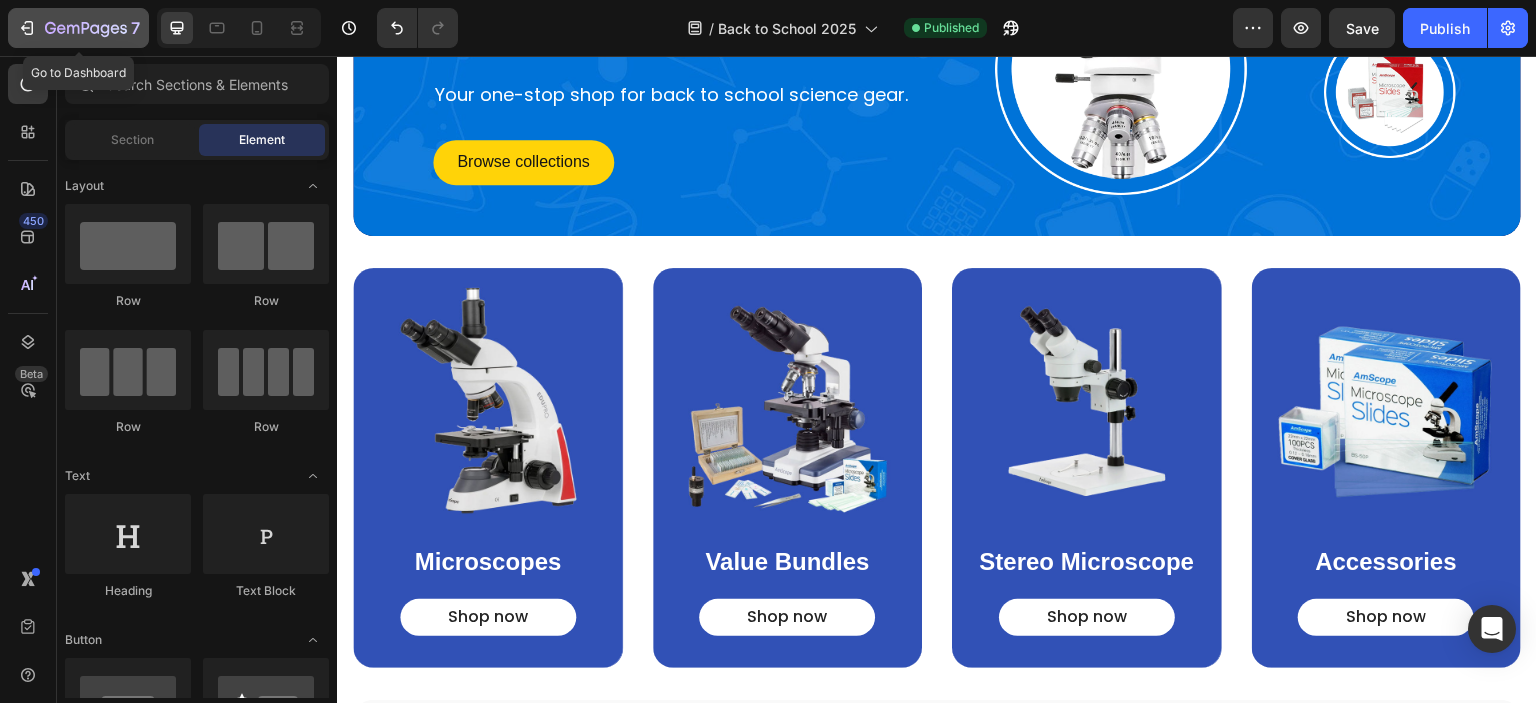 click on "7" at bounding box center (78, 28) 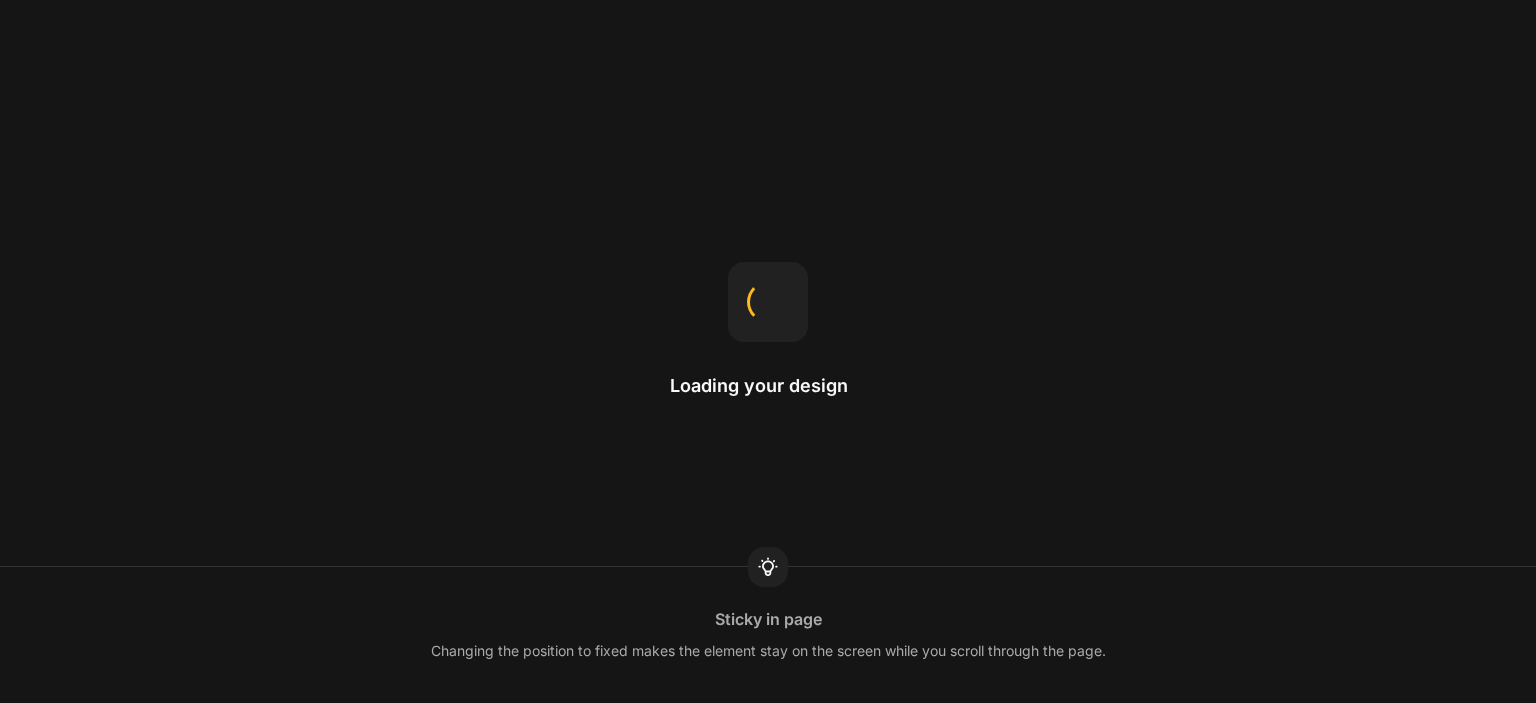 scroll, scrollTop: 0, scrollLeft: 0, axis: both 